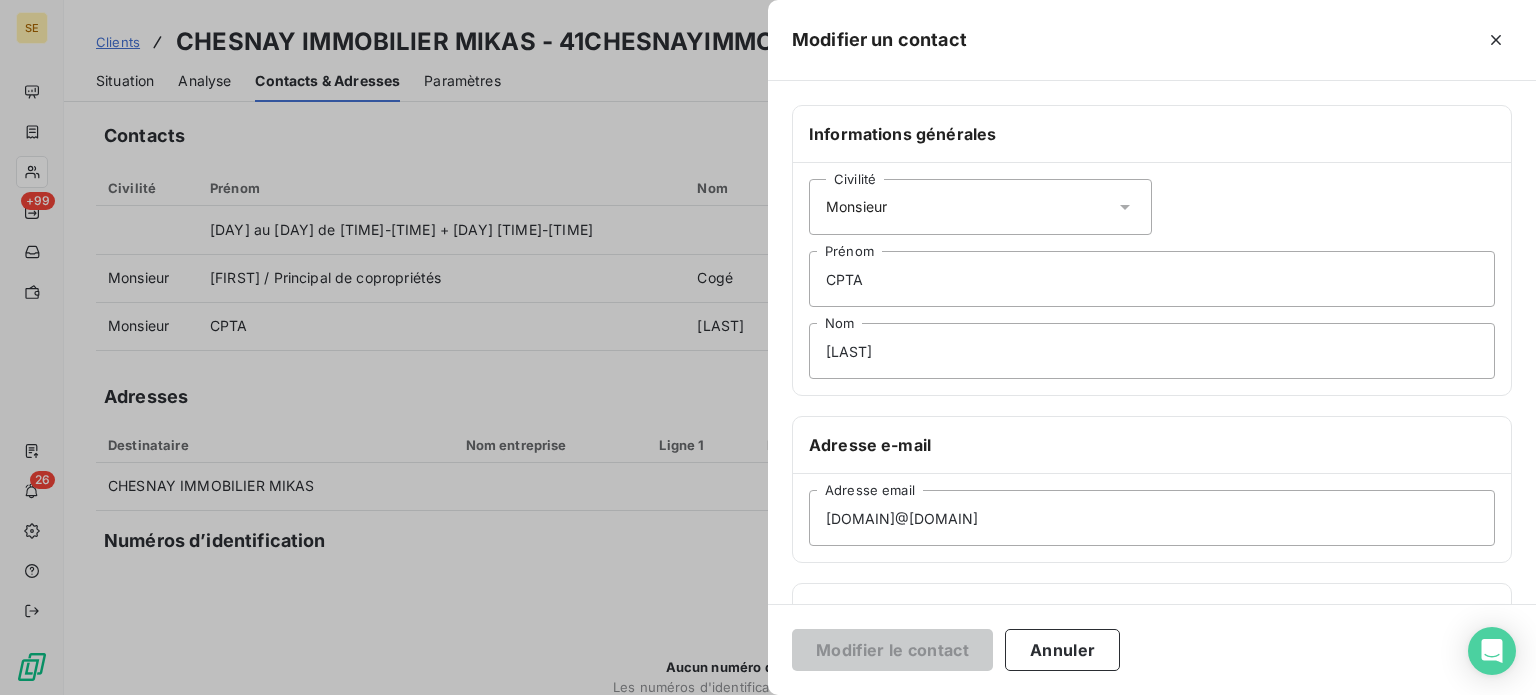 scroll, scrollTop: 0, scrollLeft: 0, axis: both 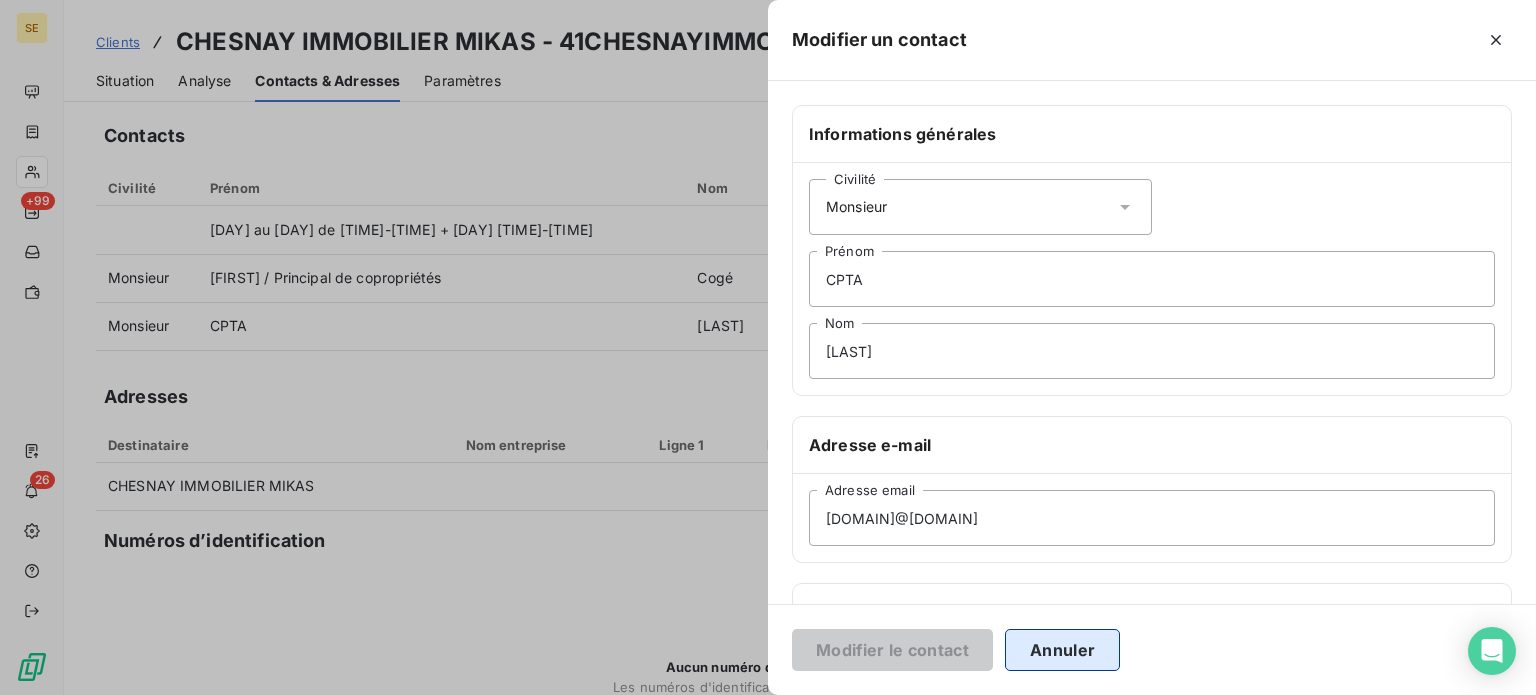 click on "Annuler" at bounding box center (1062, 650) 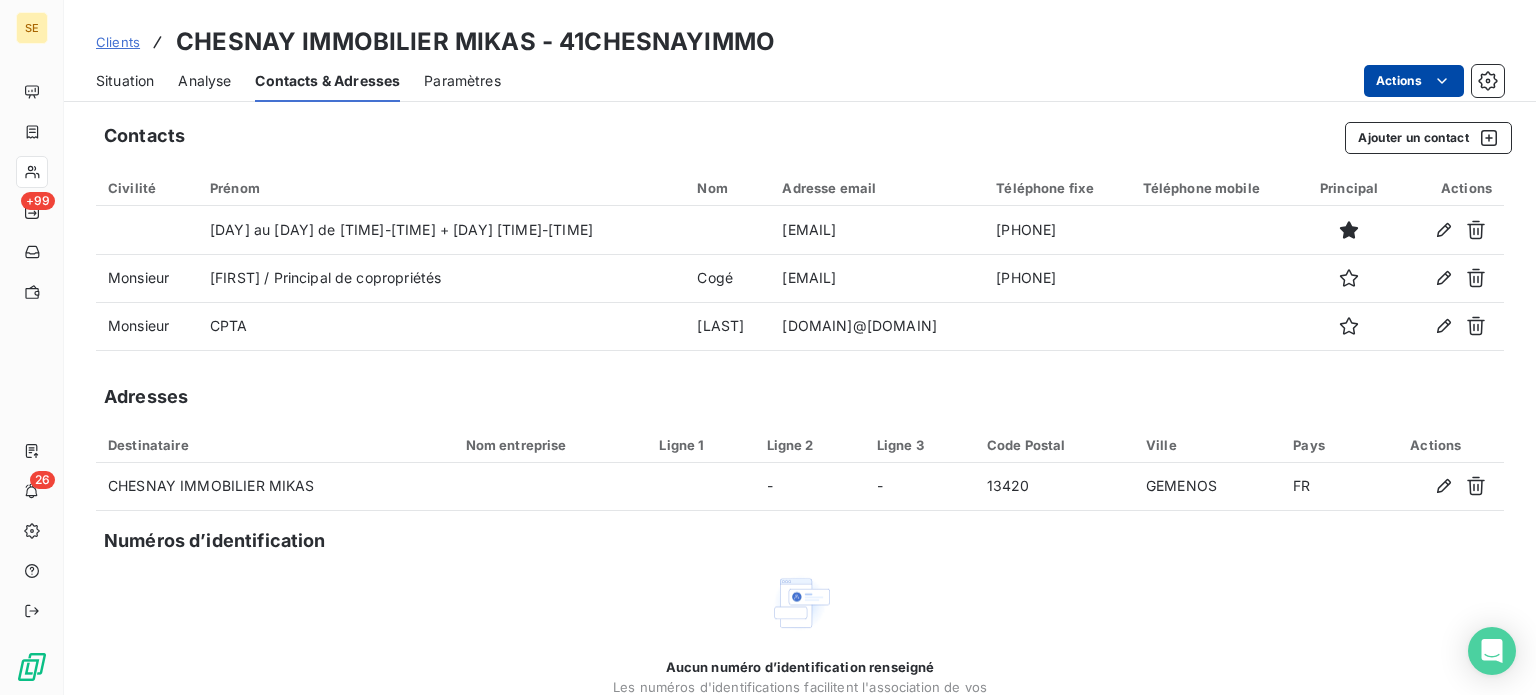 click on "SE +99 26 Clients CHESNAY IMMOBILIER MIKAS - 41CHESNAYIMMO Situation Analyse Contacts & Adresses Paramètres Actions Contacts Ajouter un contact Civilité Prénom [LAST] Nom Adresse e-mail [EMAIL] Téléphone fixe Téléphone mobile Principal Actions Lundi au jeudi de 9h-12h + vendredi 9h-12h30 copropriete@chesnay-immobilier.com [PHONE] Monsieur [FIRST] / Principal de copropriétés Cogé copro.coge@chesnay-immobilier.com [PHONE] Monsieur CPTA [LAST] compta.goncalves@chesnay-immobilier.com Adresses Destinataire Nom entreprise Ligne 1 Ligne 2 Ligne 3 Code Postal Ville Pays Actions CHESNAY IMMOBILIER MIKAS - - 13420 GEMENOS FR Numéros d’identification Aucun numéro d’identification renseigné Les numéros d'identifications facilitent l'association de vos clients avec vos différentes entités et améliorent la gestion du risque. Ajouter un numéro d’identification" at bounding box center [768, 347] 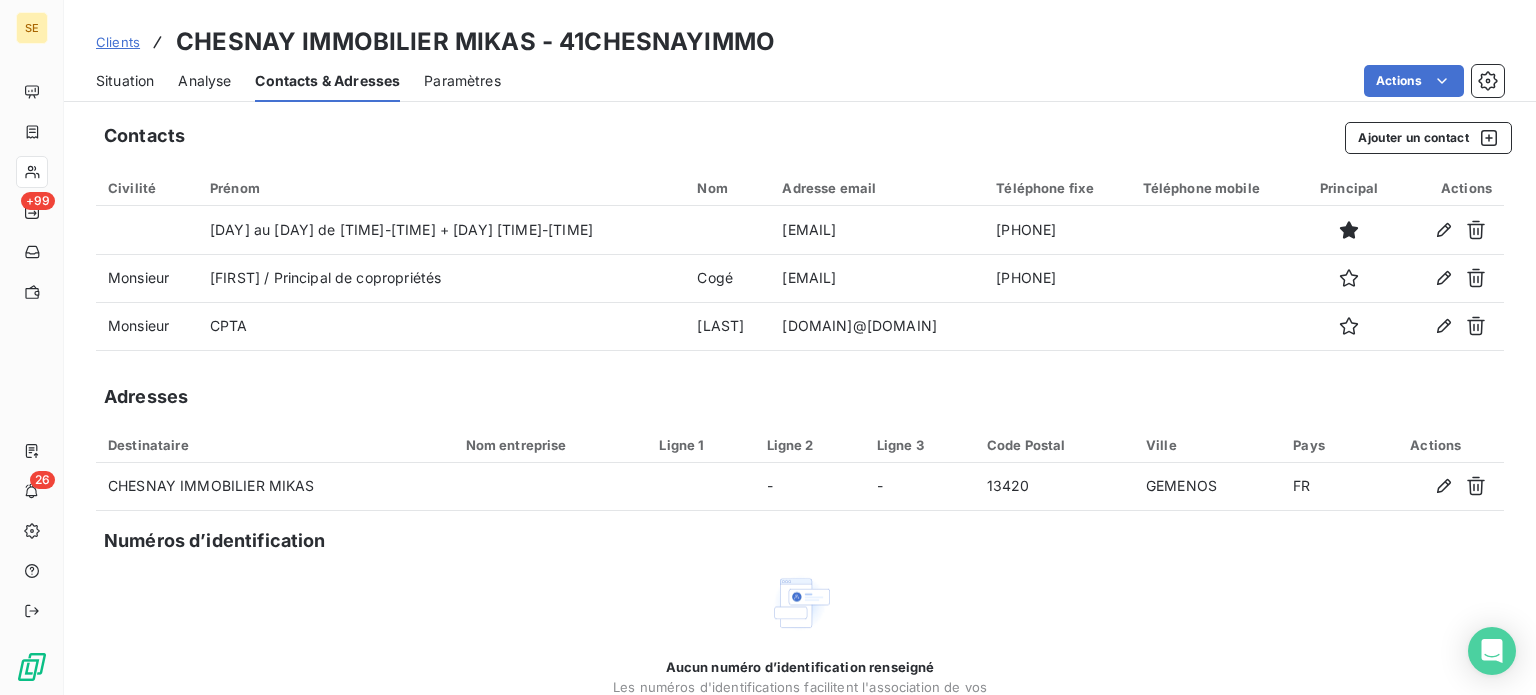click on "SE +99 26 Clients CHESNAY IMMOBILIER MIKAS - 41CHESNAYIMMO Situation Analyse Contacts & Adresses Paramètres Actions Contacts Ajouter un contact Civilité Prénom [LAST] Nom Adresse e-mail [EMAIL] Téléphone fixe Téléphone mobile Principal Actions Lundi au jeudi de 9h-12h + vendredi 9h-12h30 copropriete@chesnay-immobilier.com [PHONE] Monsieur [FIRST] / Principal de copropriétés Cogé copro.coge@chesnay-immobilier.com [PHONE] Monsieur CPTA [LAST] compta.goncalves@chesnay-immobilier.com Adresses Destinataire Nom entreprise Ligne 1 Ligne 2 Ligne 3 Code Postal Ville Pays Actions CHESNAY IMMOBILIER MIKAS - - 13420 GEMENOS FR Numéros d’identification Aucun numéro d’identification renseigné Les numéros d'identifications facilitent l'association de vos clients avec vos différentes entités et améliorent la gestion du risque. Ajouter un numéro d’identification" at bounding box center (768, 347) 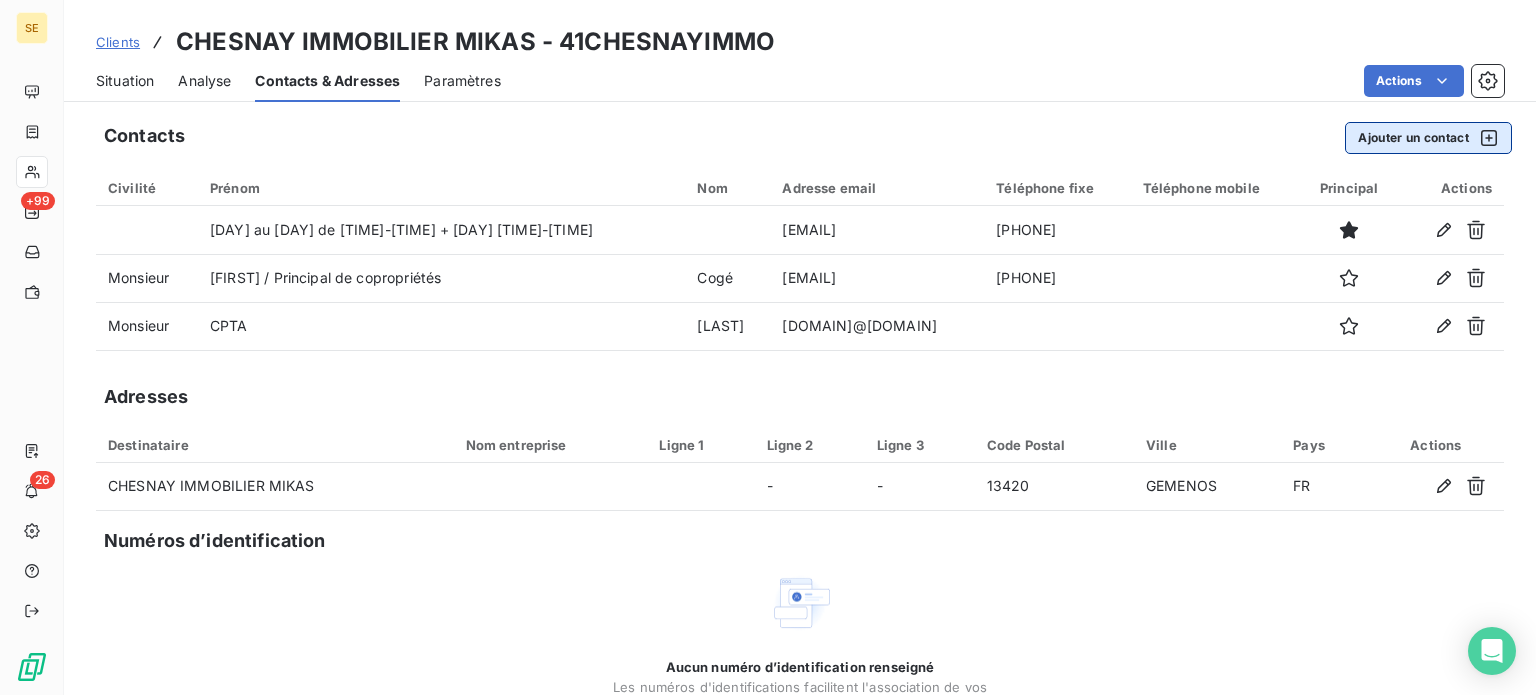 click on "Ajouter un contact" at bounding box center [1428, 138] 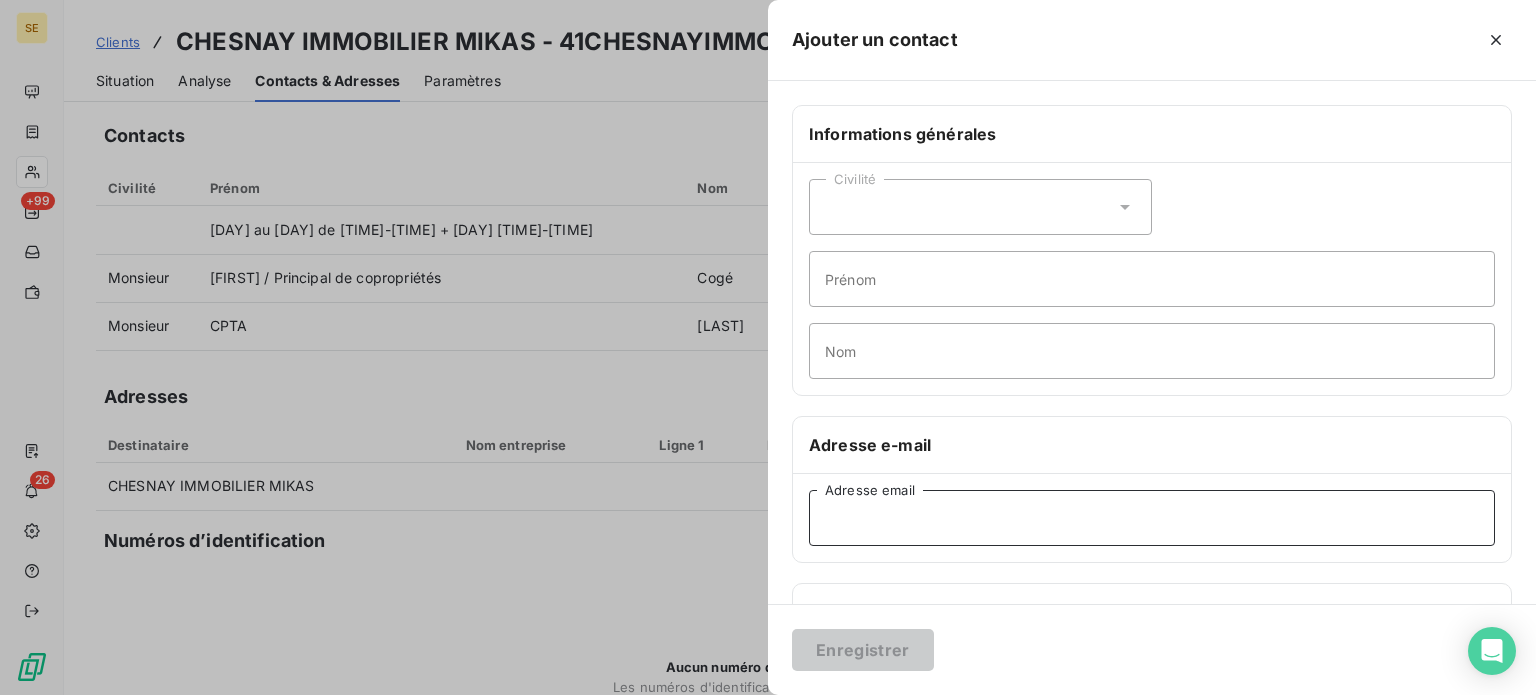 paste on "[EMAIL]" 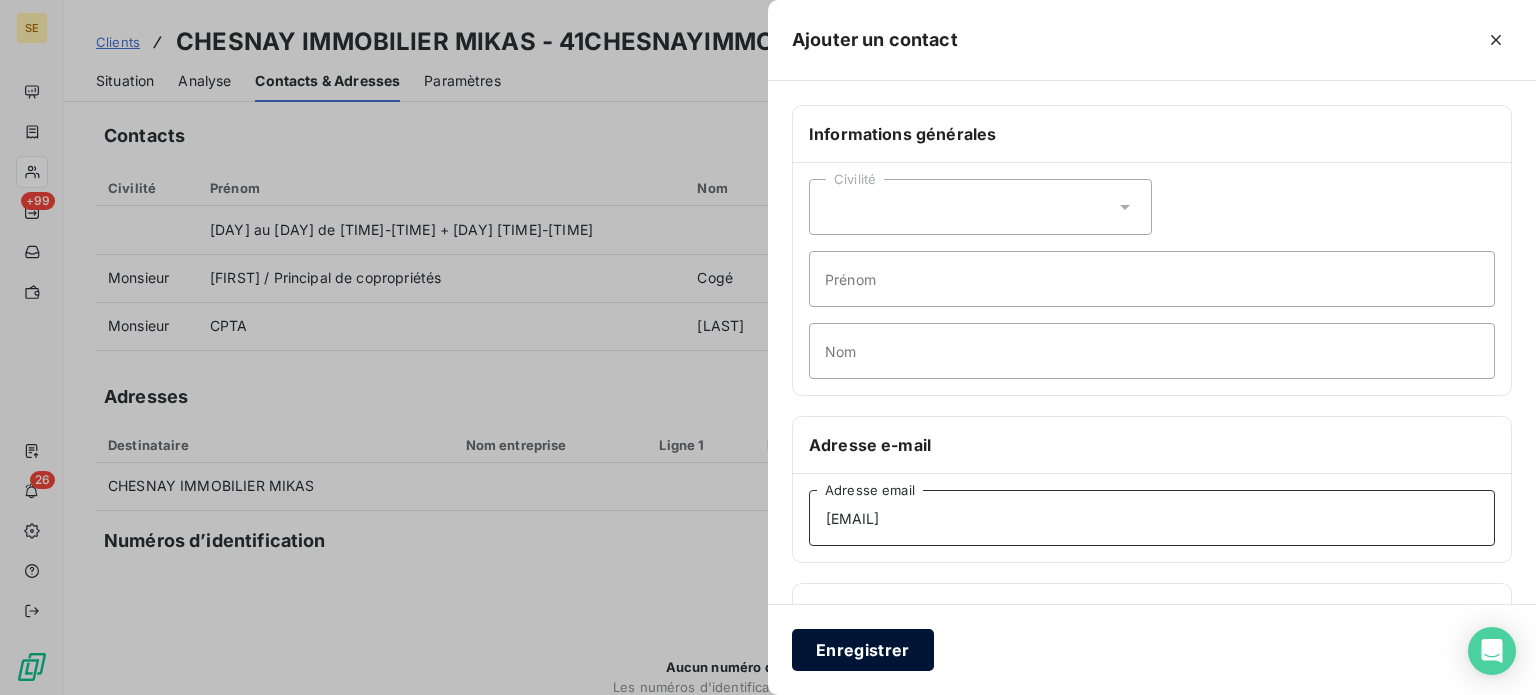 type on "[EMAIL]" 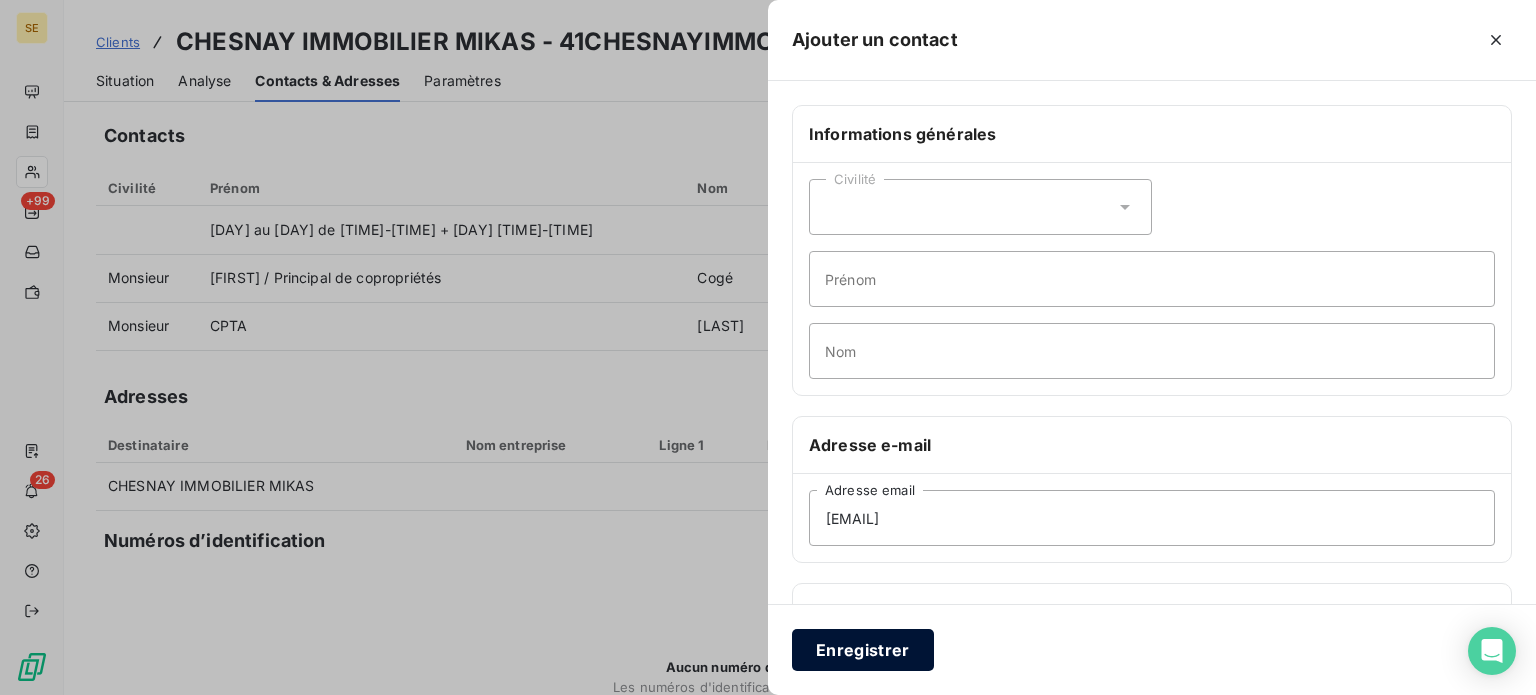 drag, startPoint x: 829, startPoint y: 647, endPoint x: 823, endPoint y: 637, distance: 11.661903 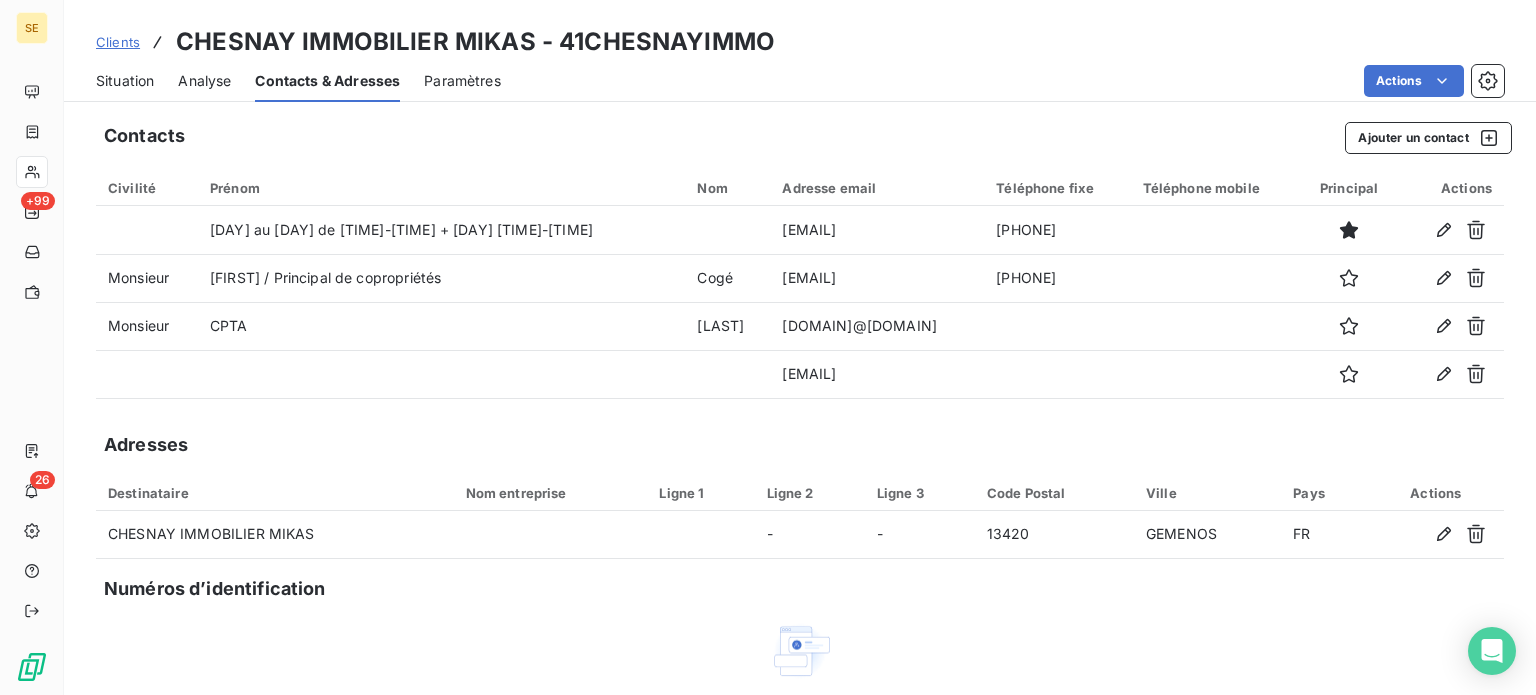 click on "Clients" at bounding box center [118, 42] 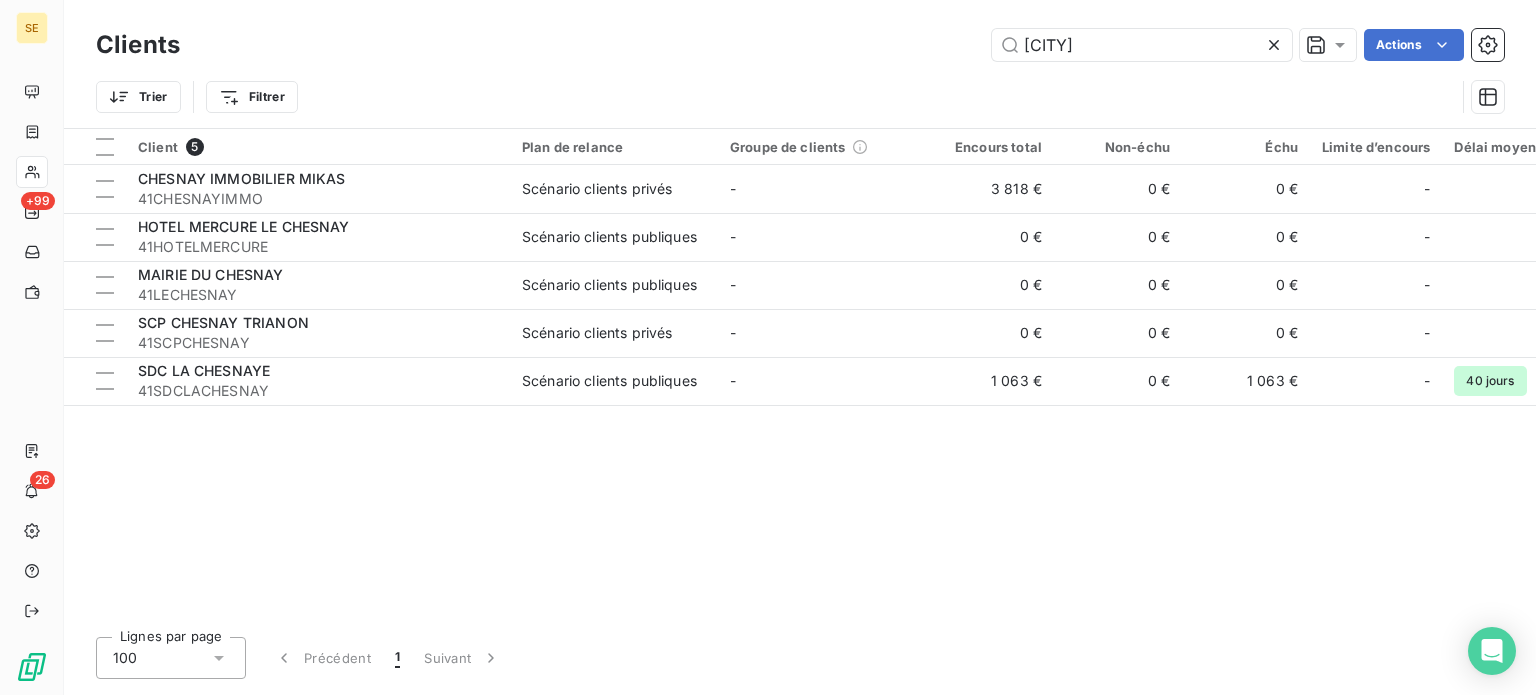 drag, startPoint x: 1108, startPoint y: 46, endPoint x: 761, endPoint y: 40, distance: 347.05188 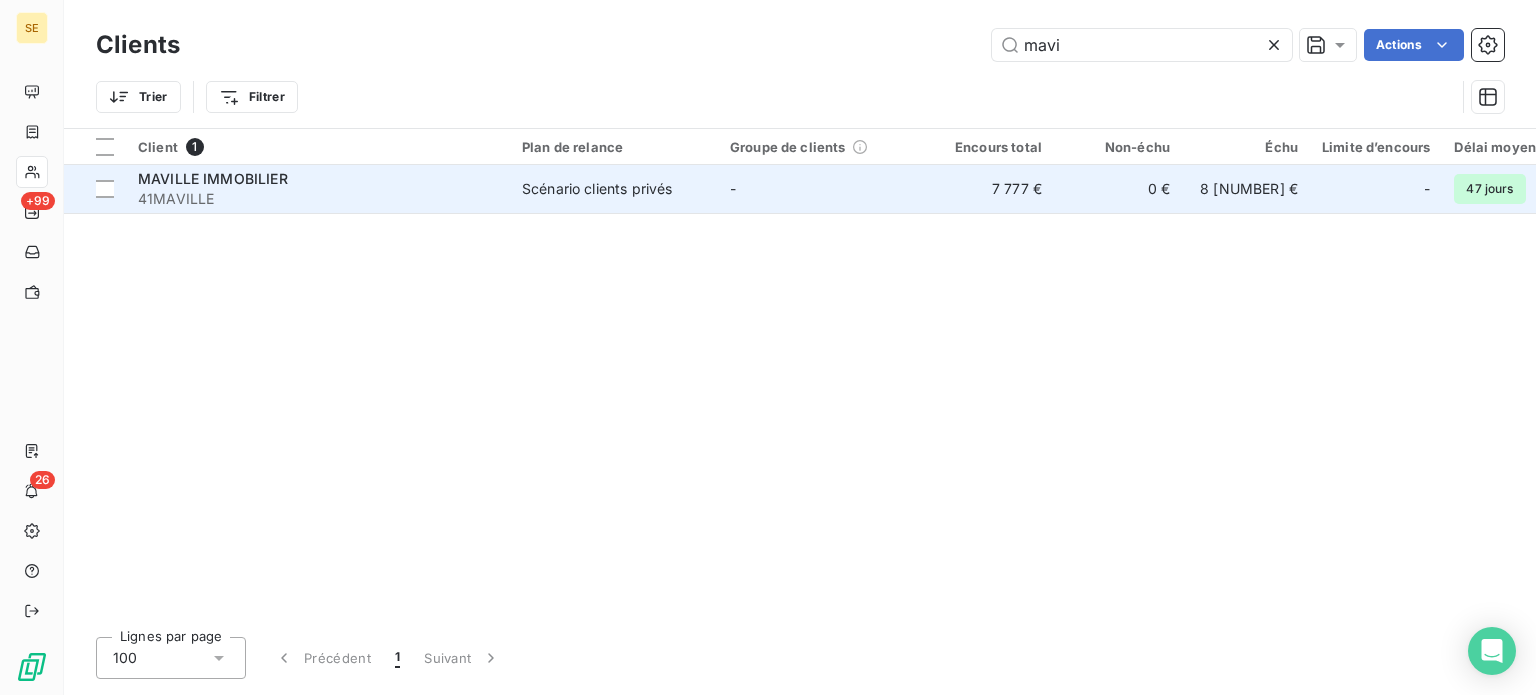 type on "mavi" 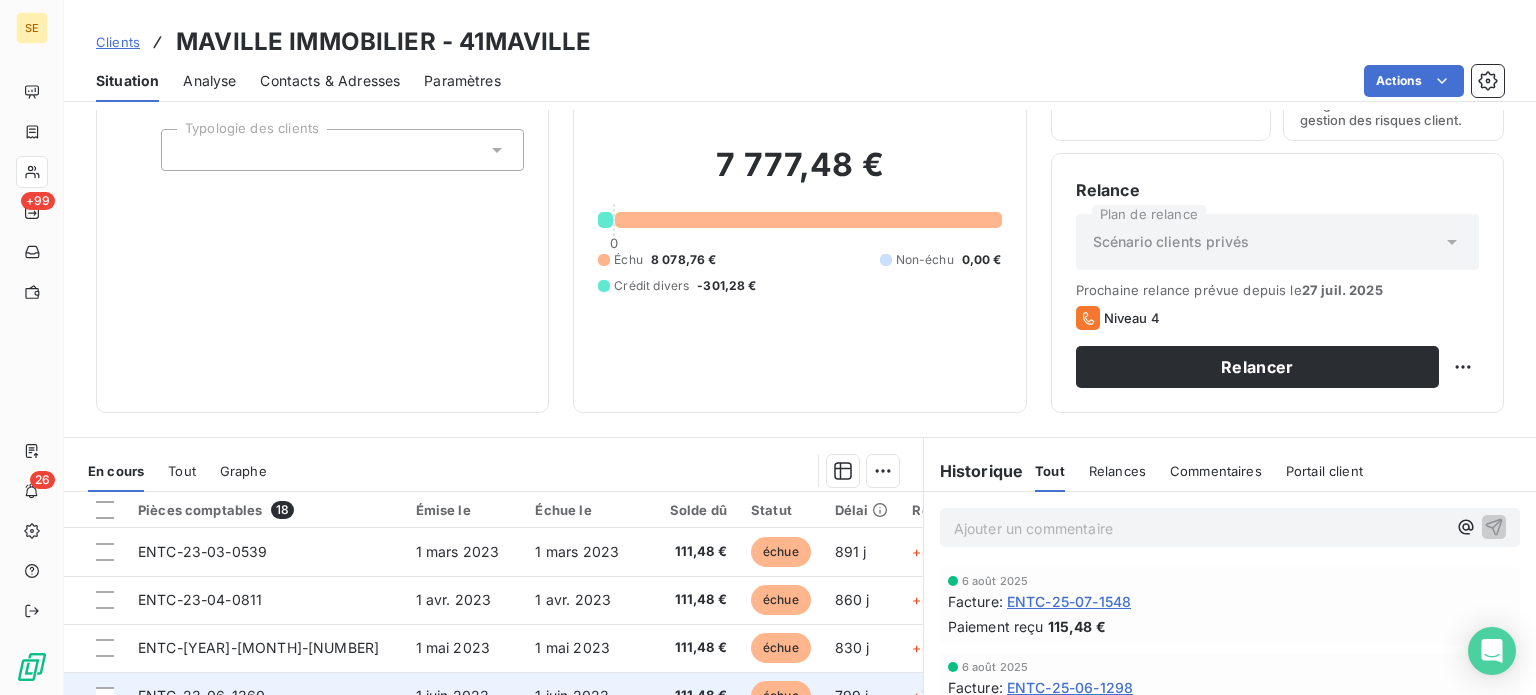 scroll, scrollTop: 360, scrollLeft: 0, axis: vertical 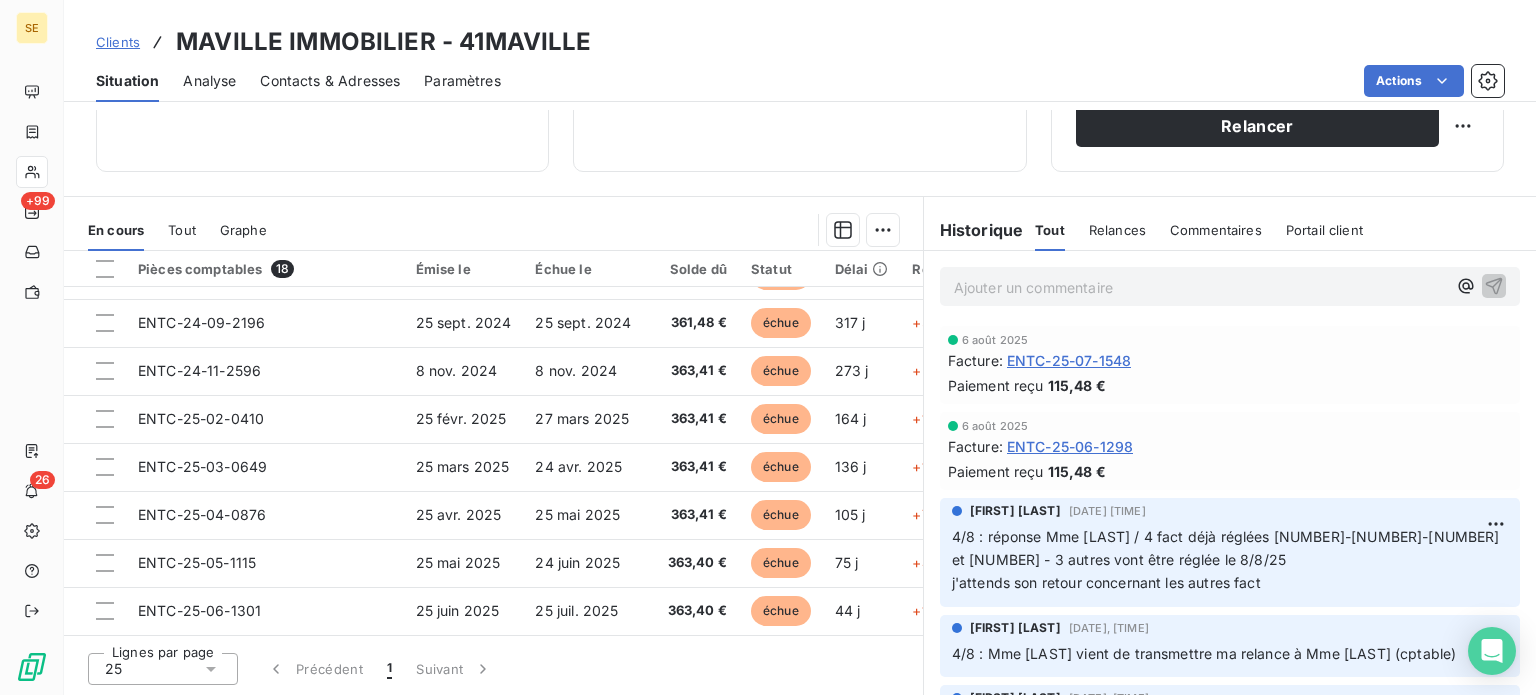 click on "Ajouter un commentaire ﻿" at bounding box center (1200, 287) 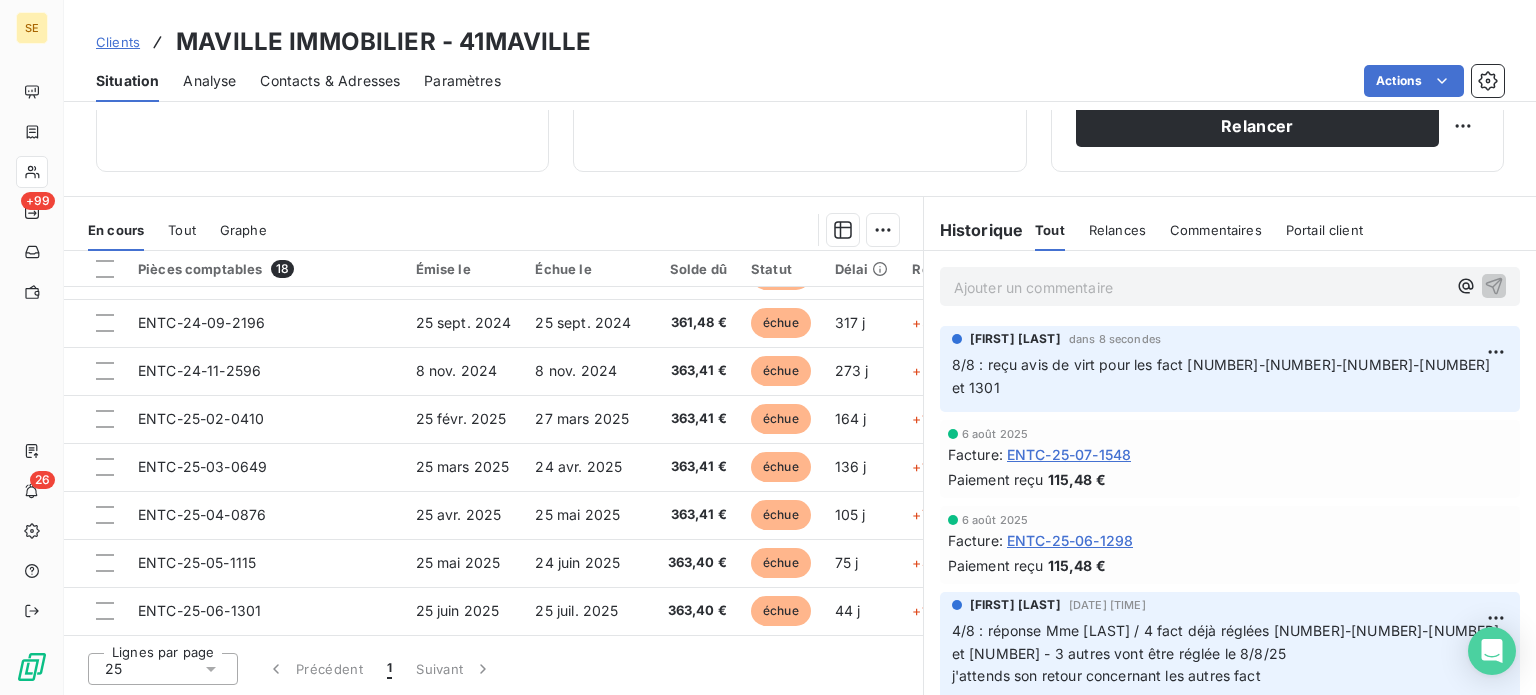click on "Contacts & Adresses" at bounding box center [330, 81] 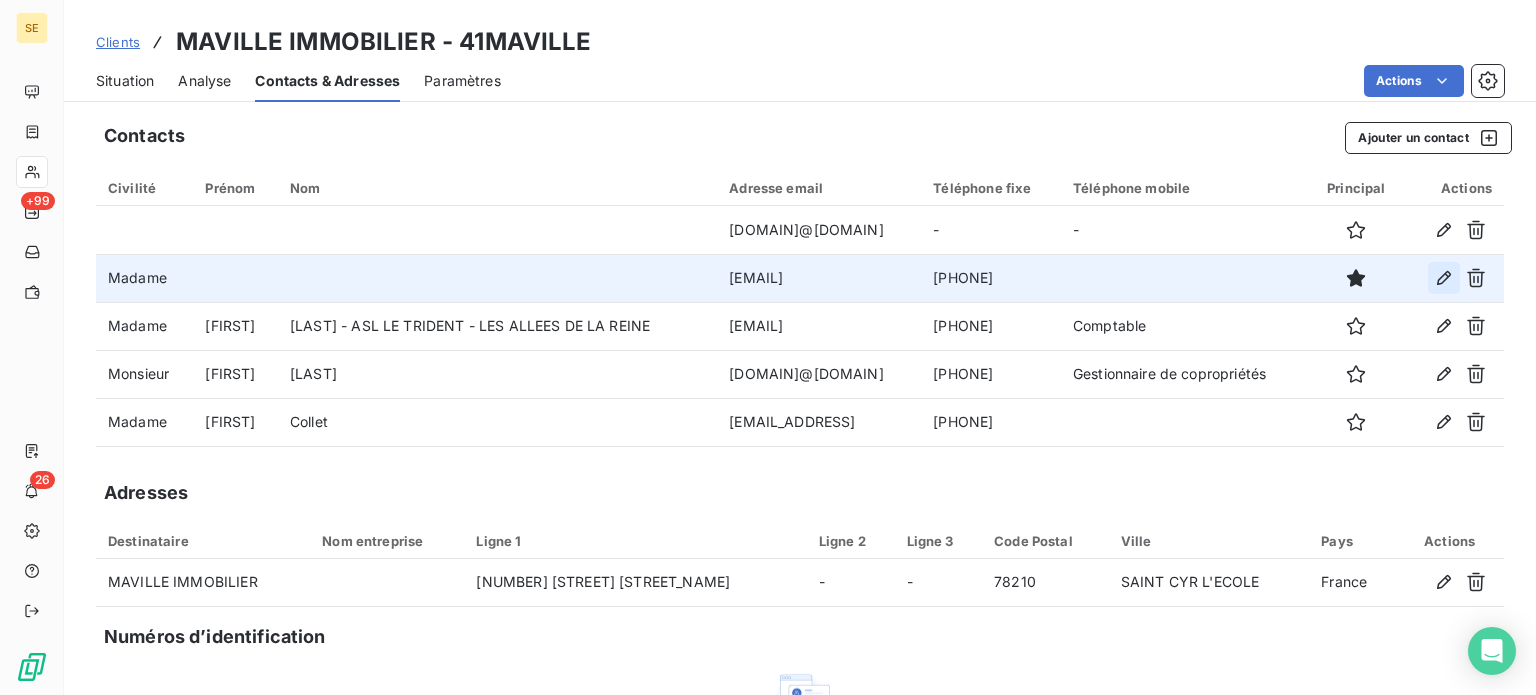 click 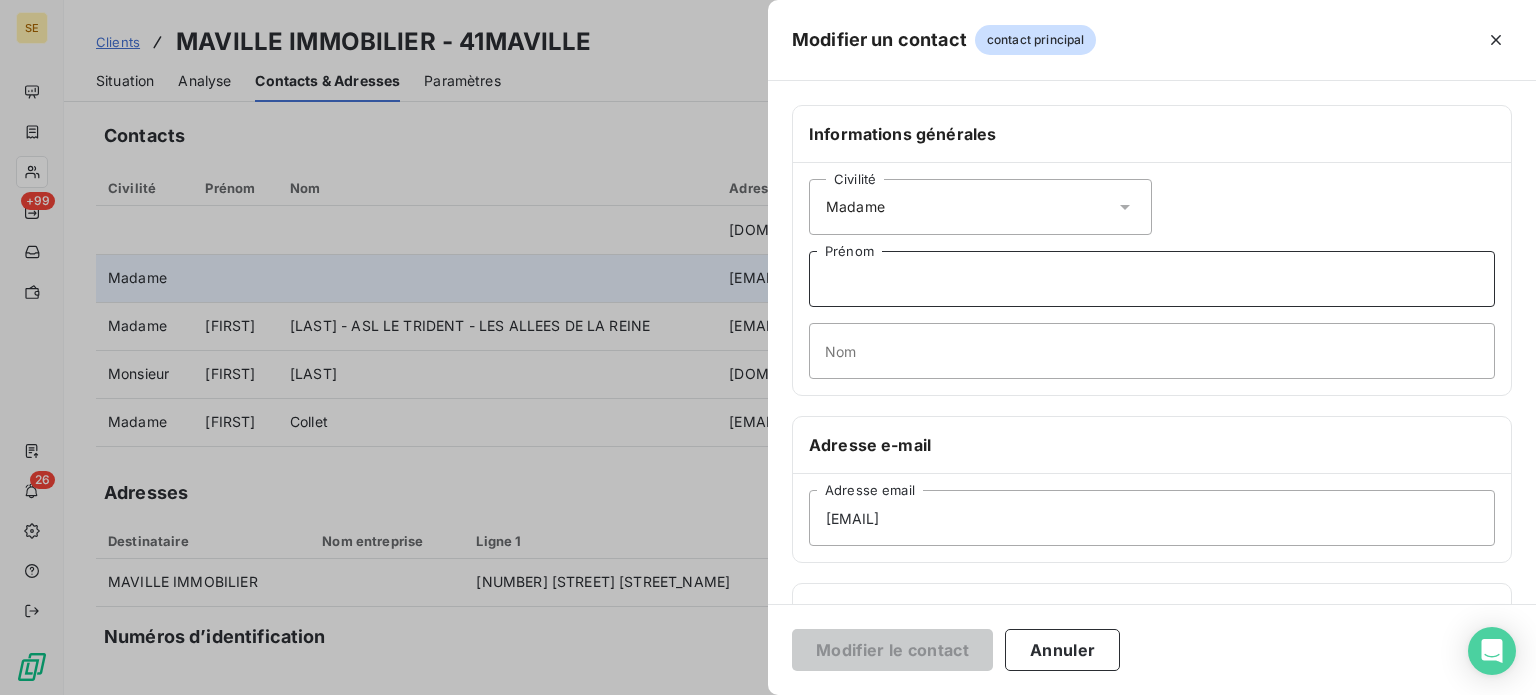 click on "Prénom" at bounding box center (1152, 279) 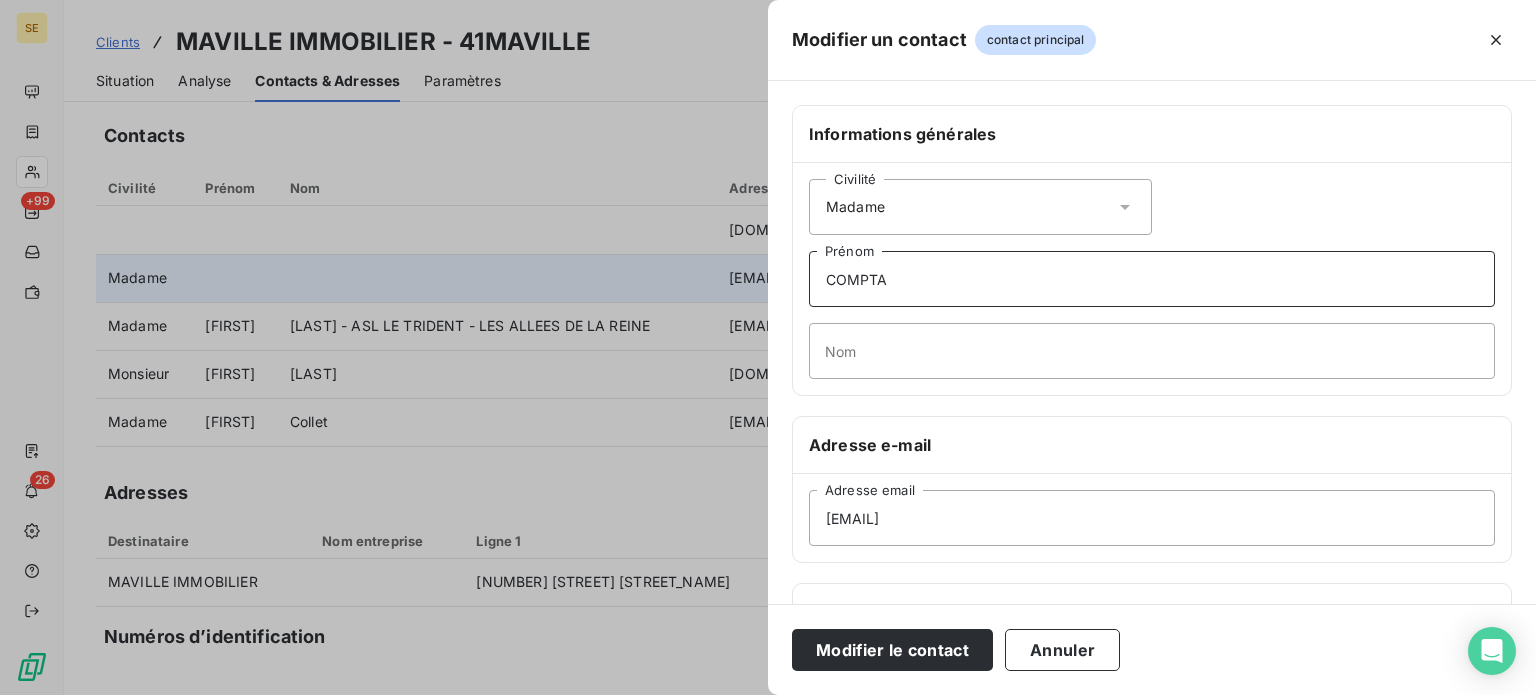type on "COMPTA" 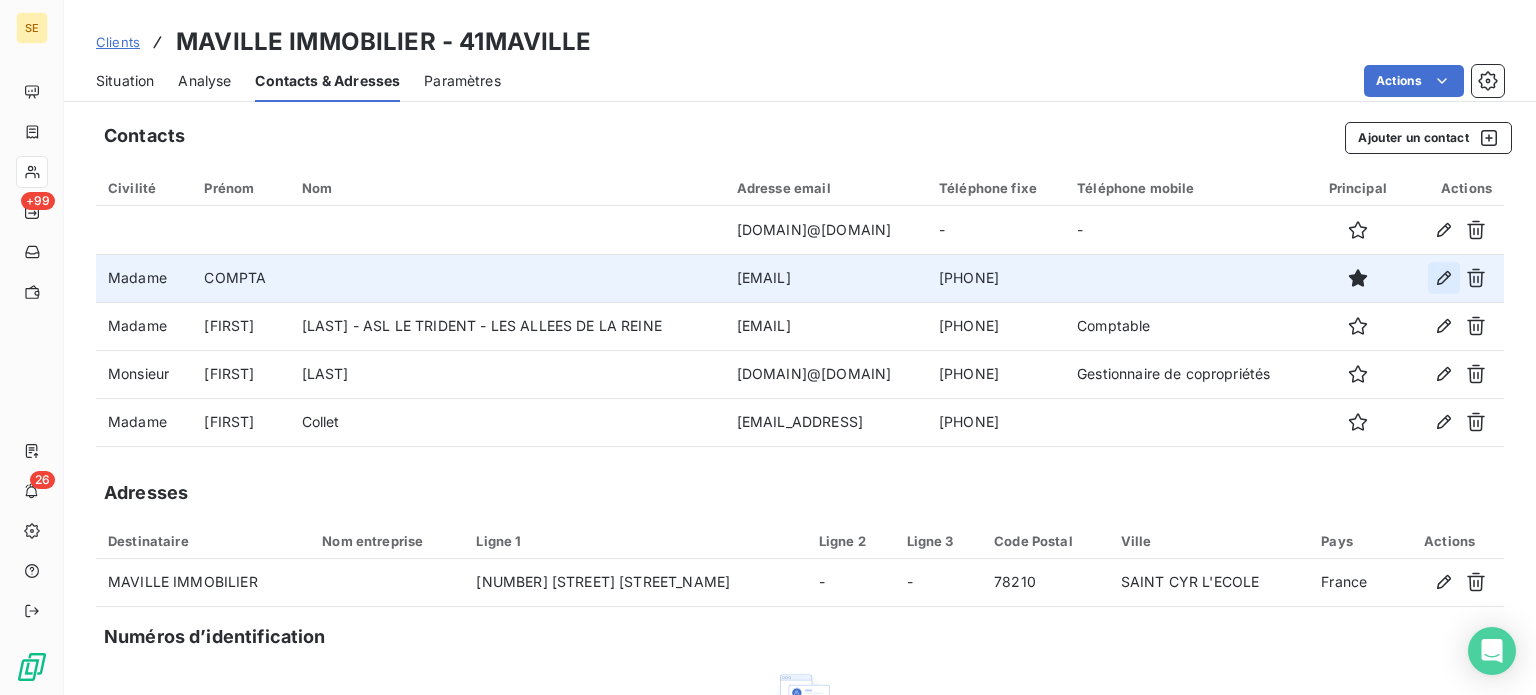 click at bounding box center [1444, 278] 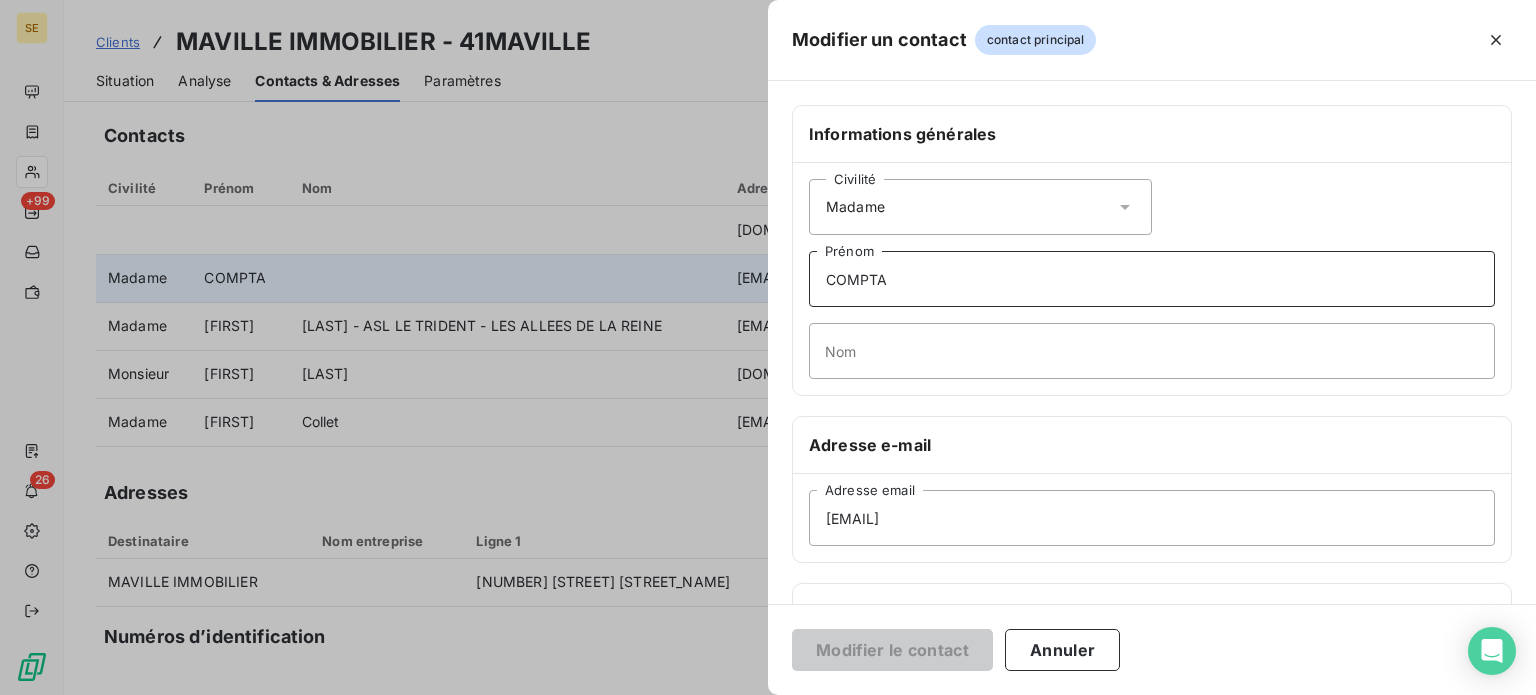 drag, startPoint x: 852, startPoint y: 274, endPoint x: 592, endPoint y: 247, distance: 261.39816 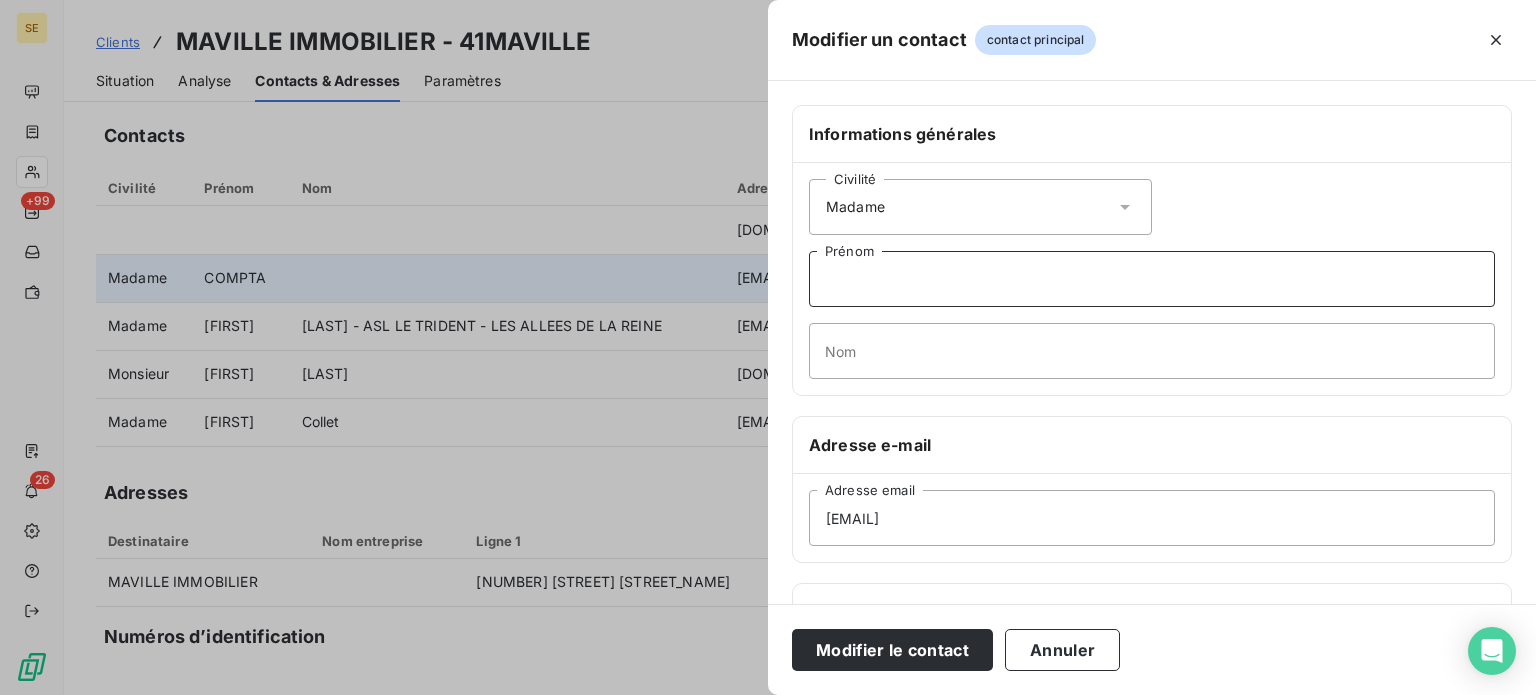 type 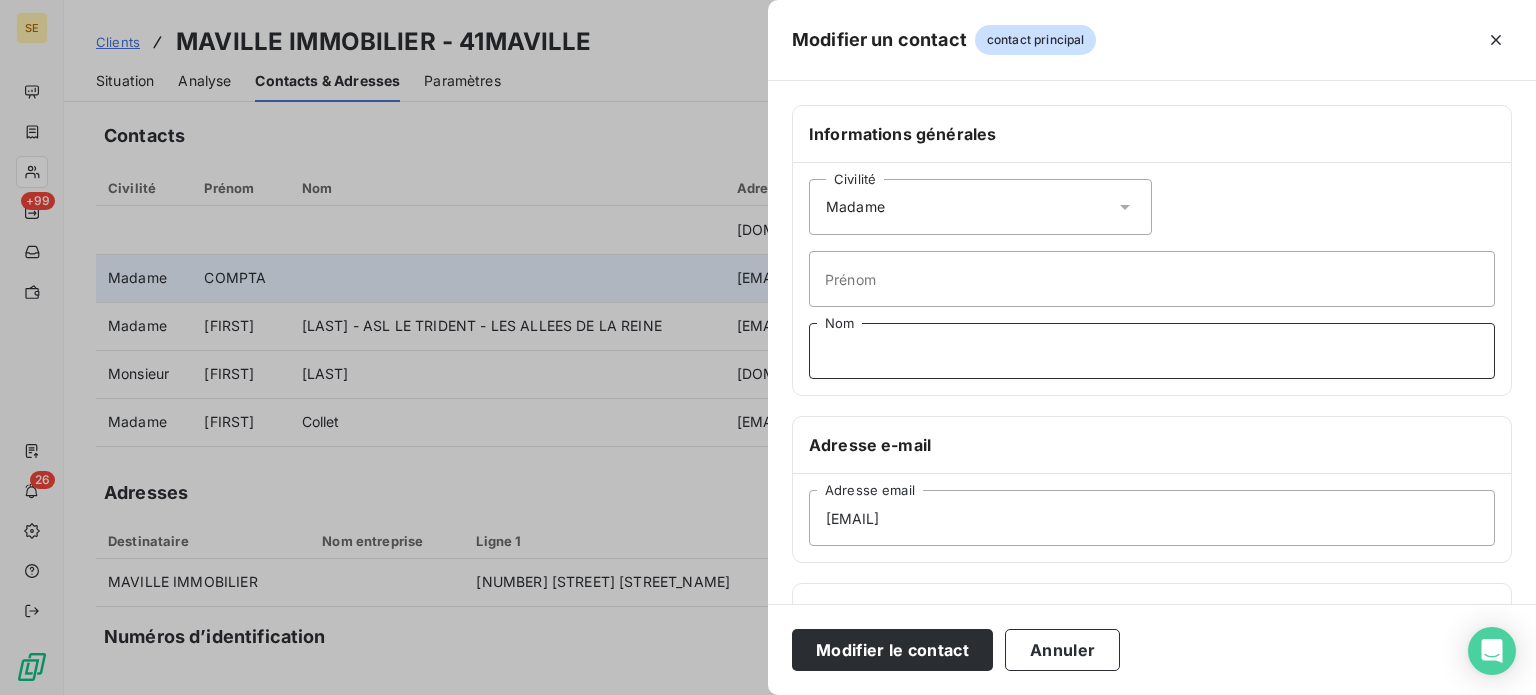 click on "Nom" at bounding box center (1152, 351) 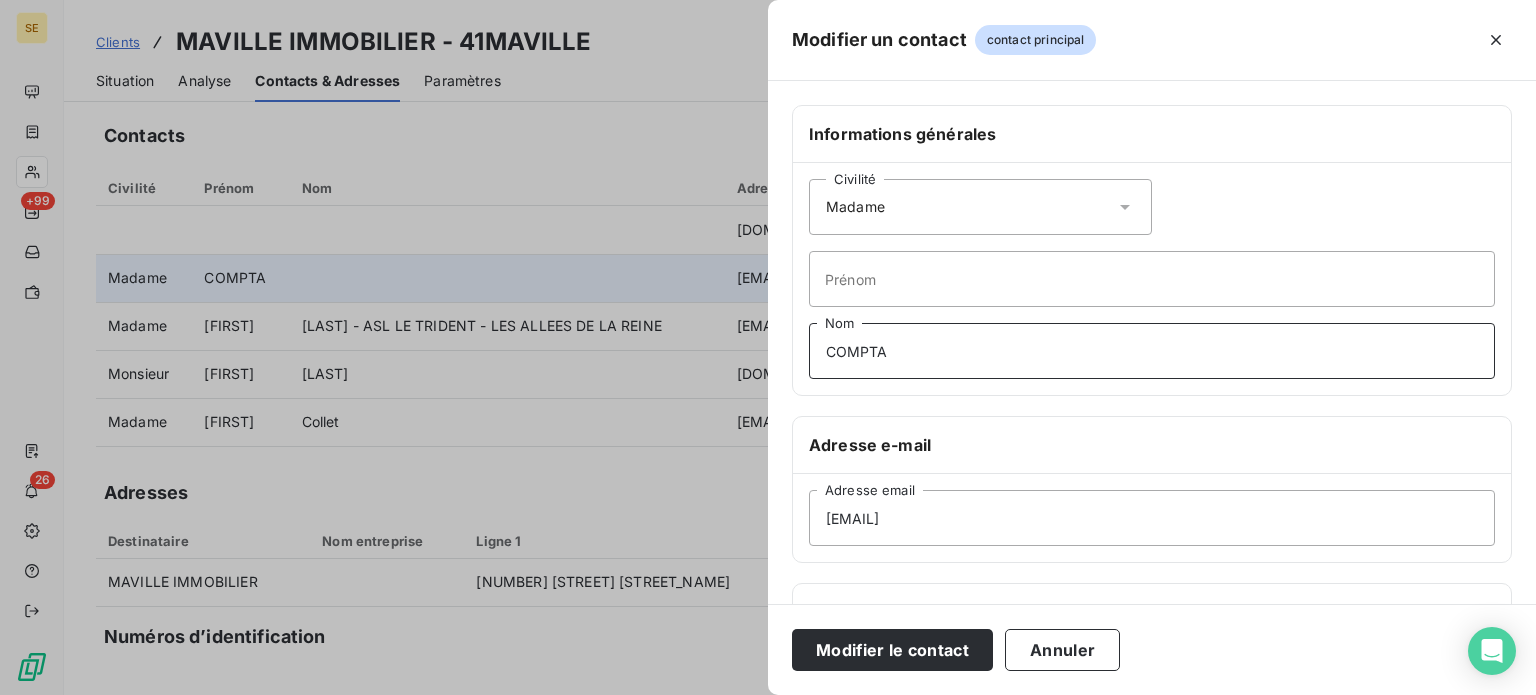 type on "COMPTA" 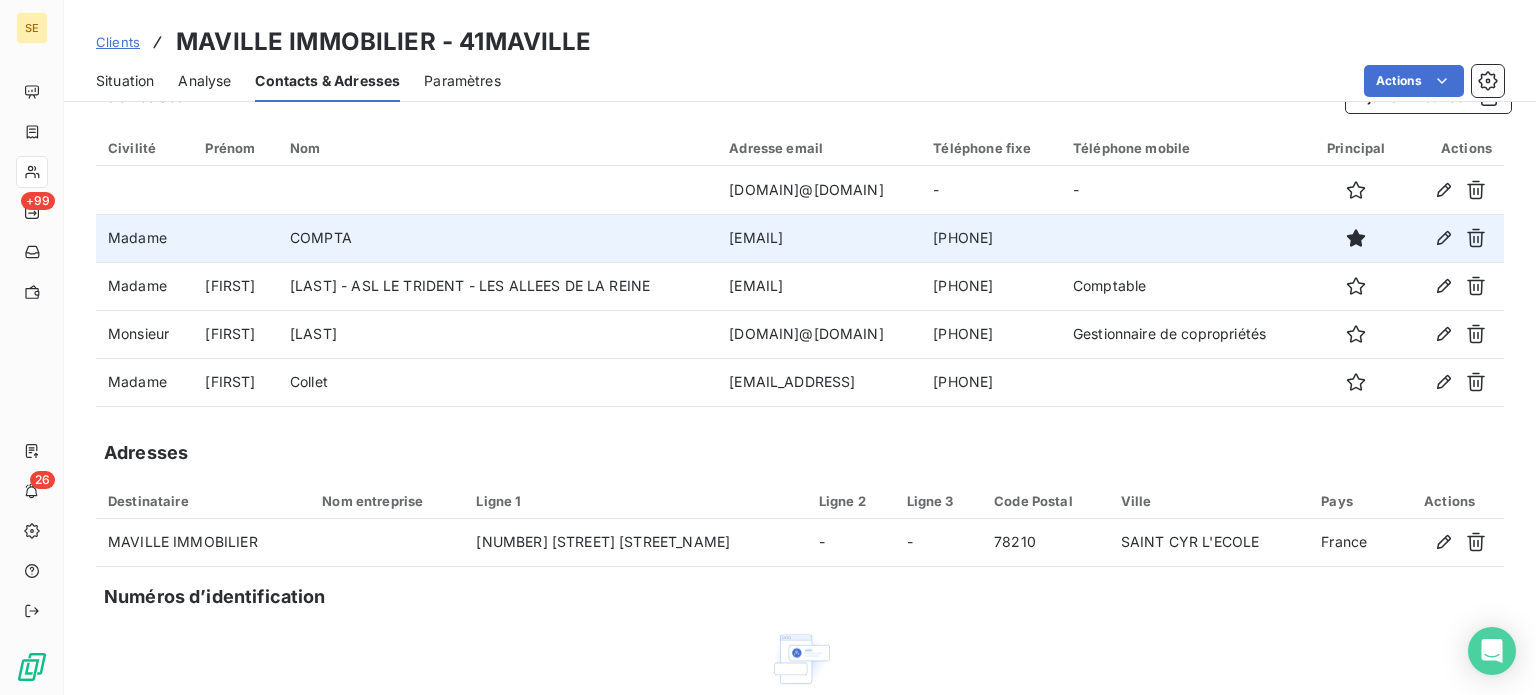 scroll, scrollTop: 16, scrollLeft: 0, axis: vertical 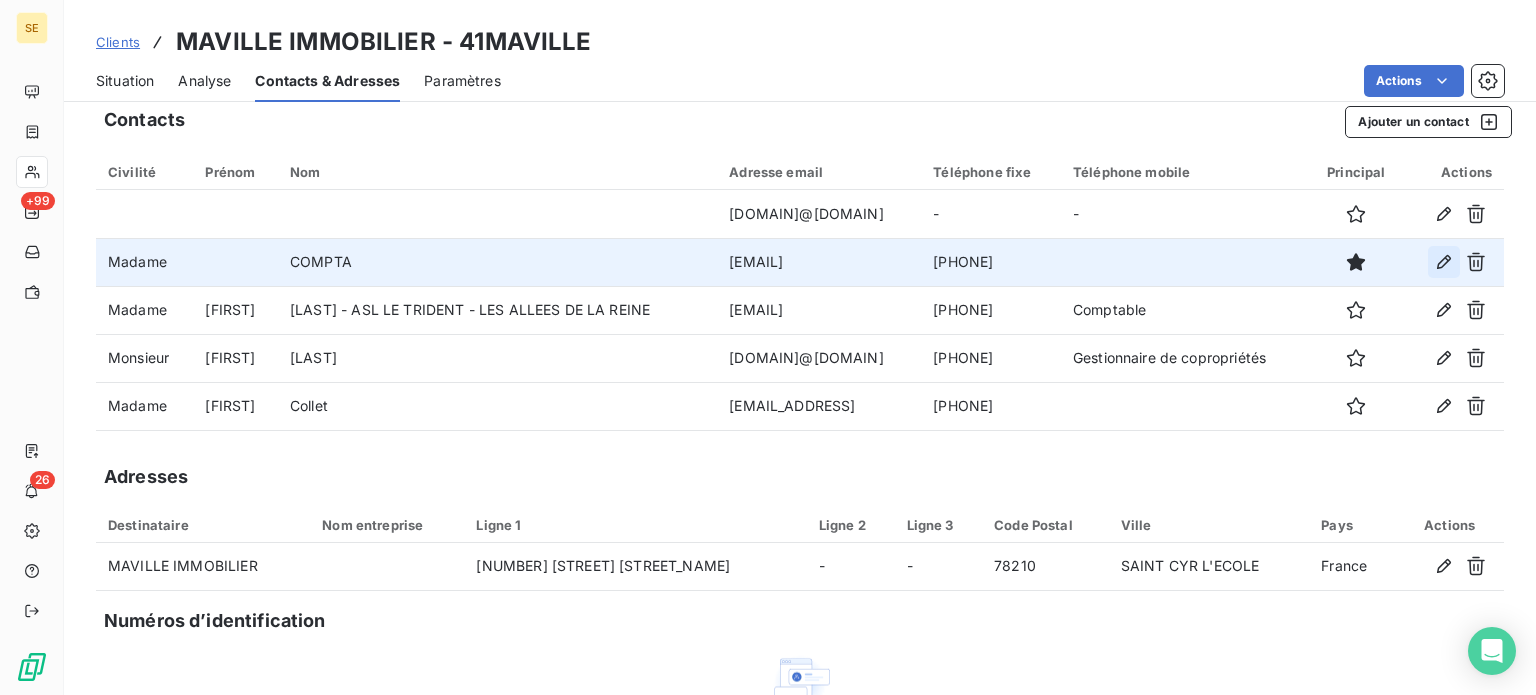 click 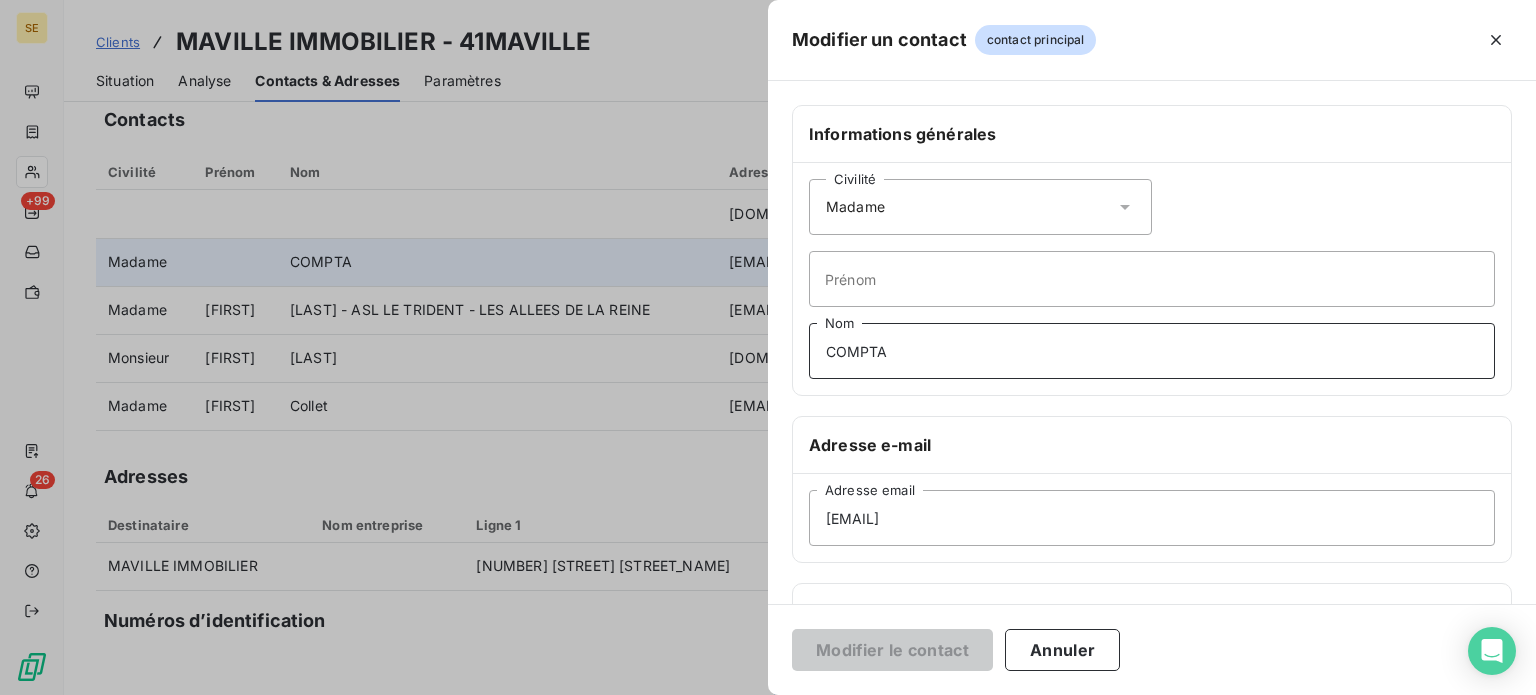 drag, startPoint x: 973, startPoint y: 363, endPoint x: 371, endPoint y: 433, distance: 606.0561 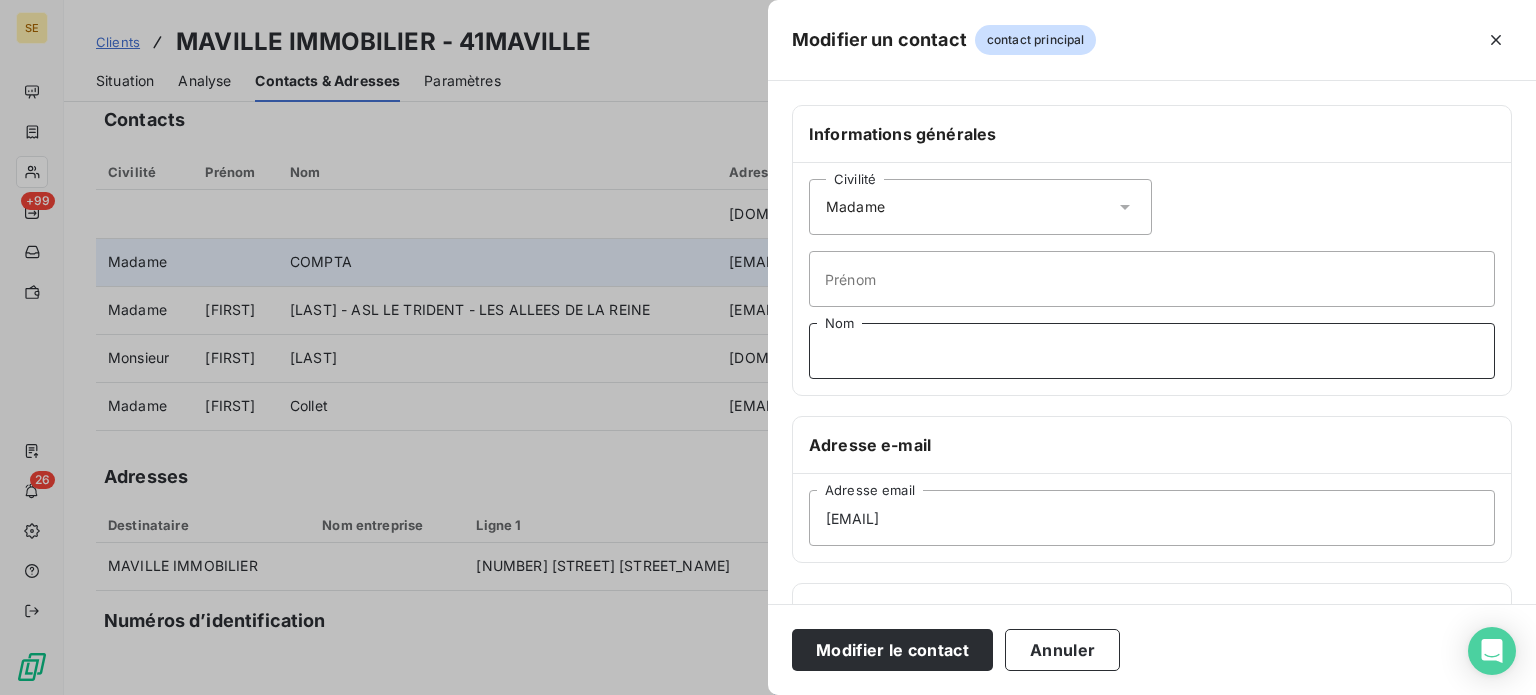 type 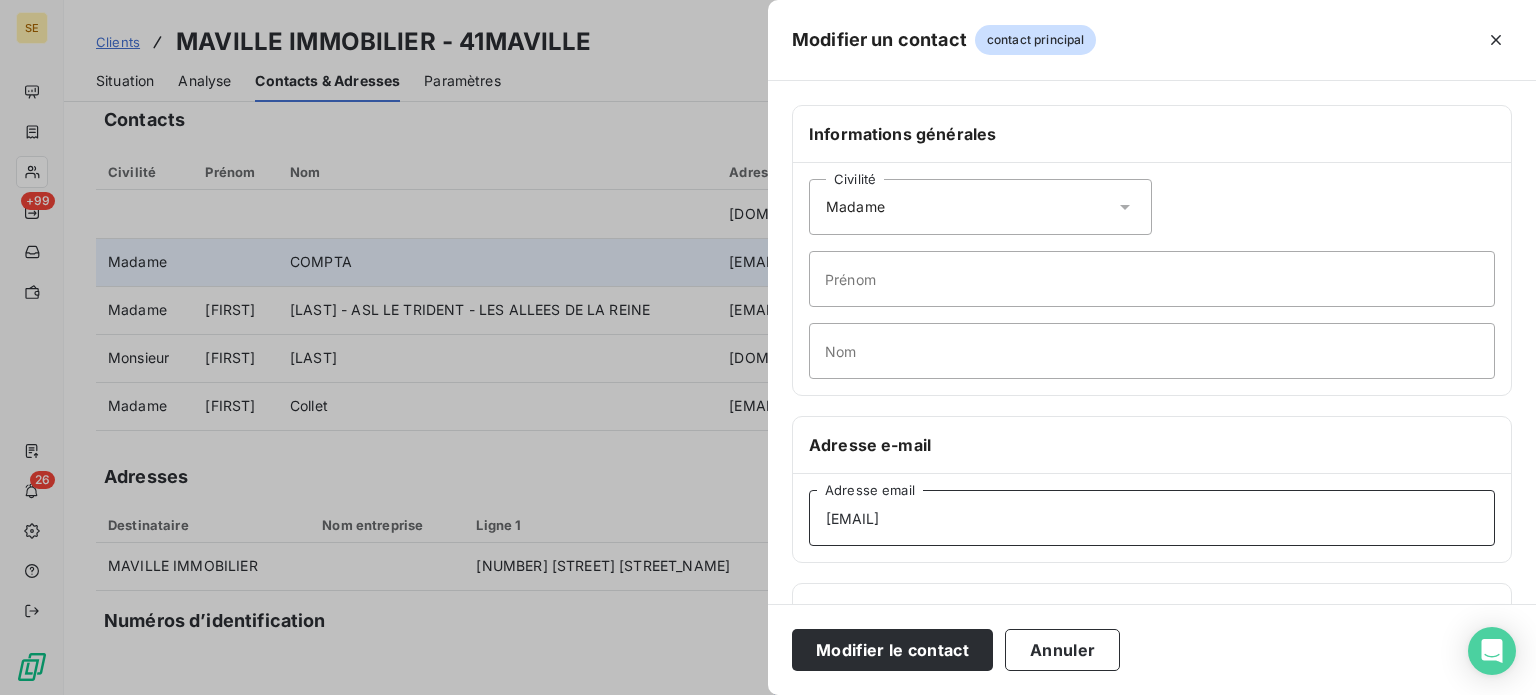 drag, startPoint x: 1004, startPoint y: 512, endPoint x: 674, endPoint y: 549, distance: 332.06775 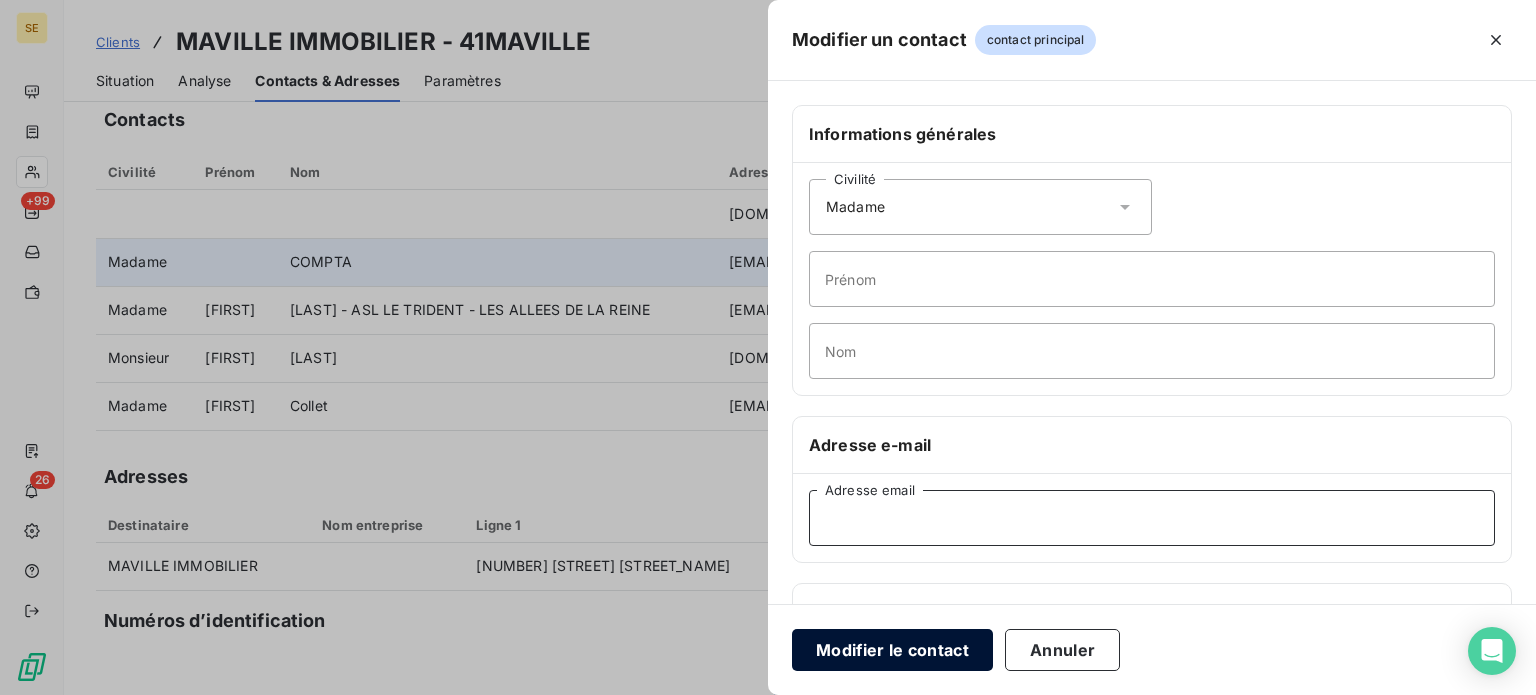 type 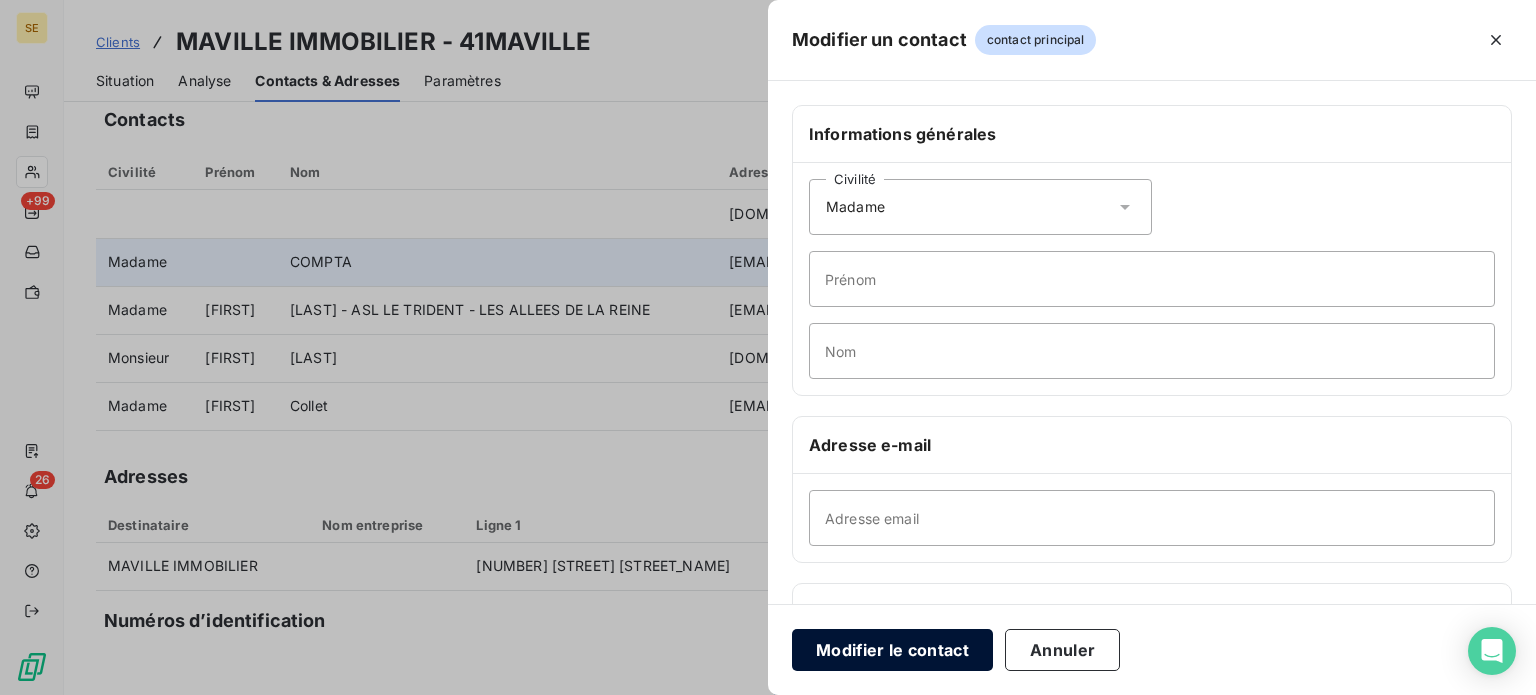 click on "Modifier le contact" at bounding box center [892, 650] 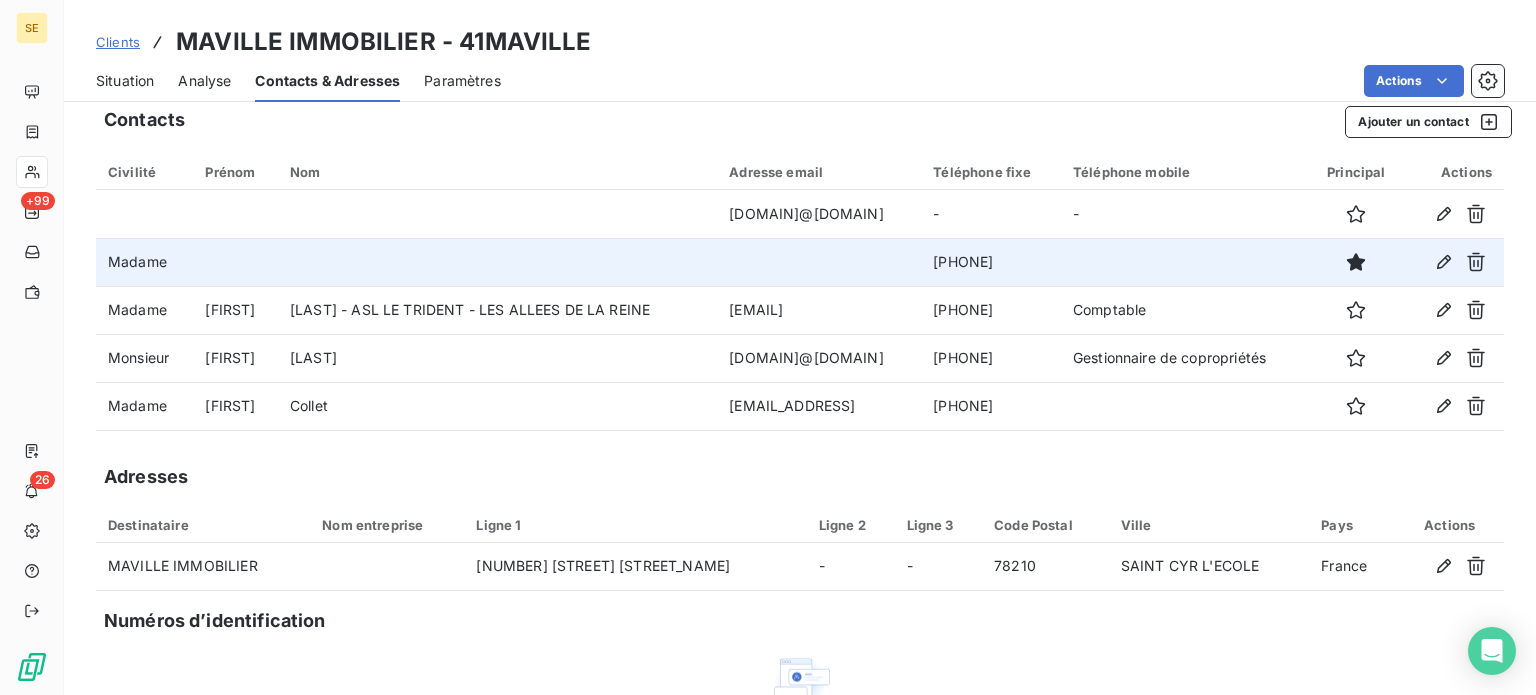 click on "Clients" at bounding box center (118, 42) 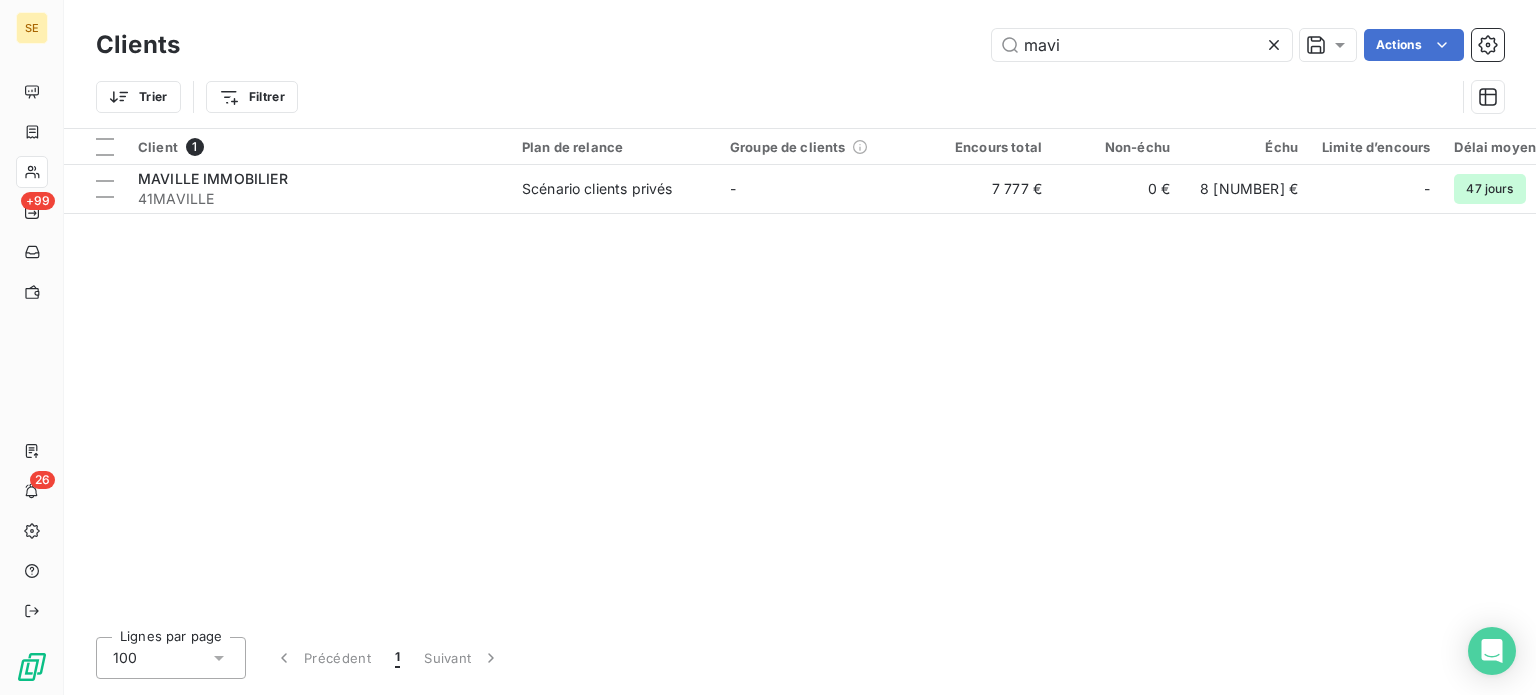 drag, startPoint x: 1121, startPoint y: 47, endPoint x: 861, endPoint y: 69, distance: 260.9291 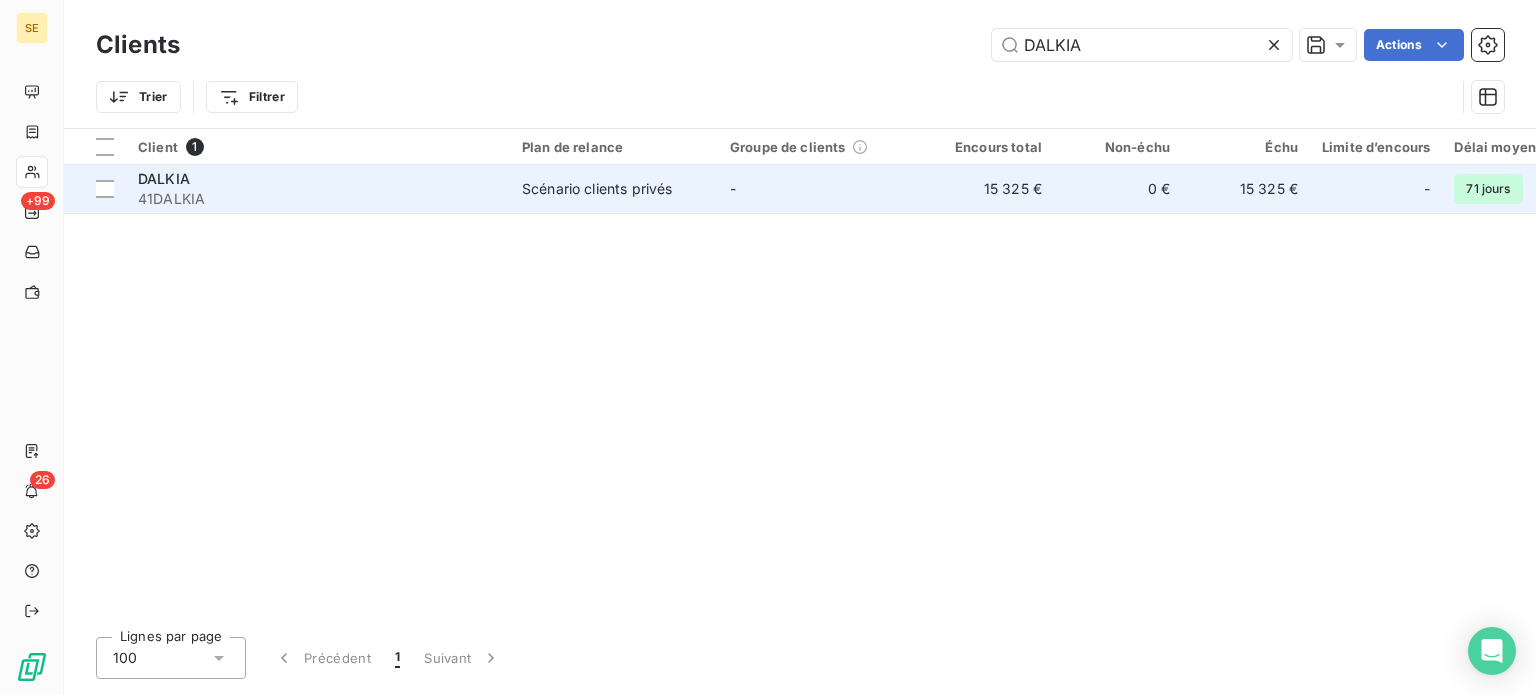 type on "DALKIA" 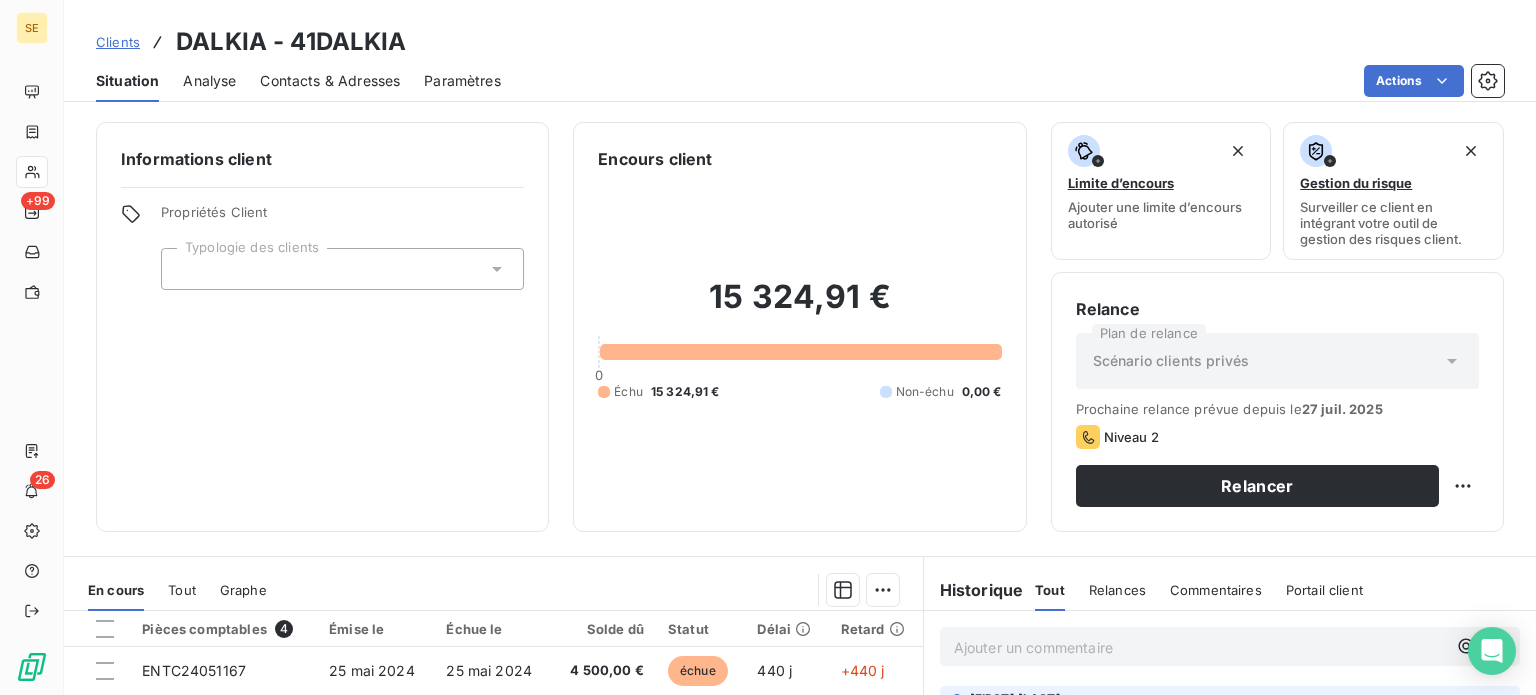 click on "Contacts & Adresses" at bounding box center [330, 81] 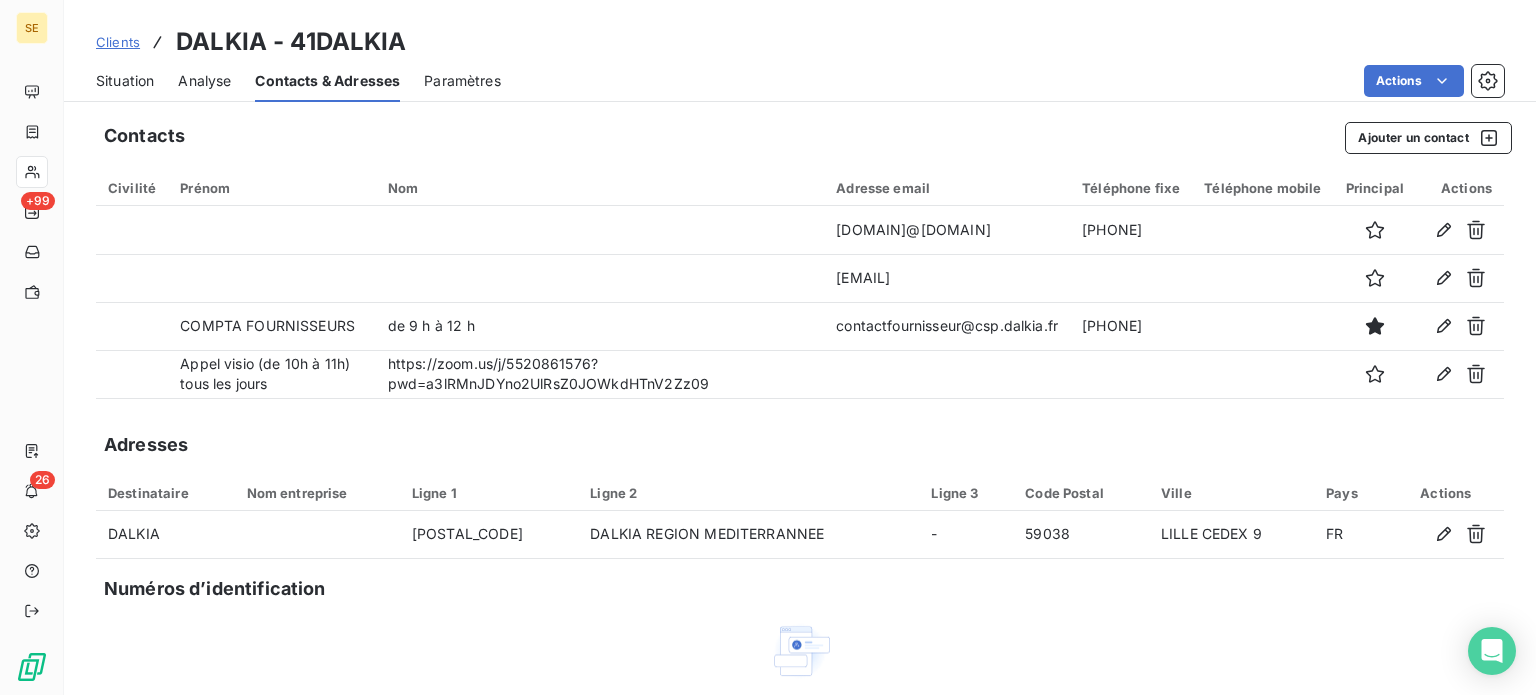 click on "Situation" at bounding box center [125, 81] 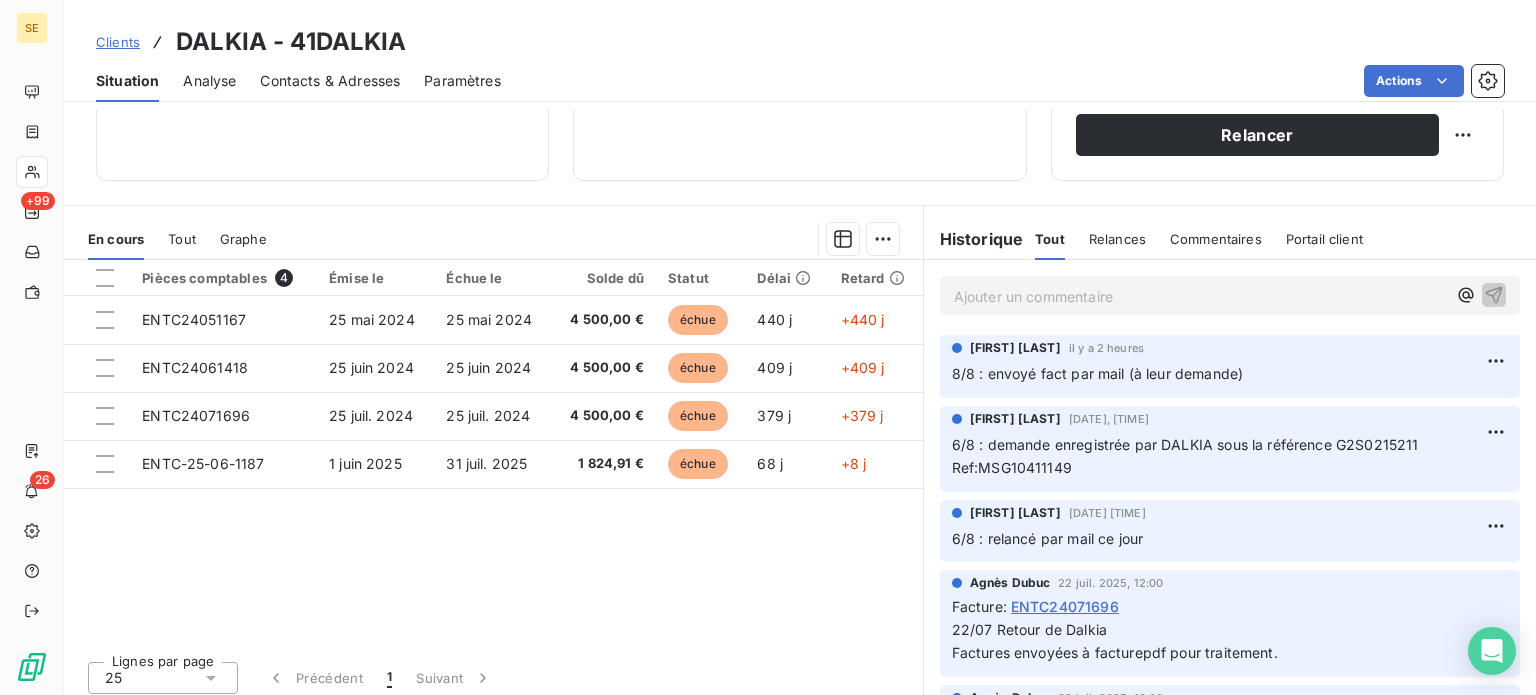 scroll, scrollTop: 360, scrollLeft: 0, axis: vertical 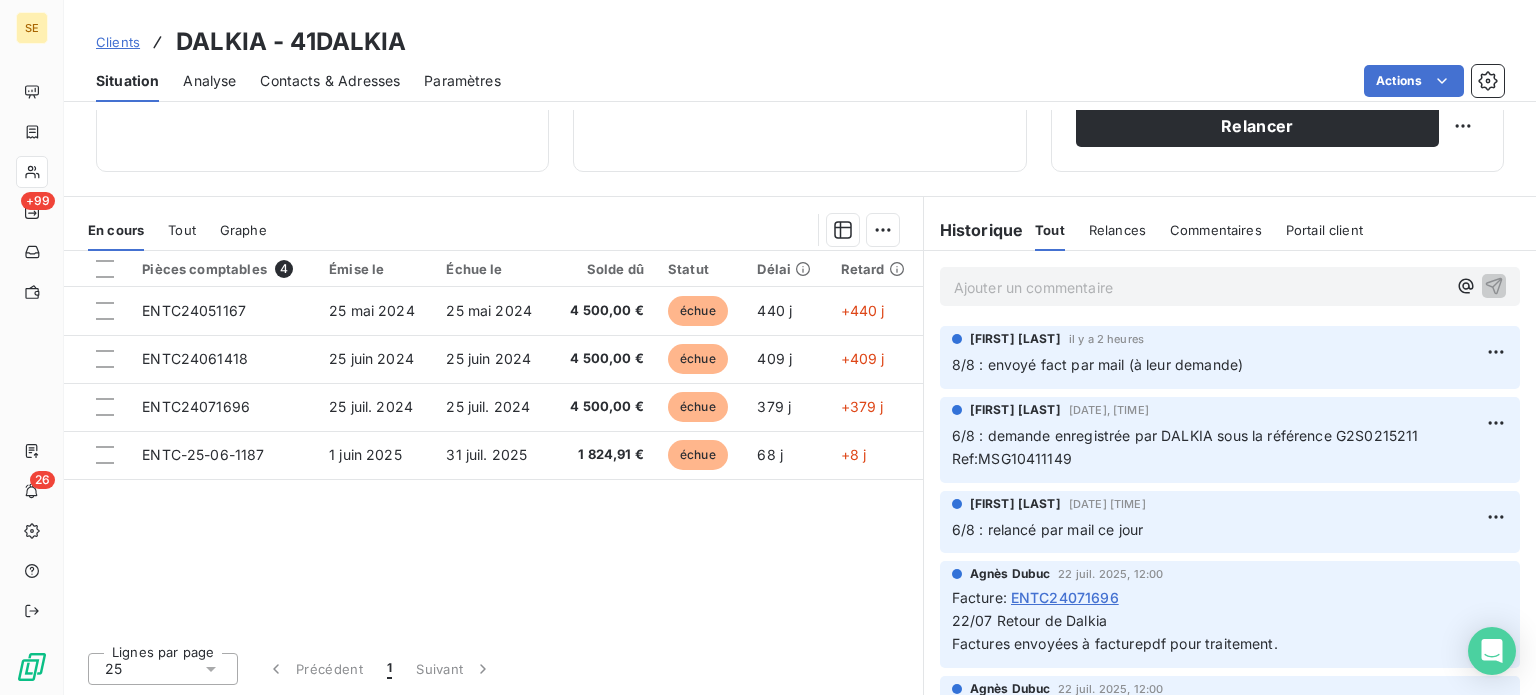click on "Contacts & Adresses" at bounding box center [330, 81] 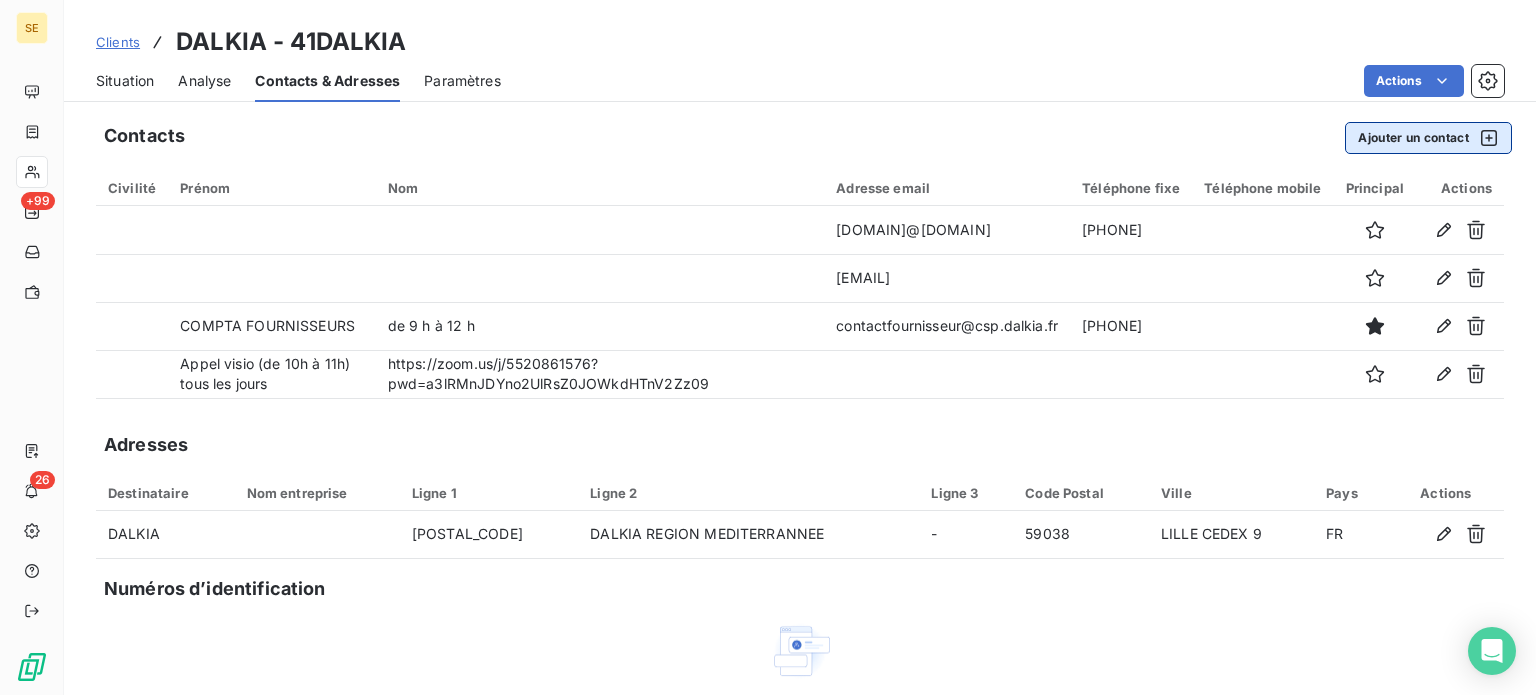 click on "Ajouter un contact" at bounding box center [1428, 138] 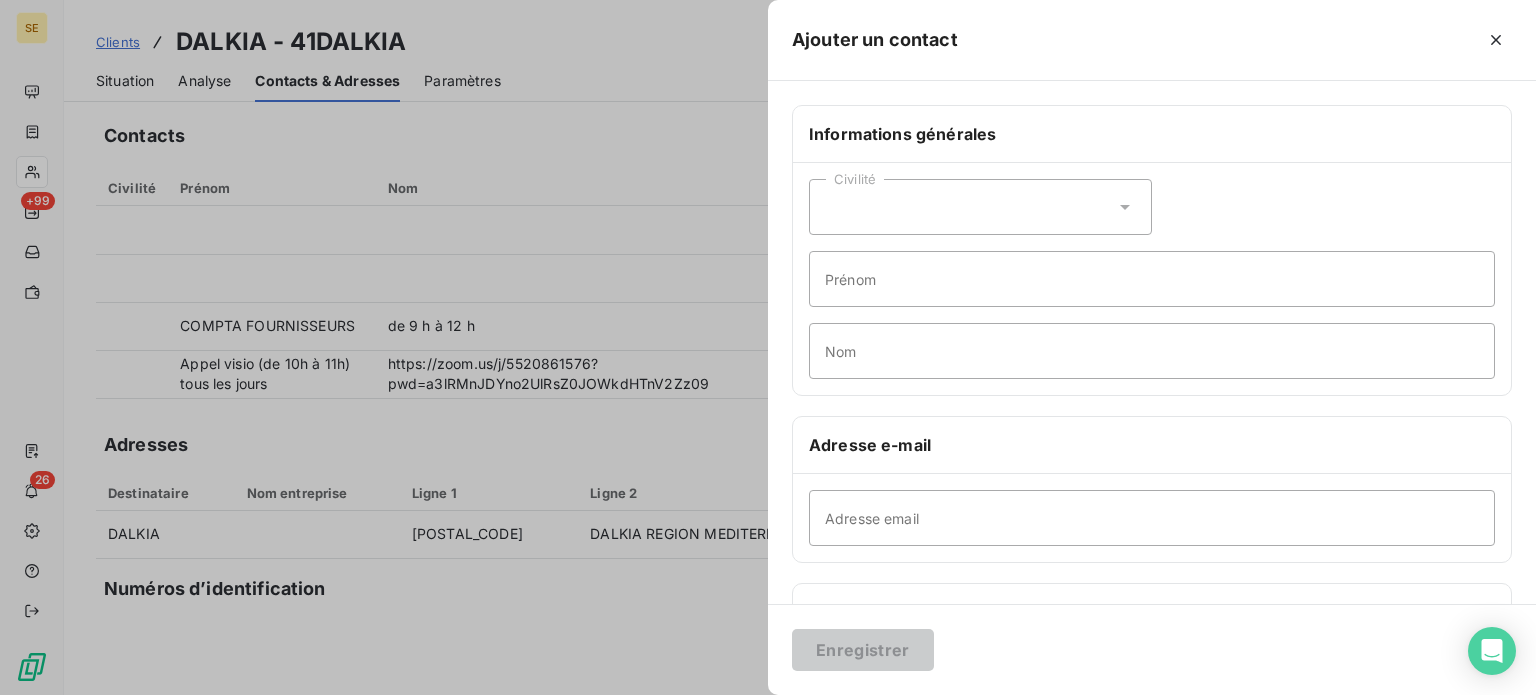 click on "Civilité" at bounding box center [980, 207] 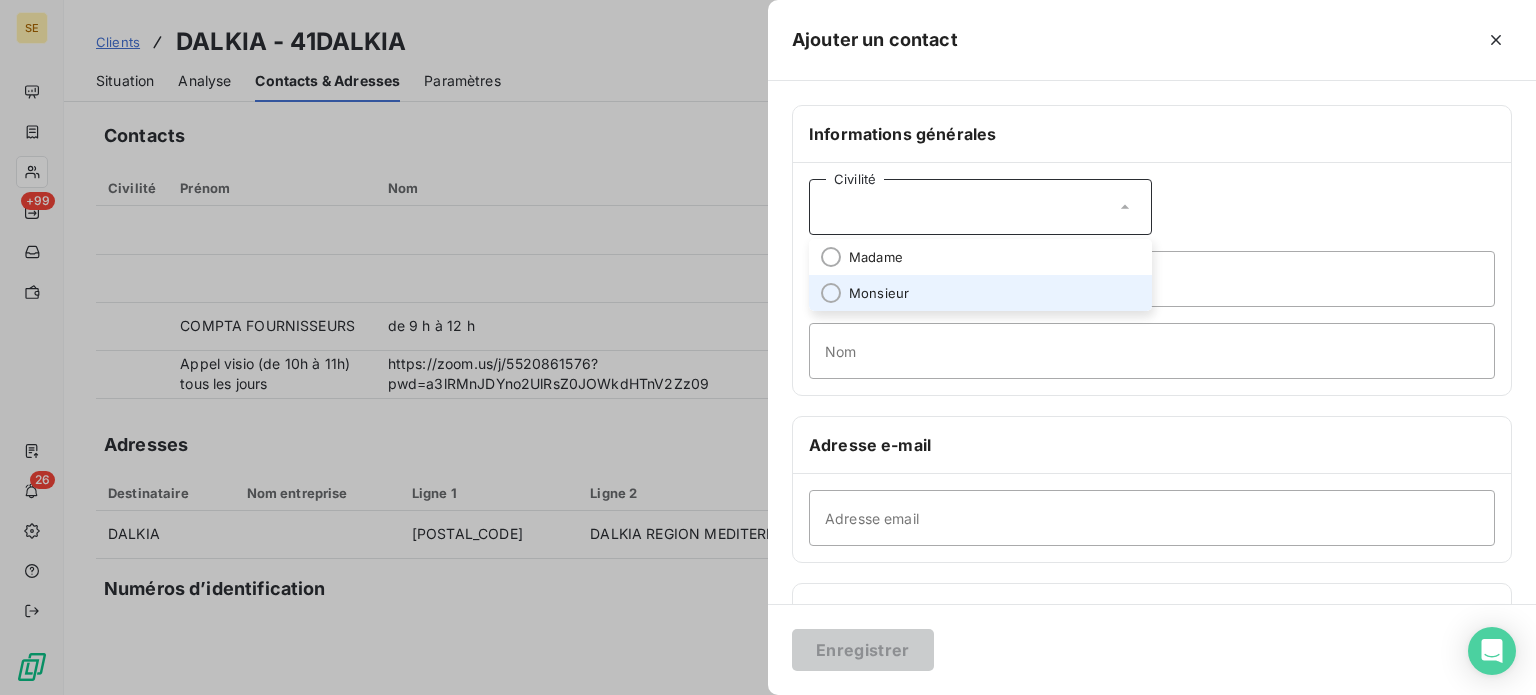 click on "Monsieur" at bounding box center (879, 293) 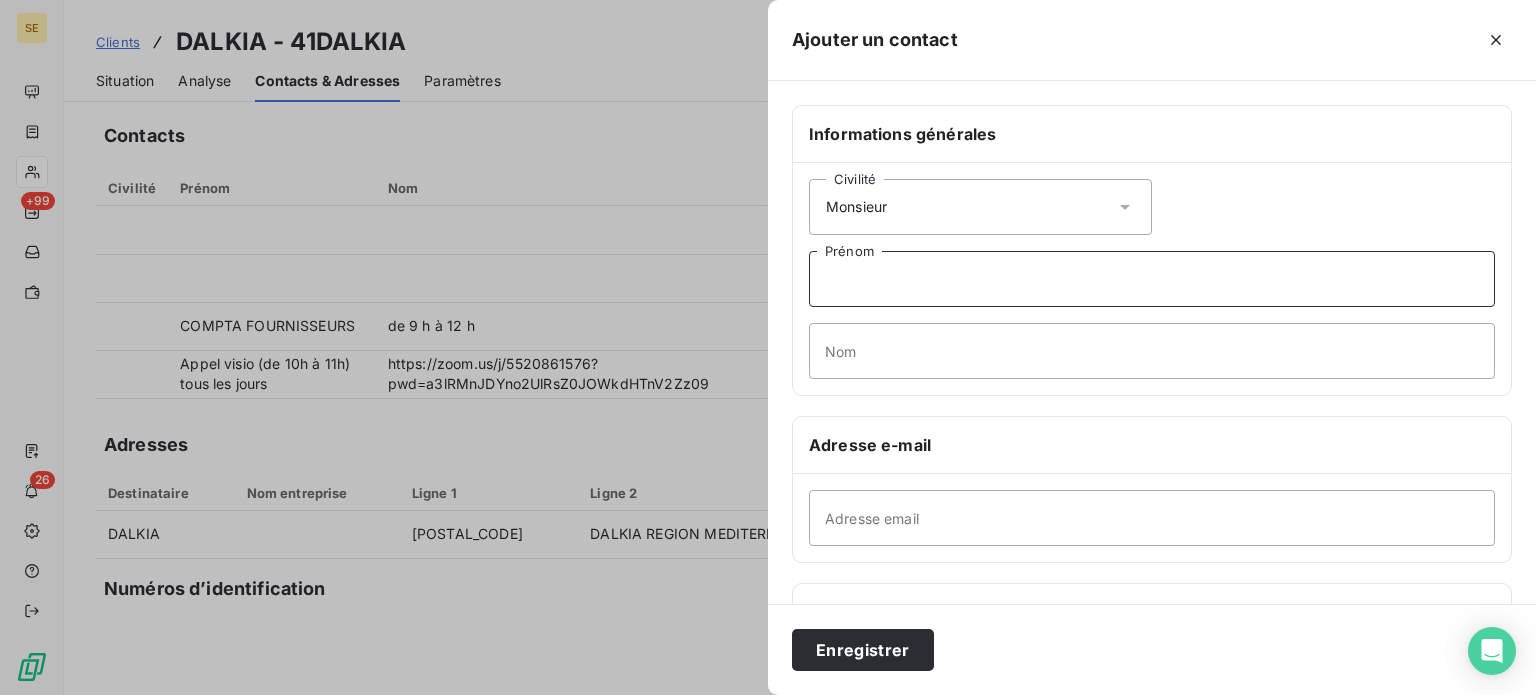 drag, startPoint x: 932, startPoint y: 285, endPoint x: 953, endPoint y: 301, distance: 26.400757 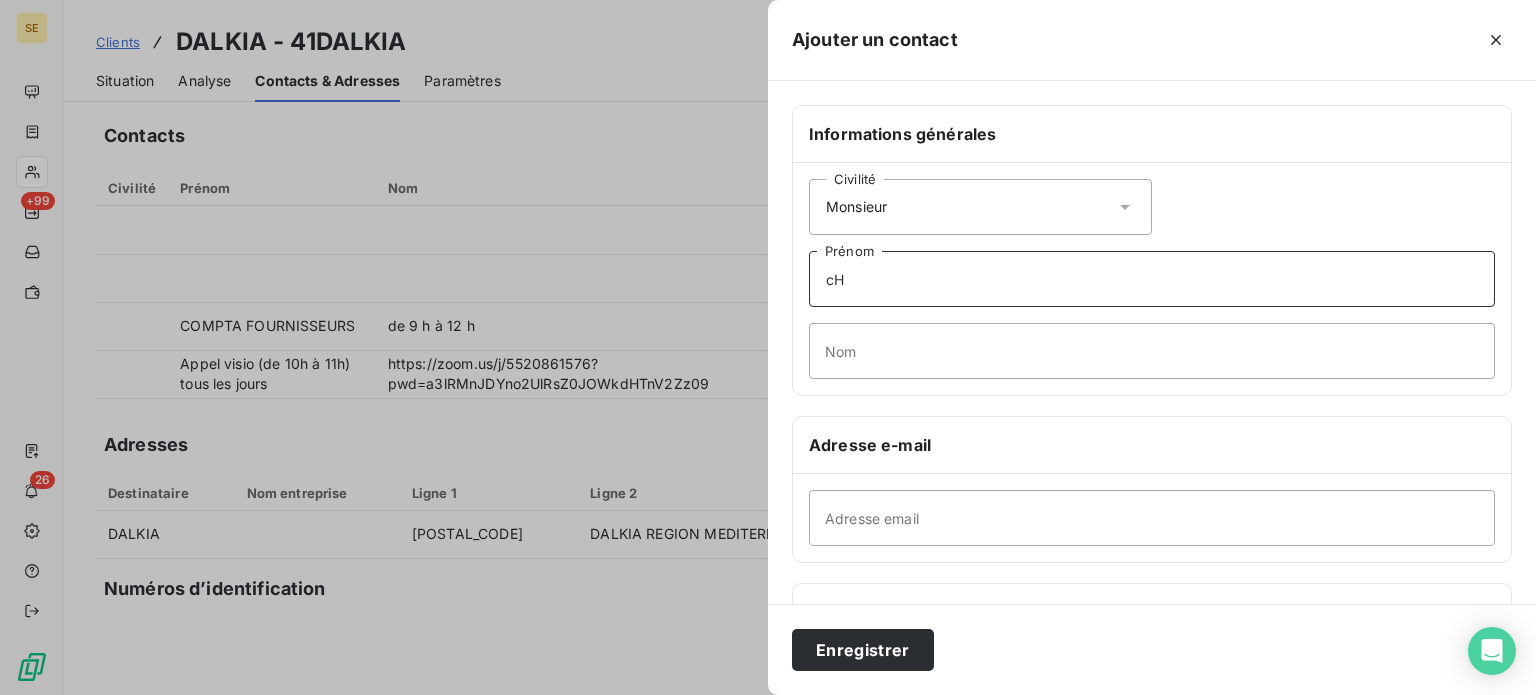 type on "c" 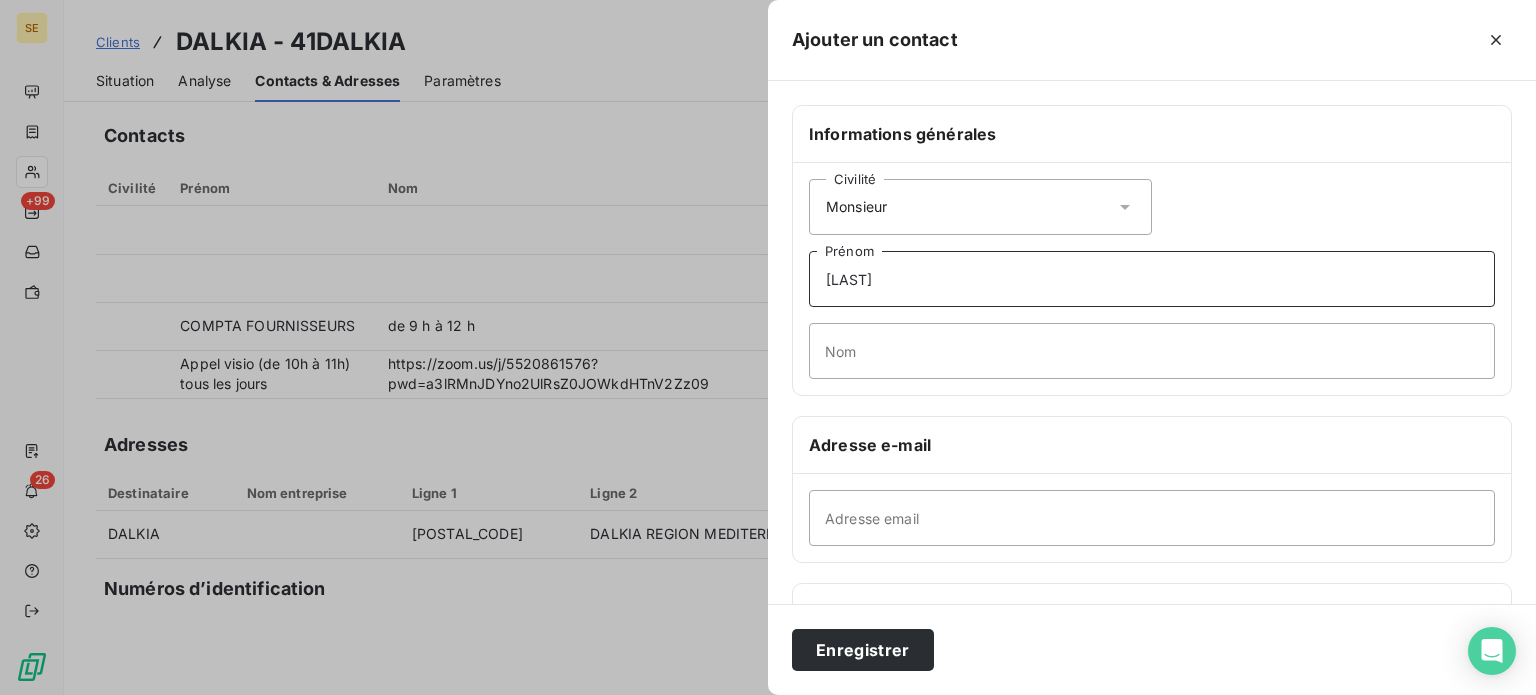 type on "[LAST]" 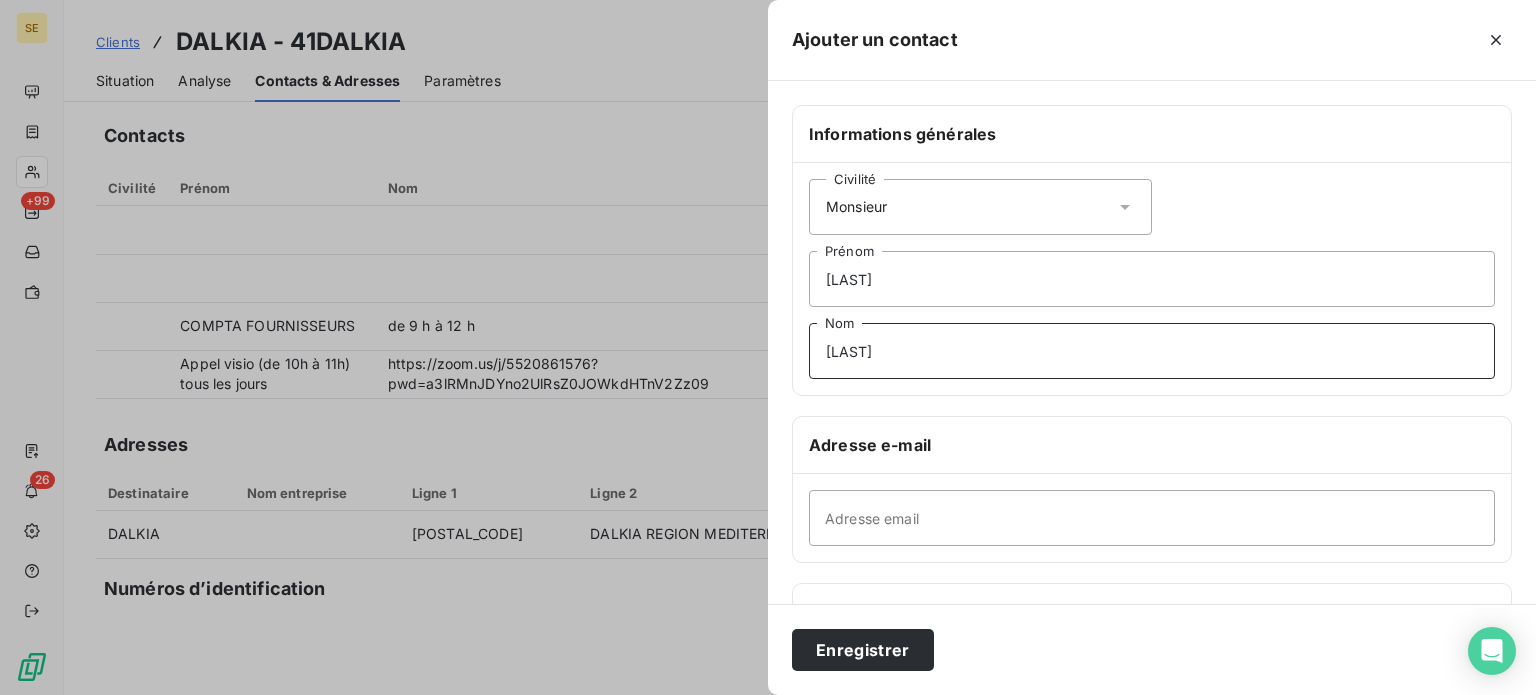type on "[LAST]" 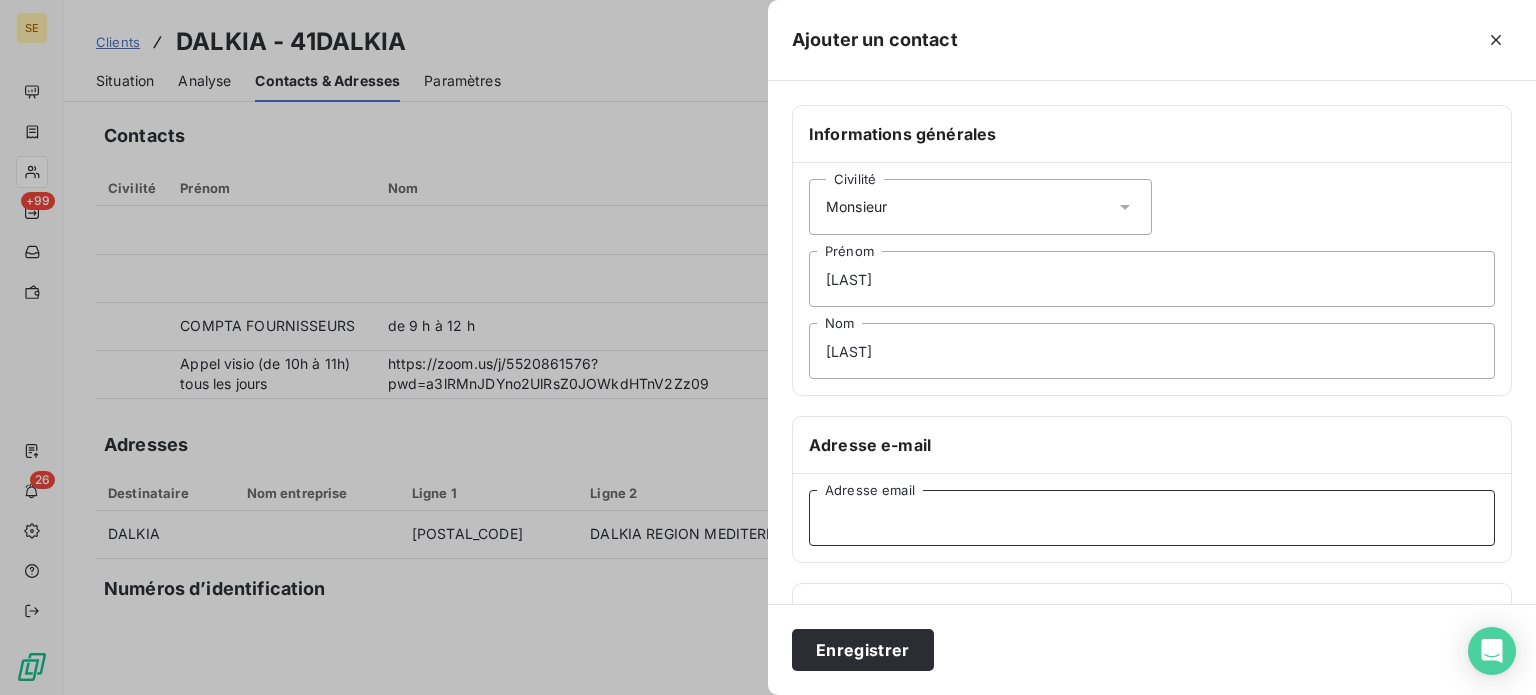 click on "Adresse email" at bounding box center [1152, 518] 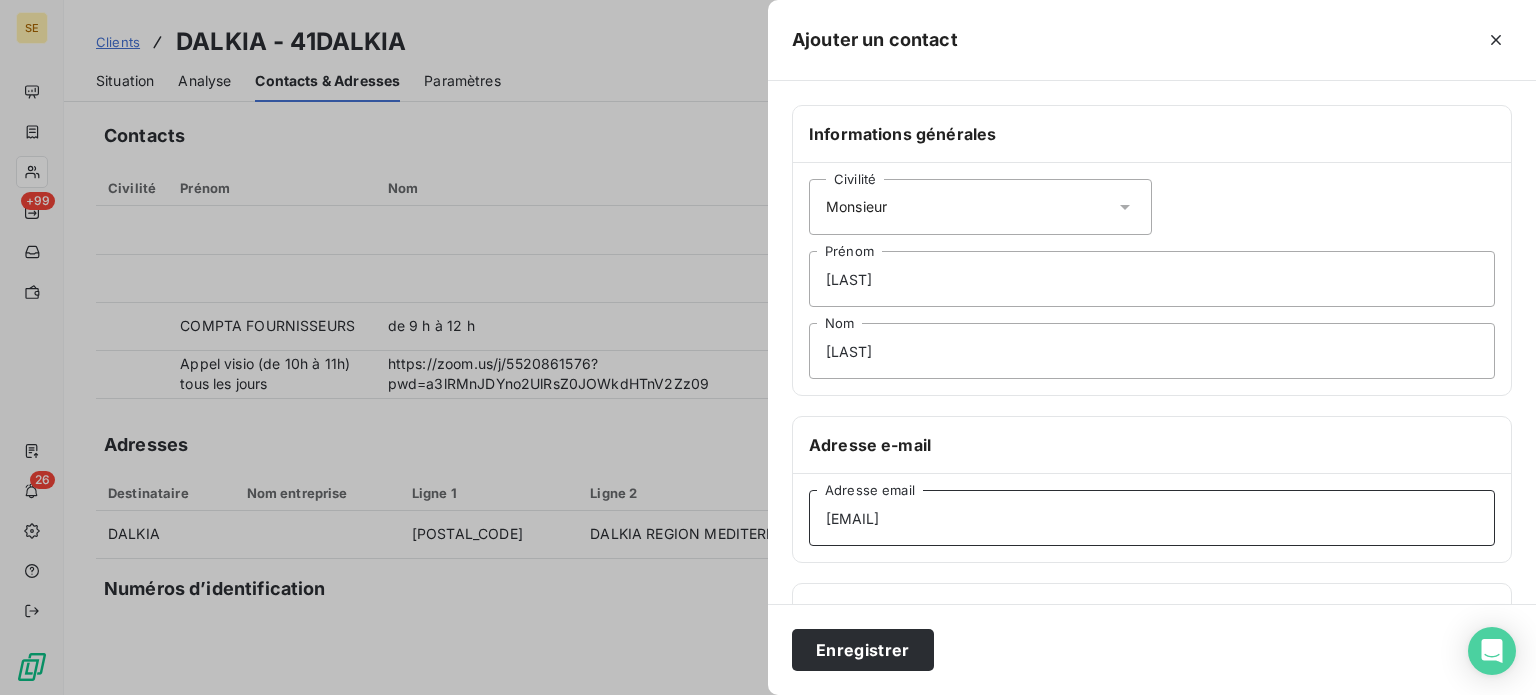 type on "[EMAIL]" 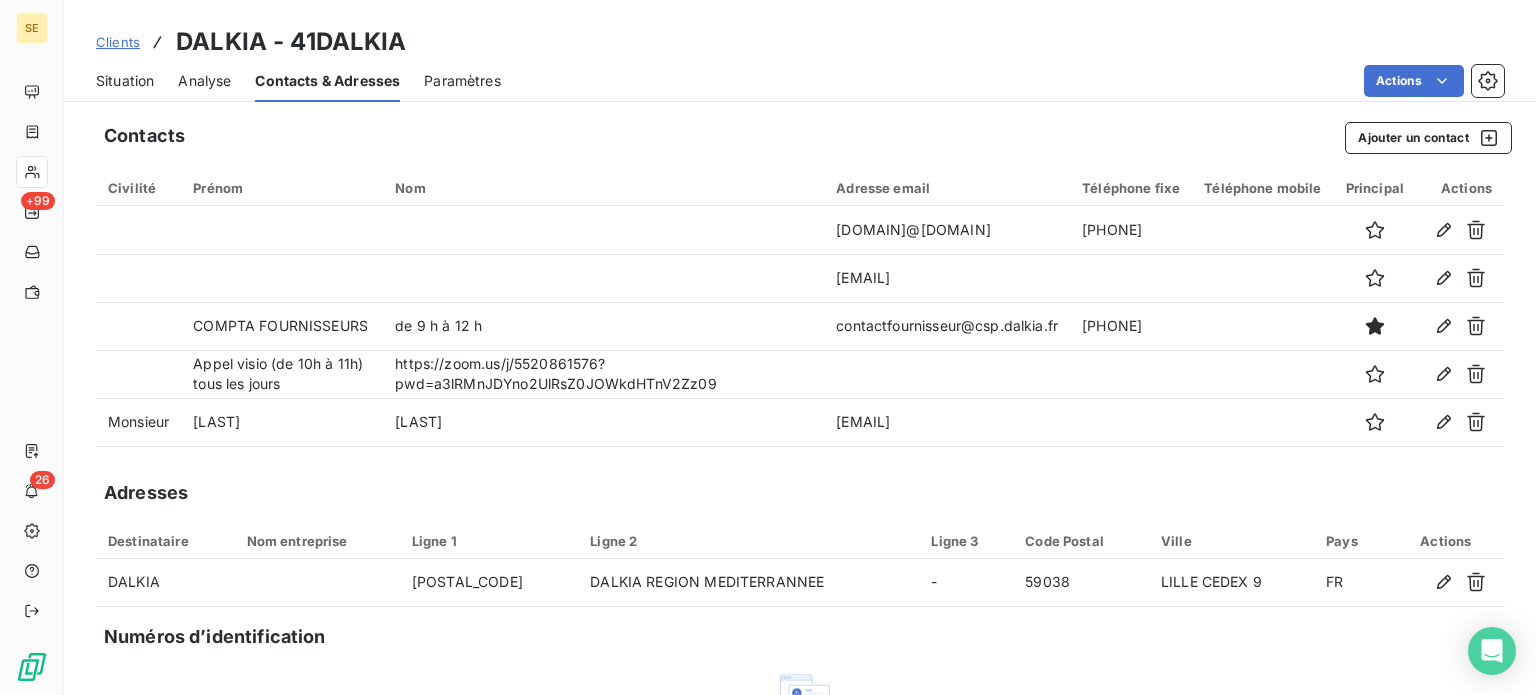 click on "Situation" at bounding box center (125, 81) 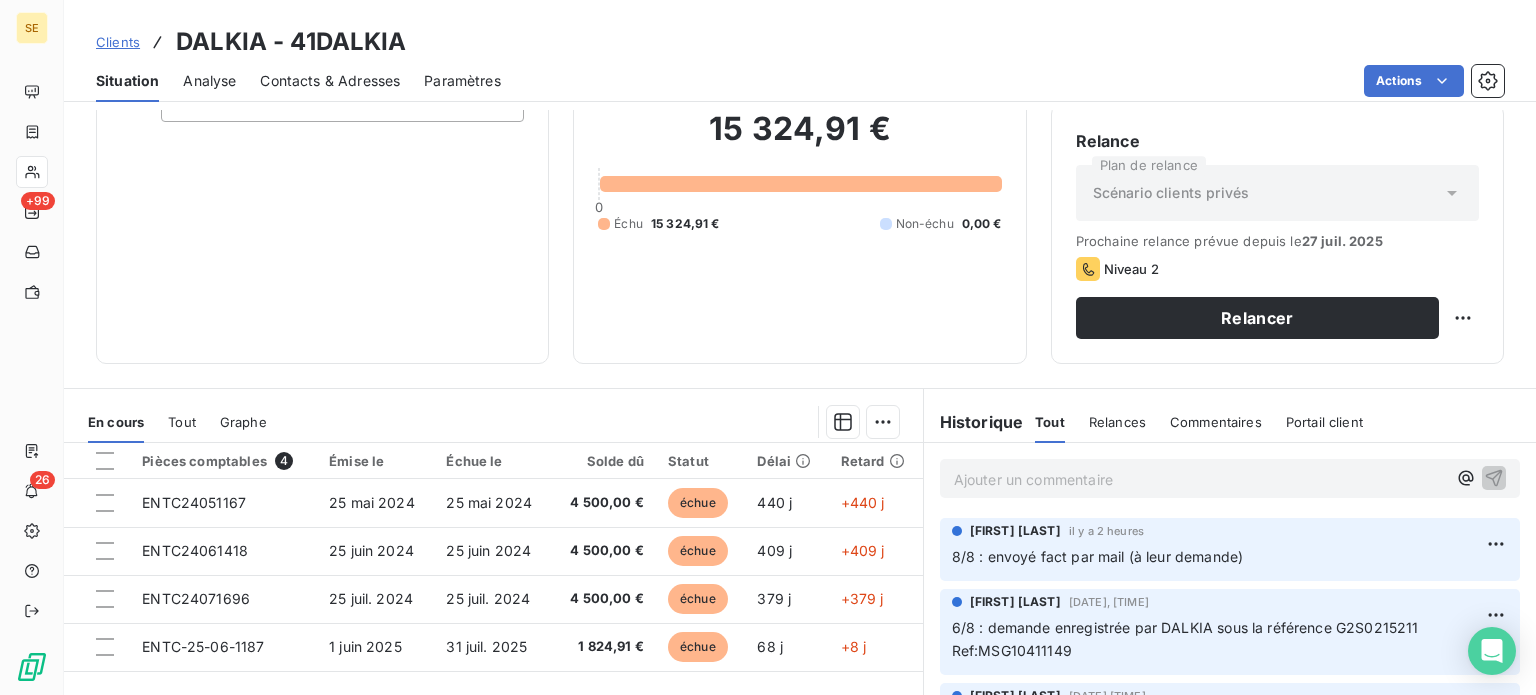 scroll, scrollTop: 360, scrollLeft: 0, axis: vertical 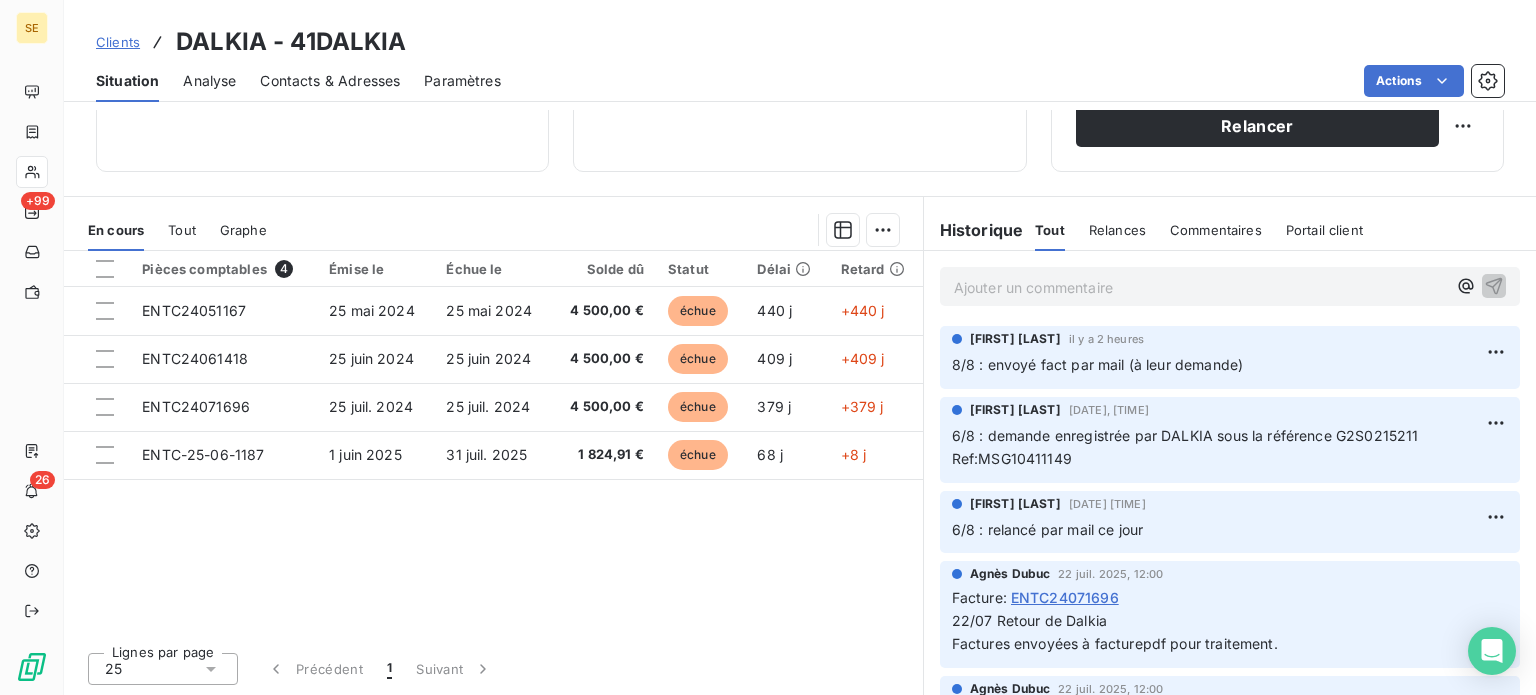 click on "Ajouter un commentaire ﻿" at bounding box center (1200, 287) 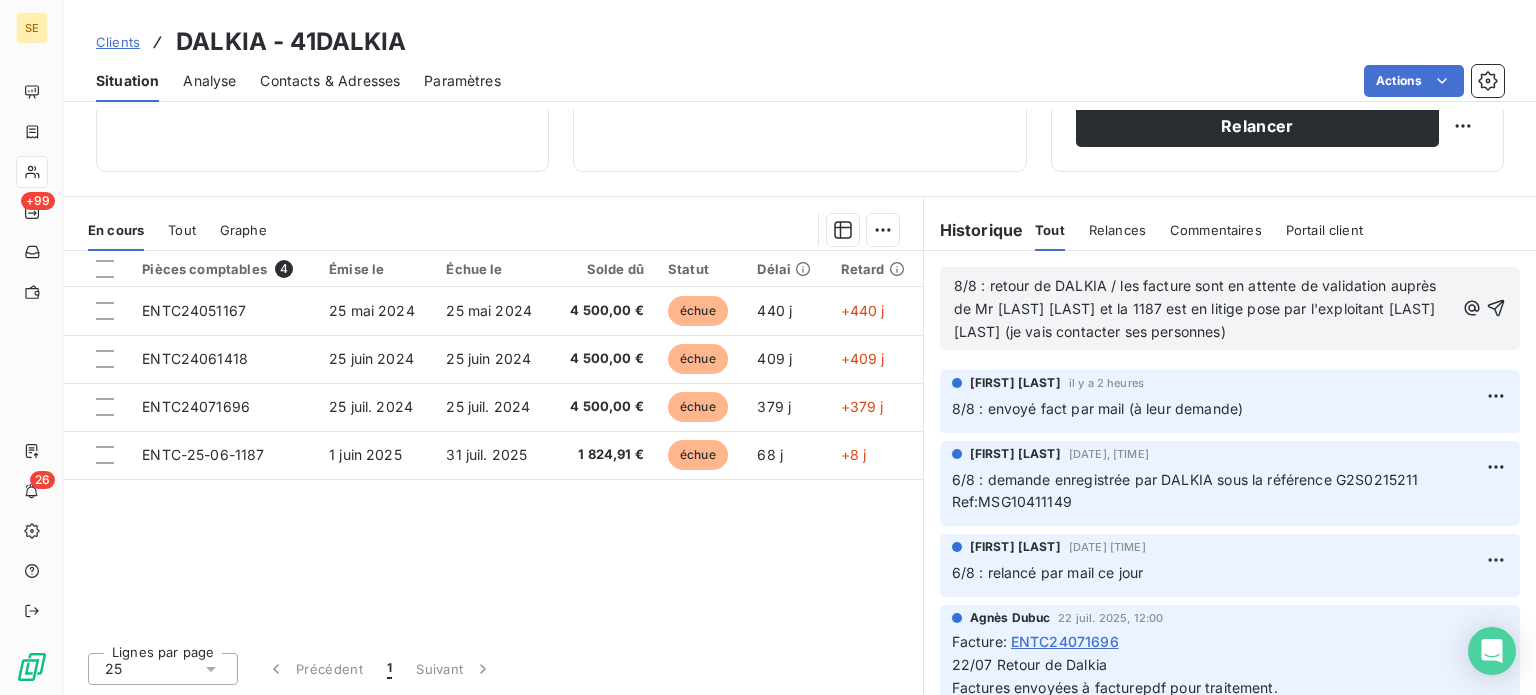 click on "8/8 : retour de DALKIA / les facture sont en attente de validation auprès de Mr [LAST] [LAST] et la 1187 est en litige pose par l'exploitant [LAST] [LAST] (je vais contacter ses personnes)" at bounding box center (1197, 308) 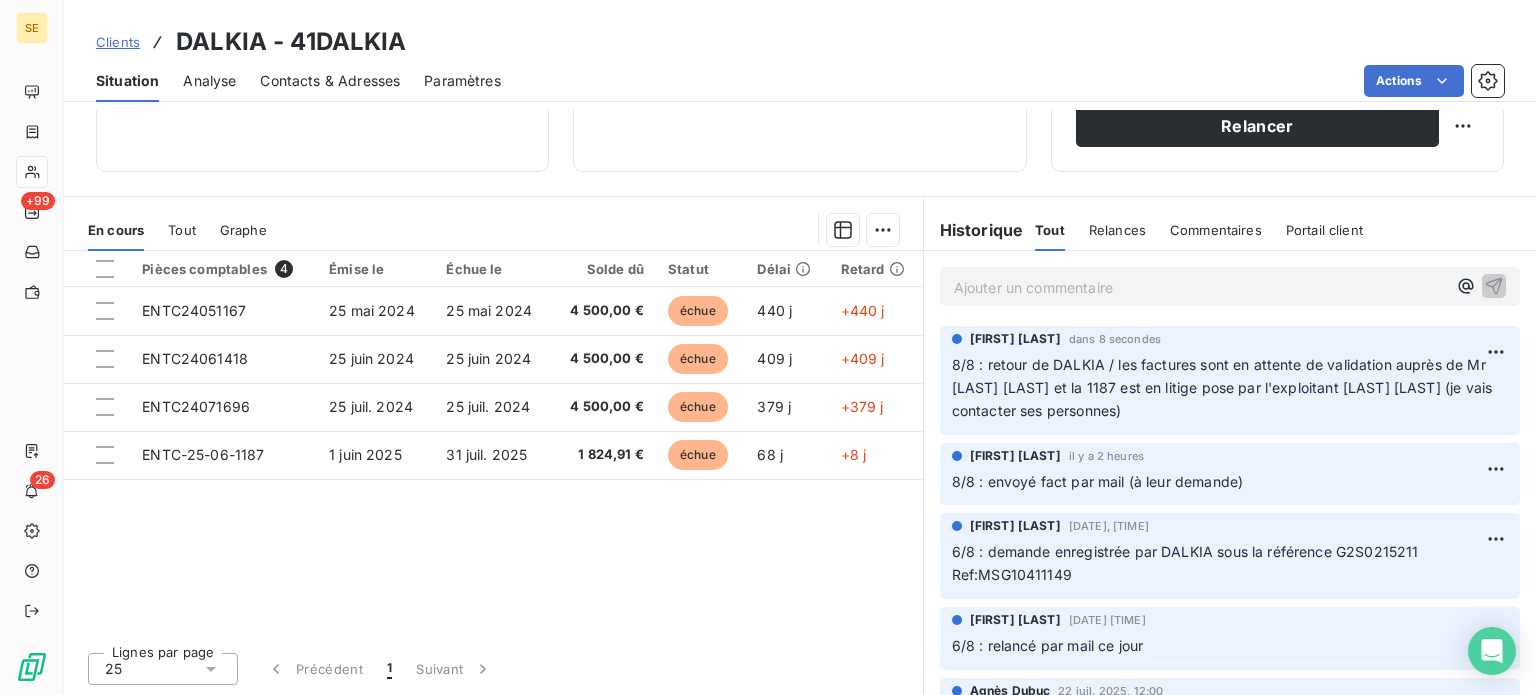 click on "Contacts & Adresses" at bounding box center [330, 81] 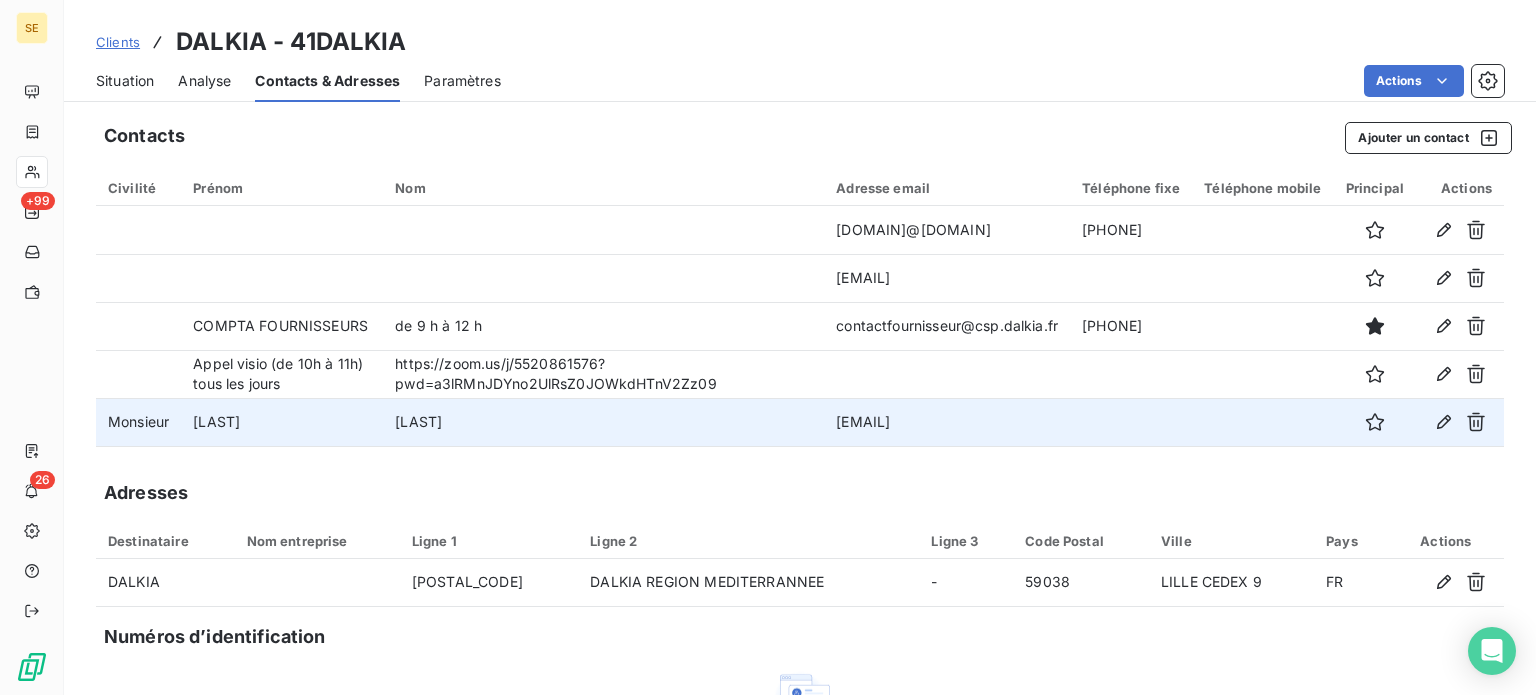 drag, startPoint x: 822, startPoint y: 425, endPoint x: 1027, endPoint y: 432, distance: 205.11948 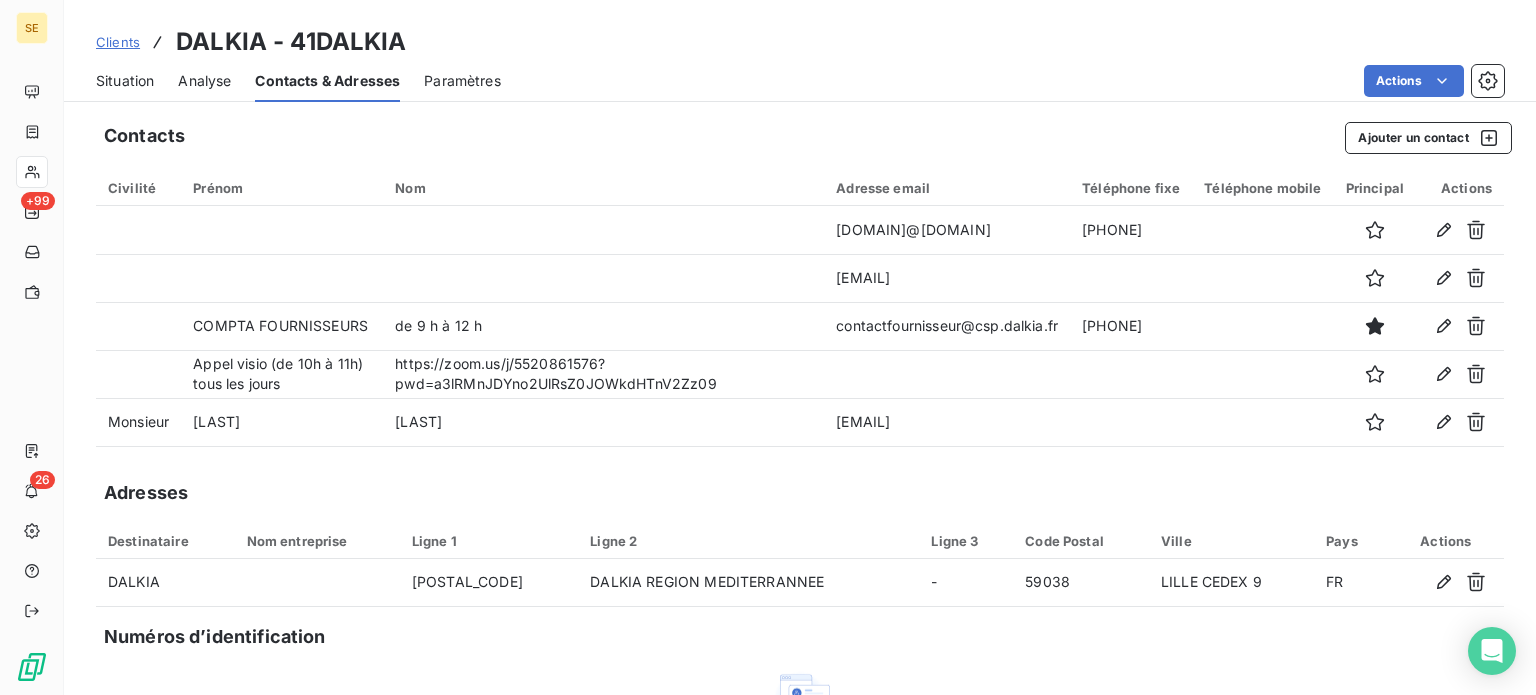 click on "Situation" at bounding box center [125, 81] 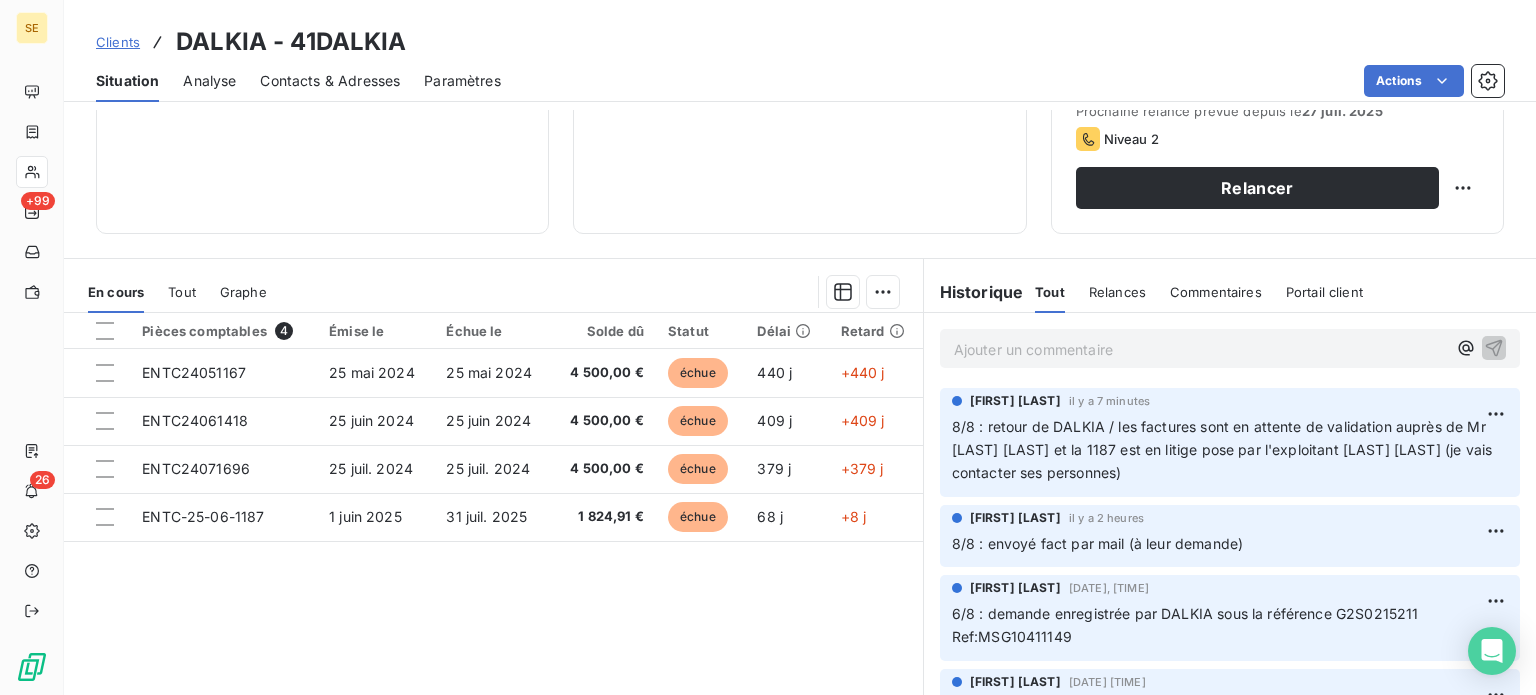 scroll, scrollTop: 360, scrollLeft: 0, axis: vertical 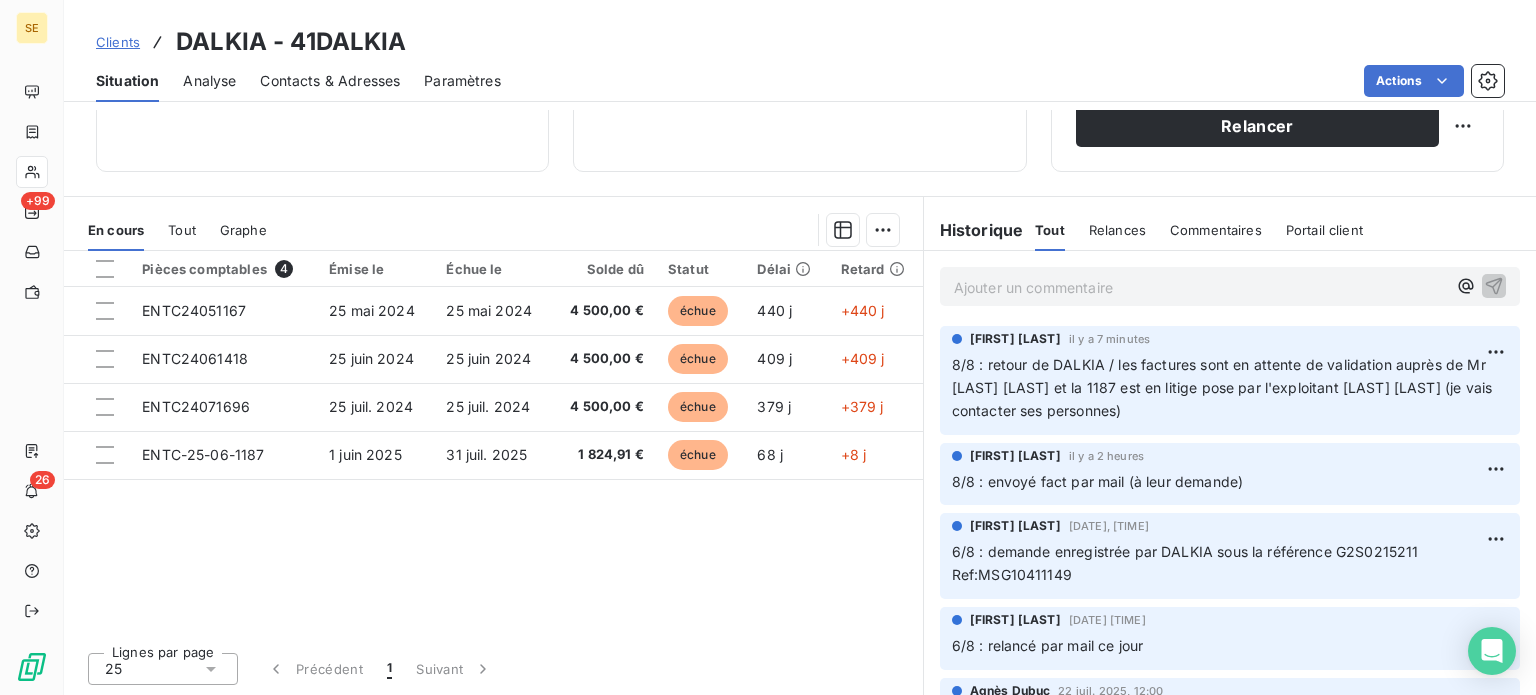 click on "Clients" at bounding box center (118, 42) 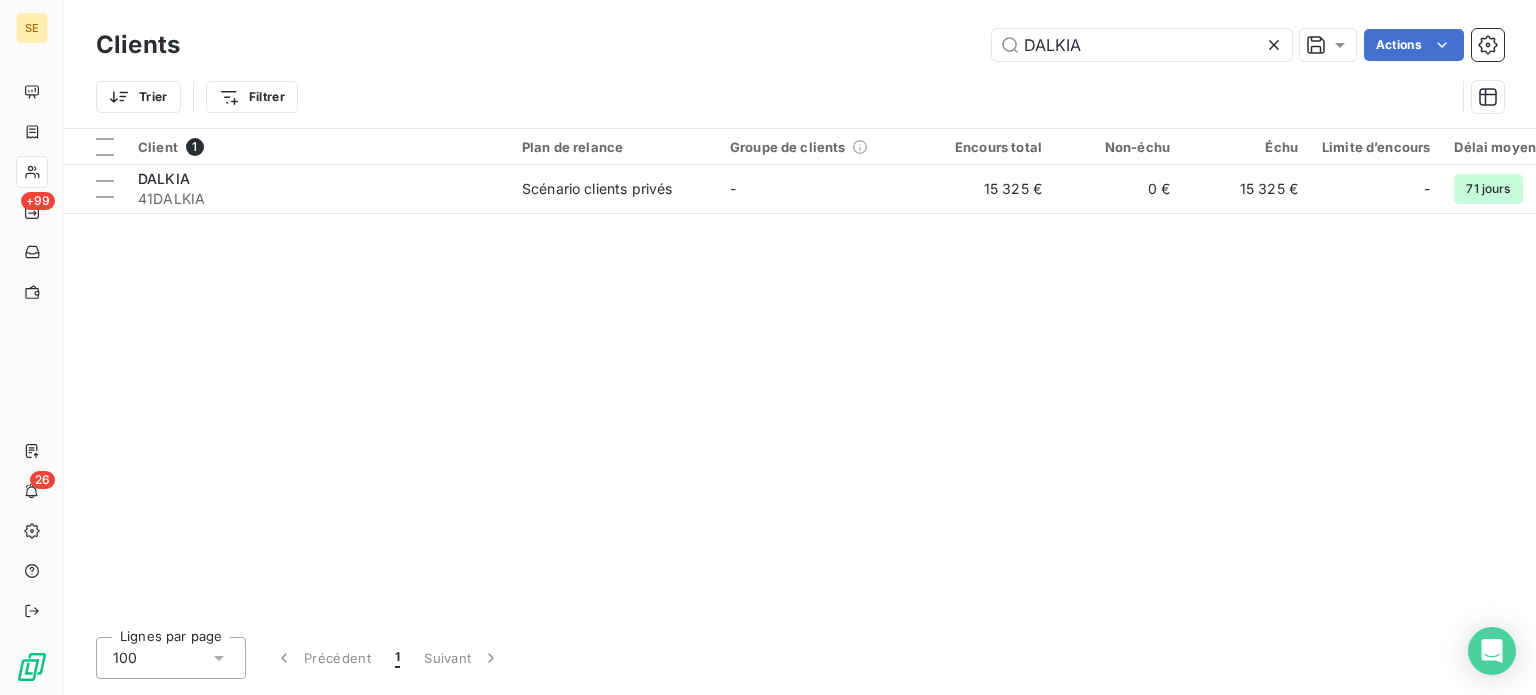 drag, startPoint x: 1125, startPoint y: 54, endPoint x: 932, endPoint y: 73, distance: 193.93298 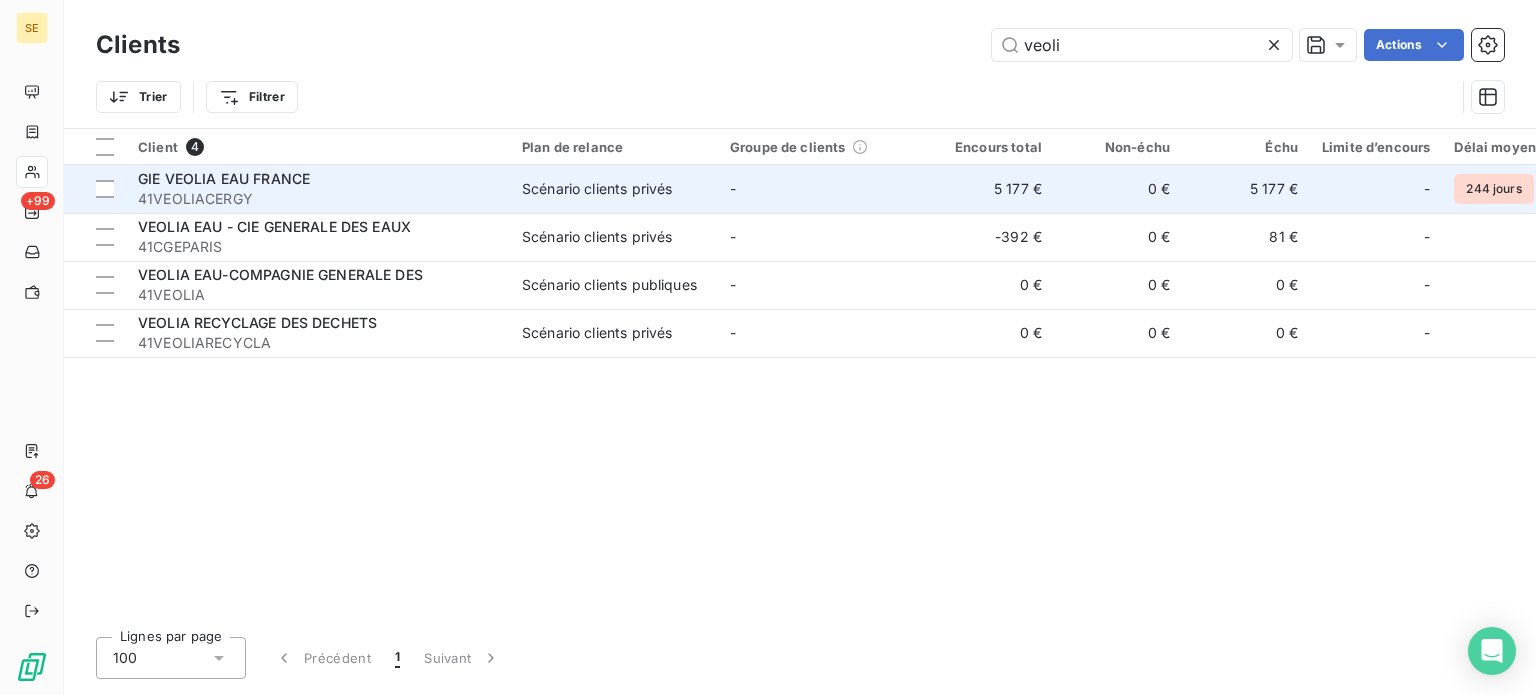 type on "veoli" 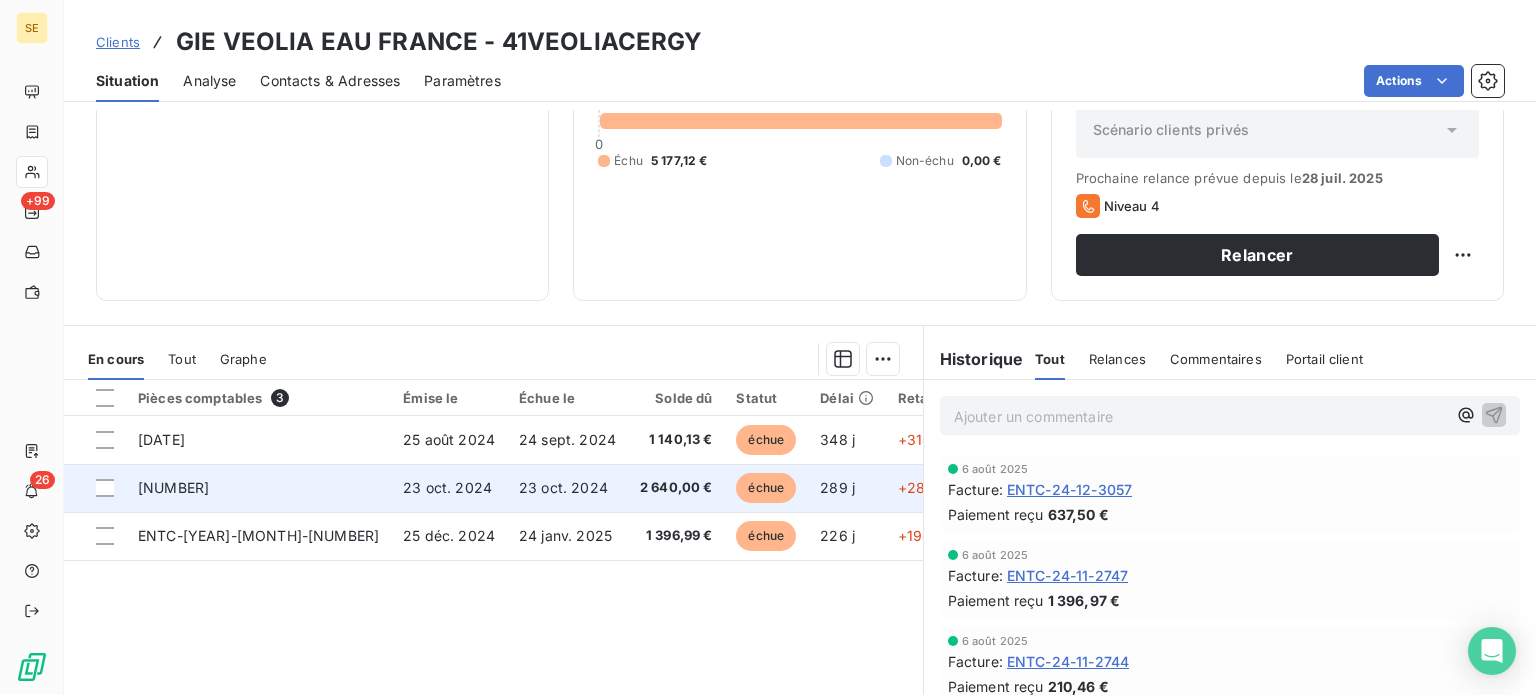 scroll, scrollTop: 200, scrollLeft: 0, axis: vertical 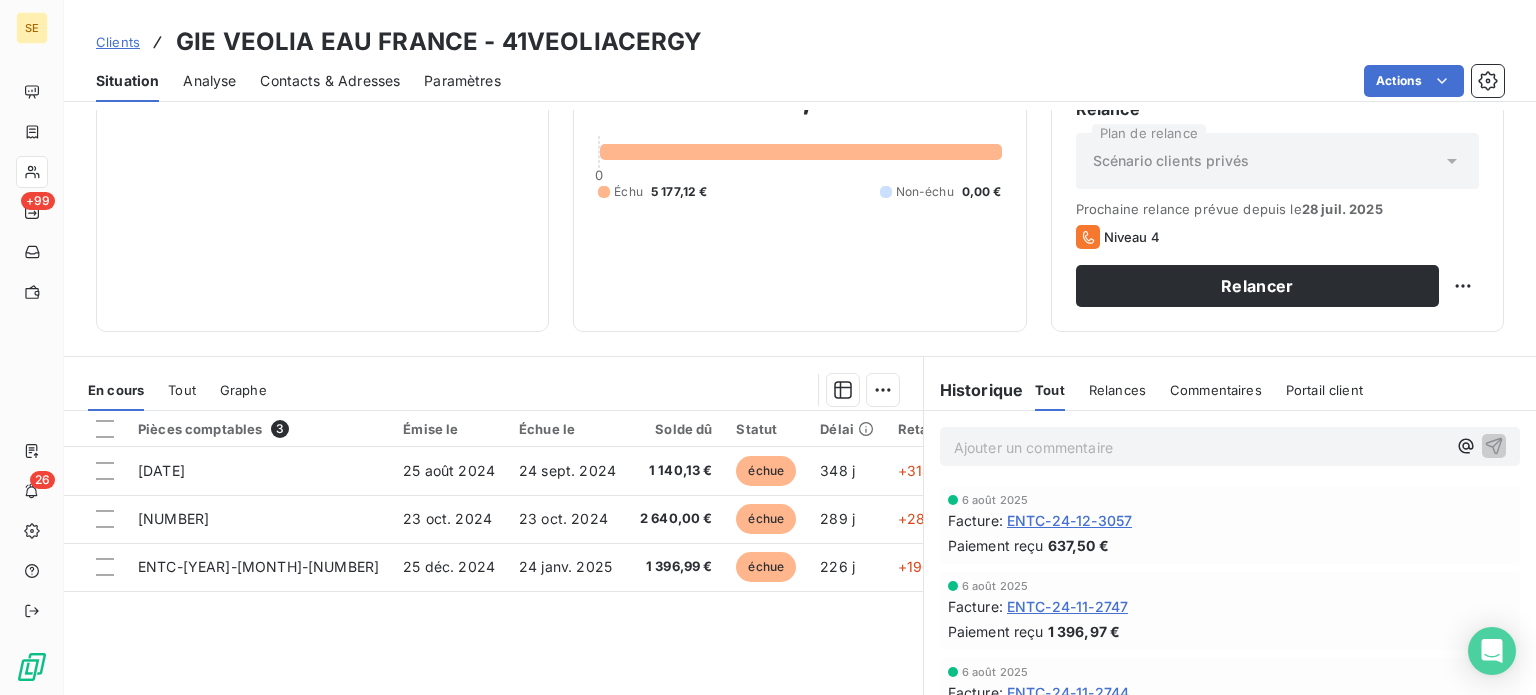 click on "Ajouter un commentaire ﻿" at bounding box center [1230, 446] 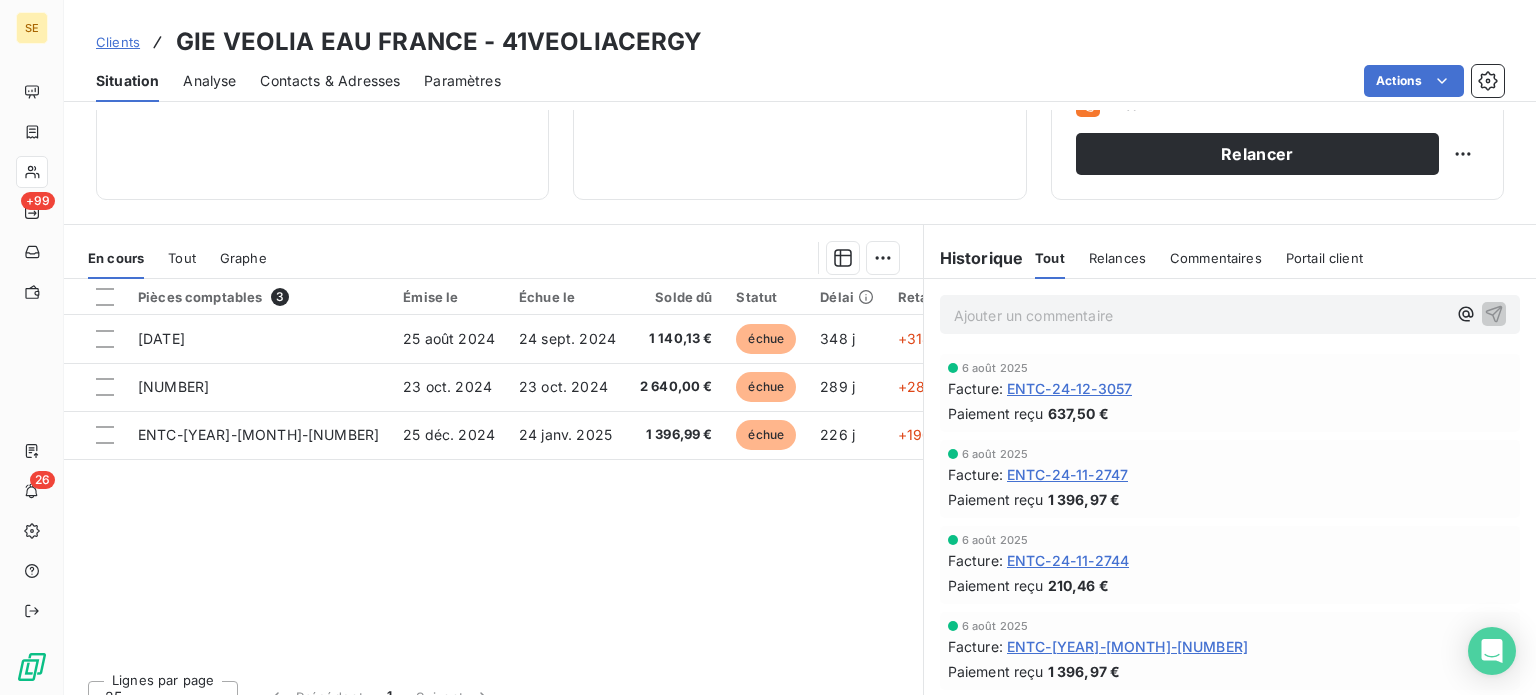scroll, scrollTop: 360, scrollLeft: 0, axis: vertical 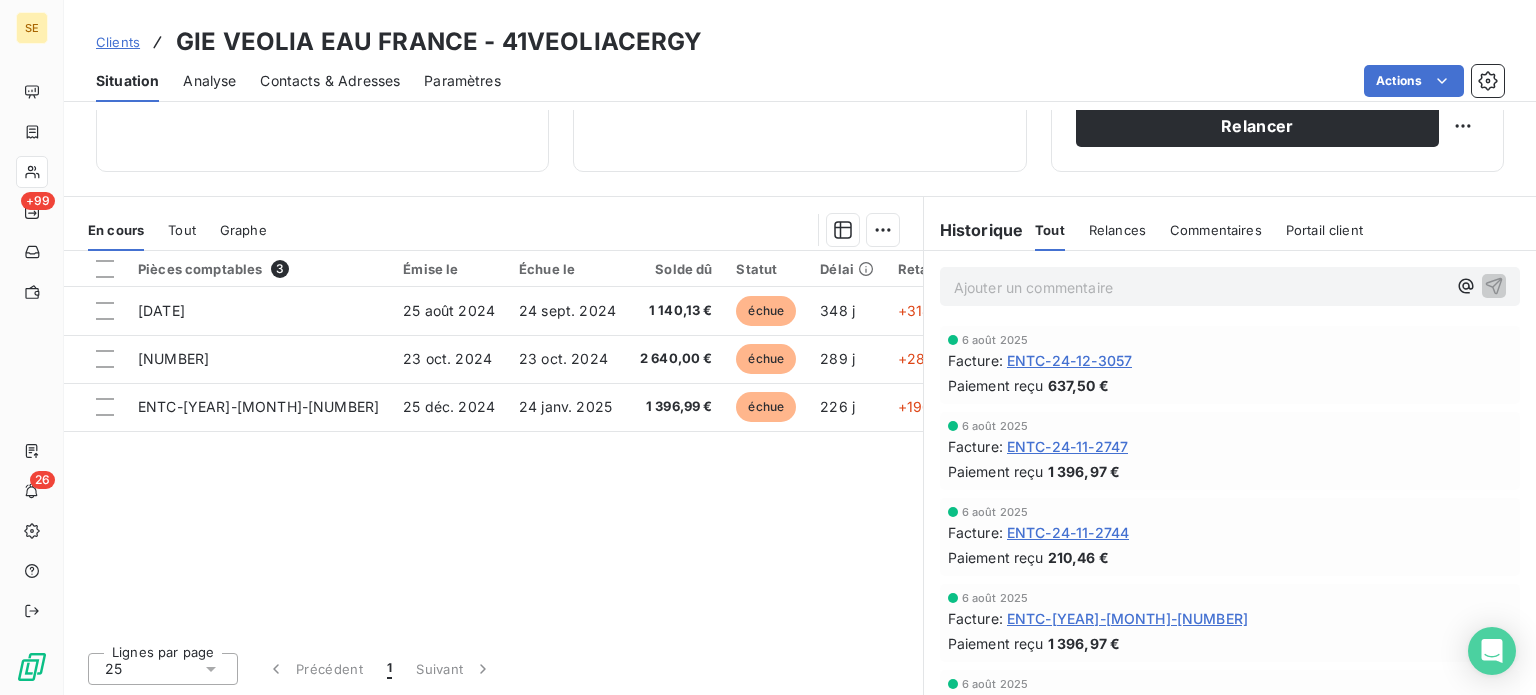 click on "Contacts & Adresses" at bounding box center (330, 81) 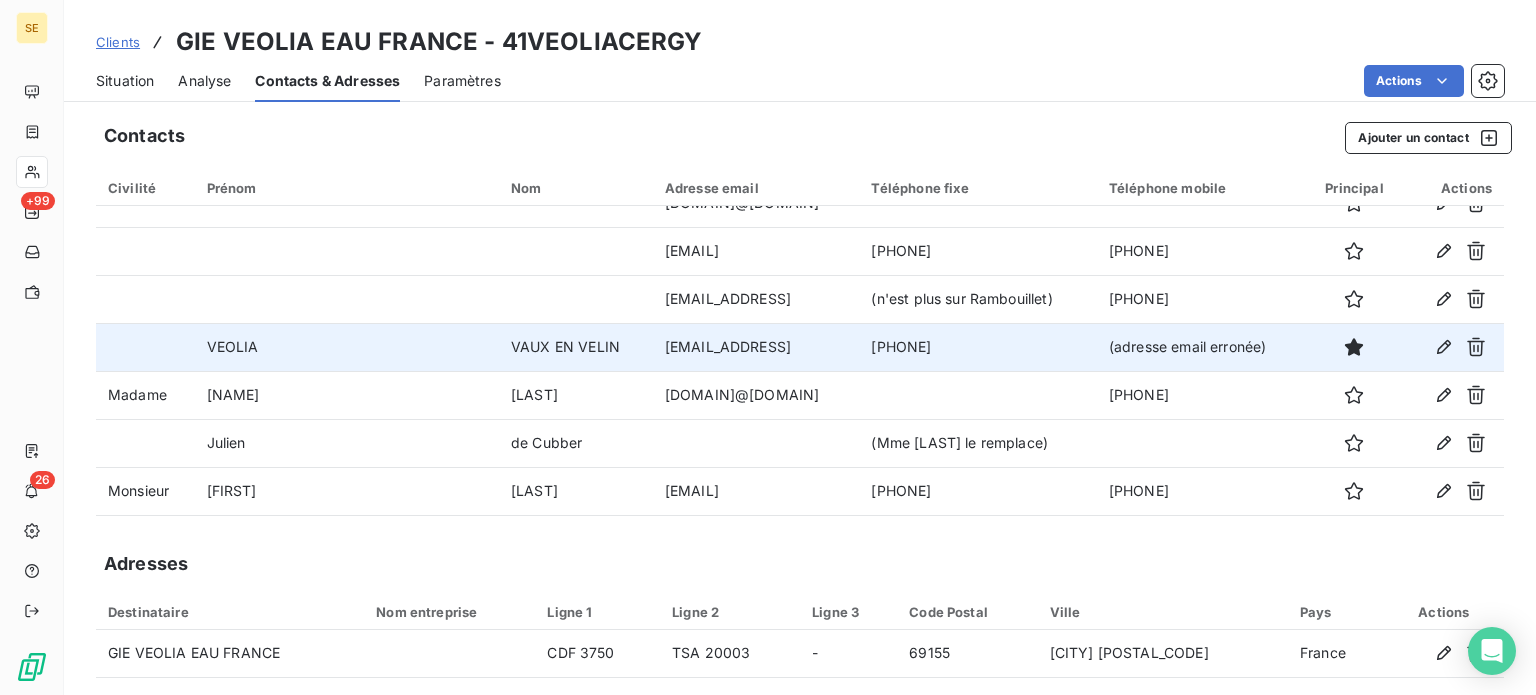 scroll, scrollTop: 72, scrollLeft: 0, axis: vertical 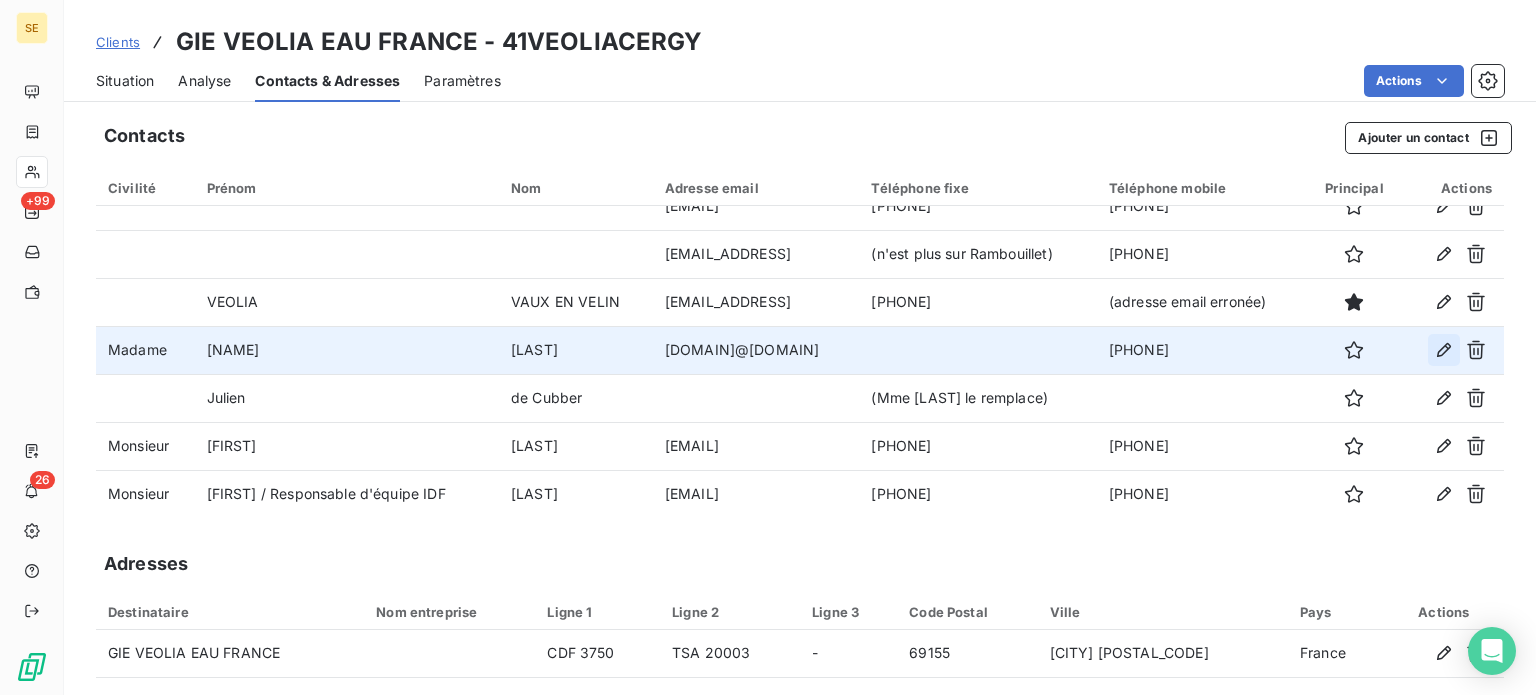 click 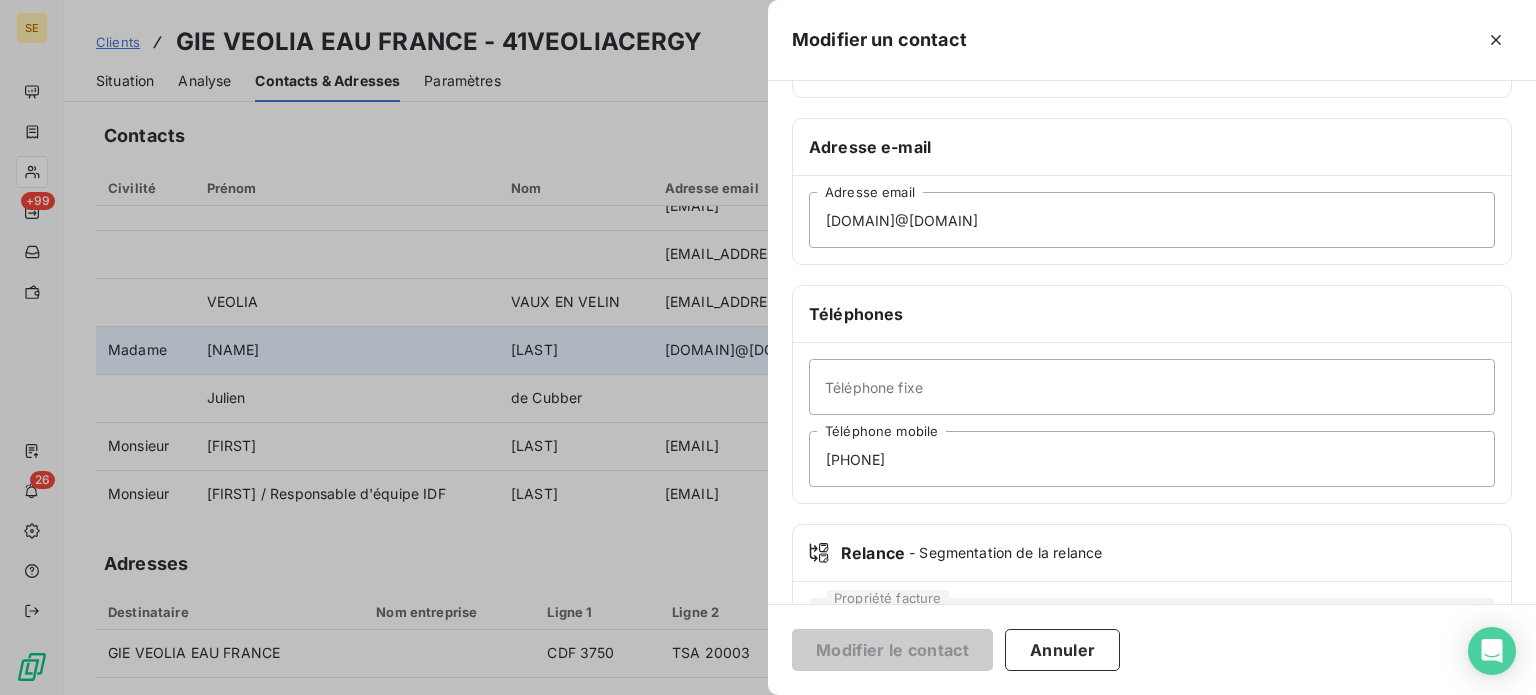scroll, scrollTop: 300, scrollLeft: 0, axis: vertical 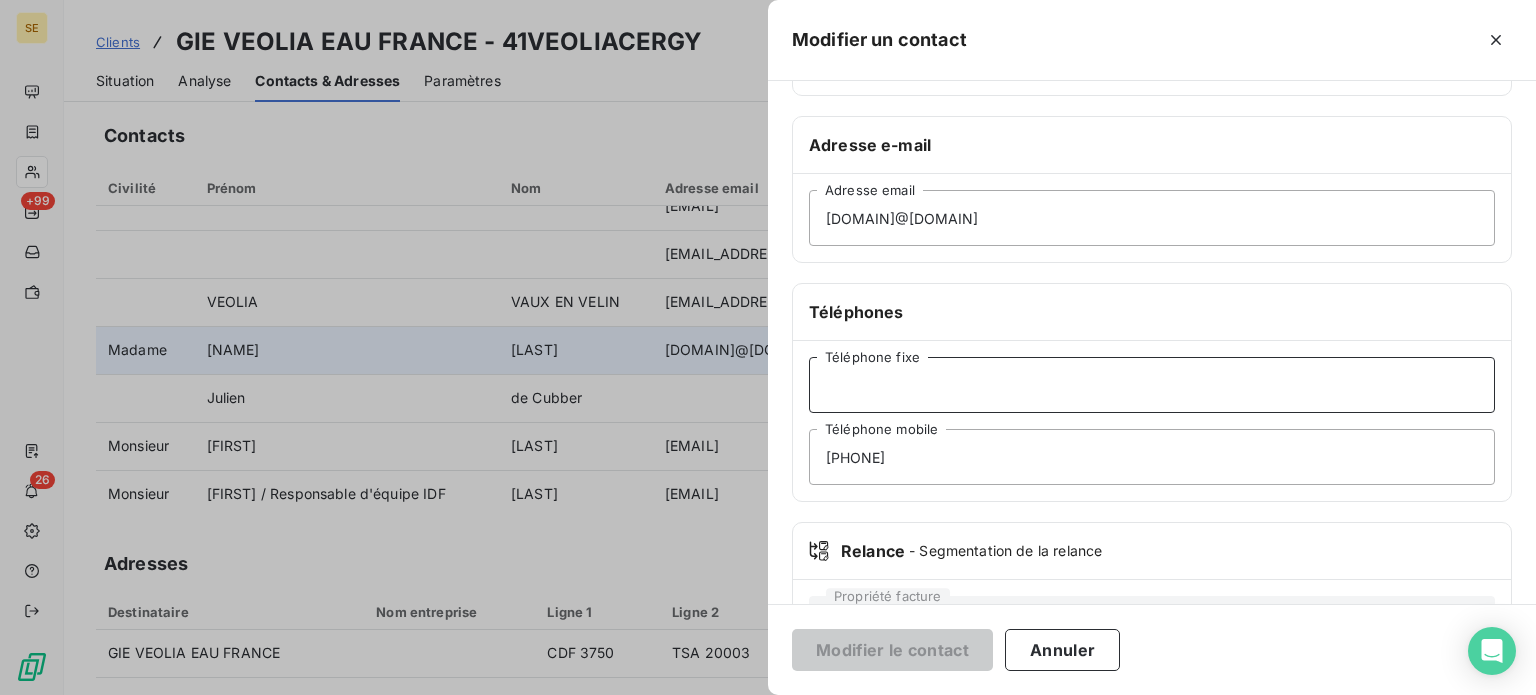 drag, startPoint x: 859, startPoint y: 384, endPoint x: 868, endPoint y: 400, distance: 18.35756 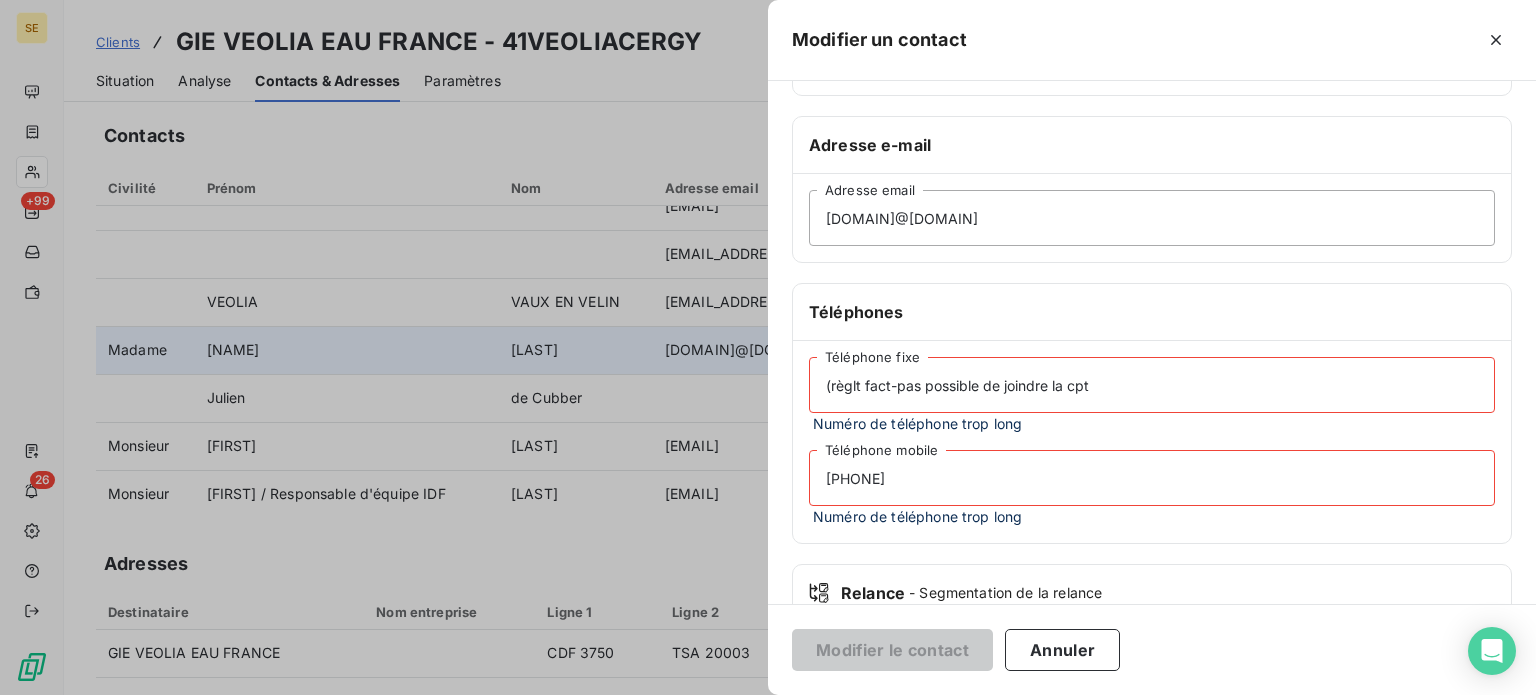 type on "(règlt fact-pas possible de joindre la cpta" 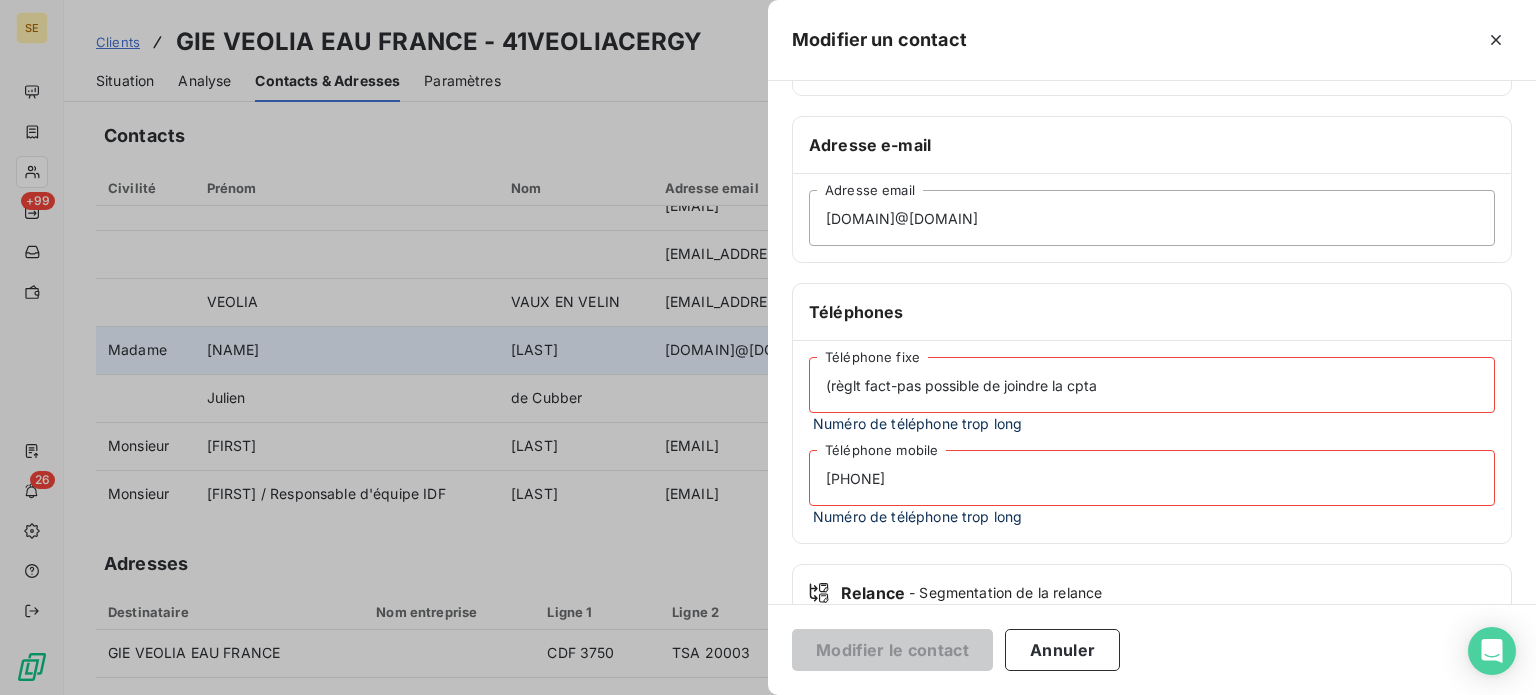 drag, startPoint x: 1155, startPoint y: 378, endPoint x: 772, endPoint y: 446, distance: 388.98972 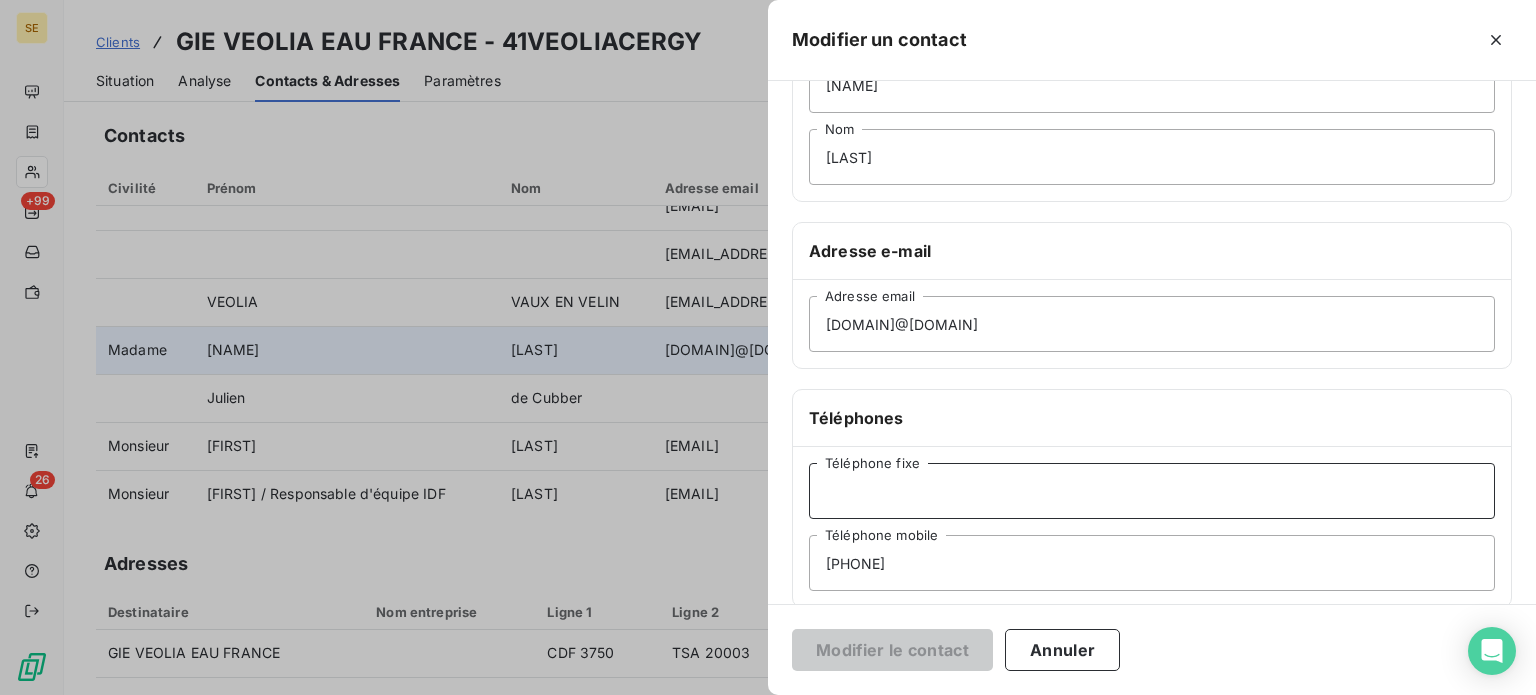 scroll, scrollTop: 0, scrollLeft: 0, axis: both 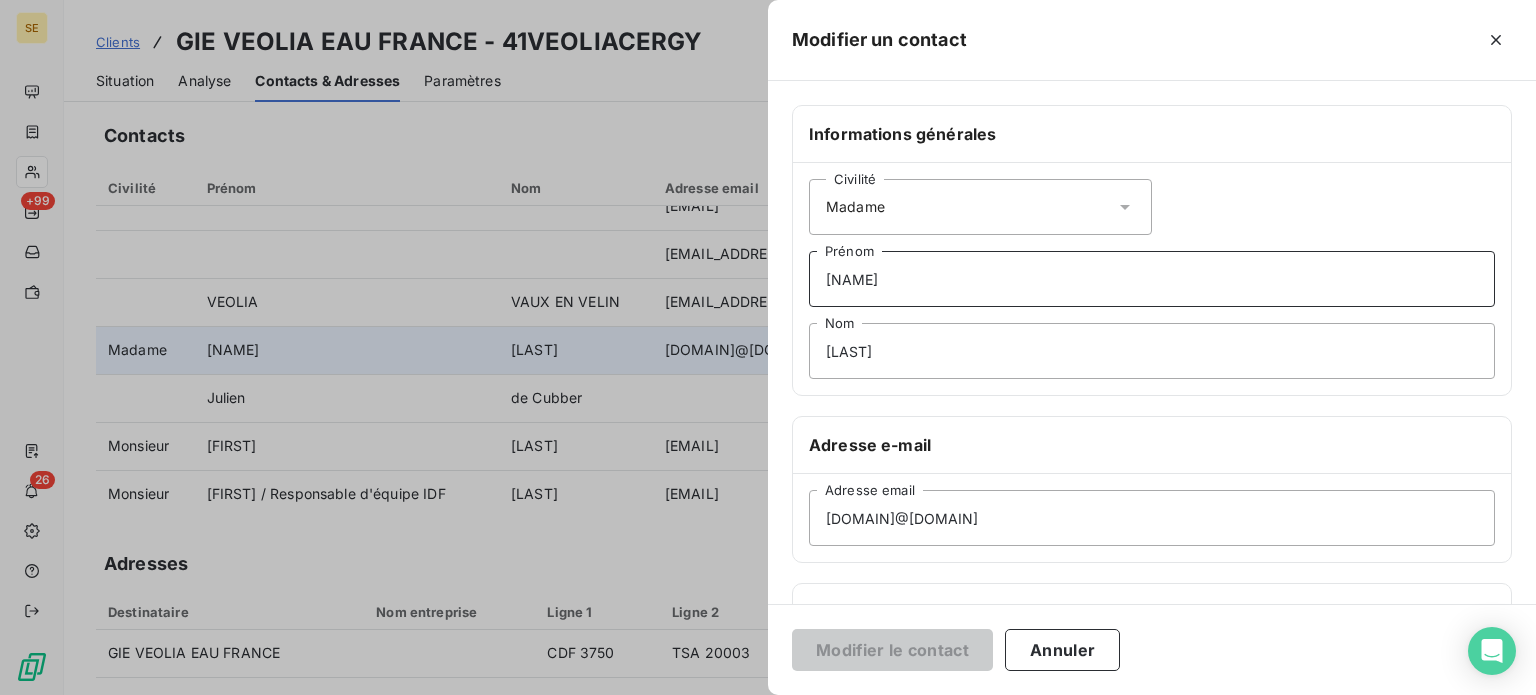 click on "[NAME]" at bounding box center [1152, 279] 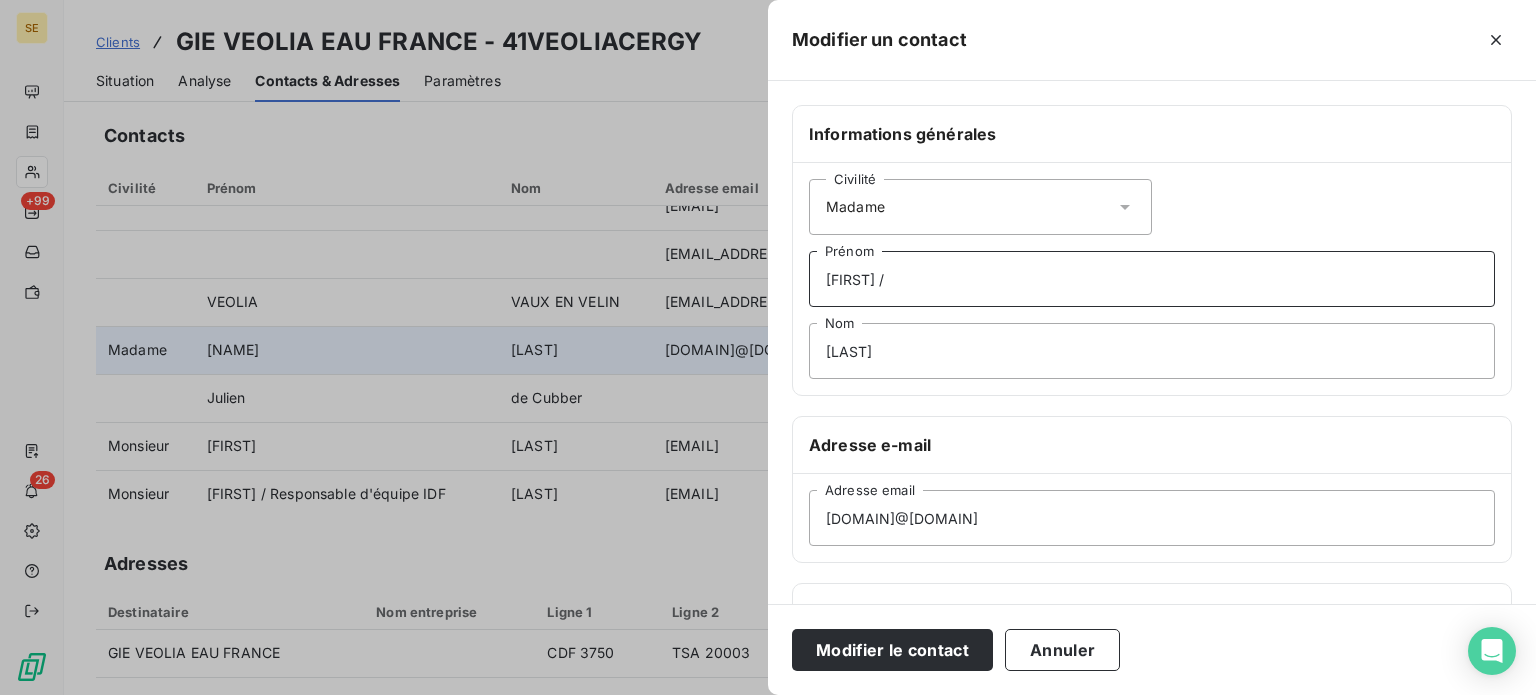 paste on "(règlt fact-pas possible de joindre la cpta" 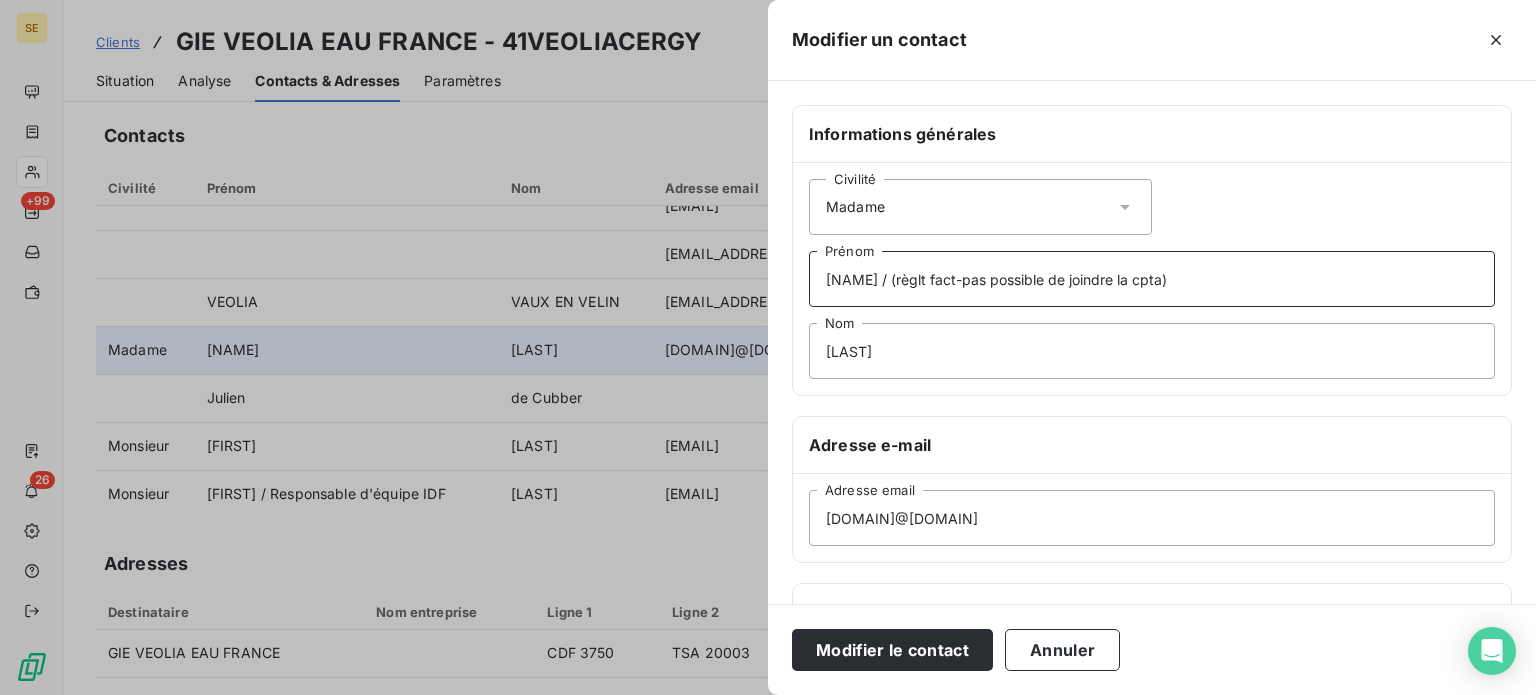 type on "[NAME] / (règlt fact-pas possible de joindre la cpta)" 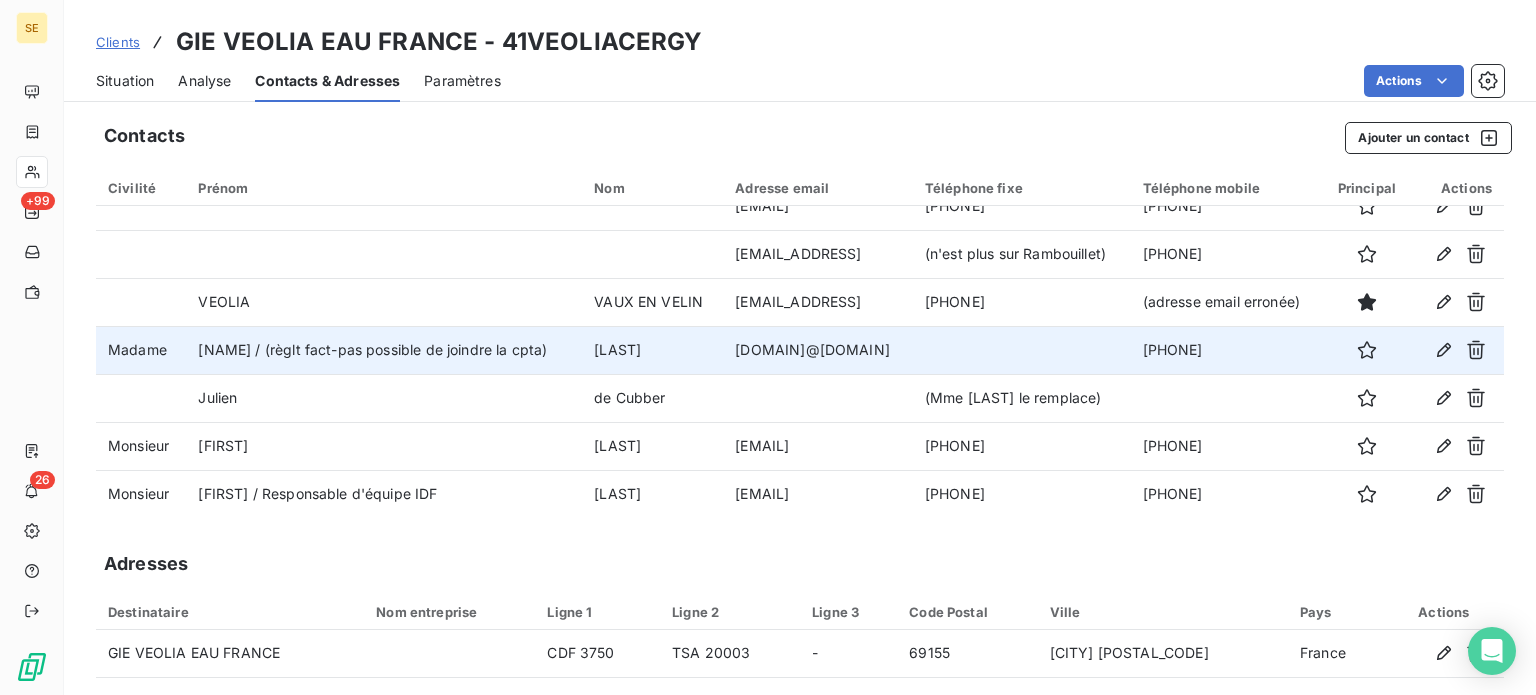 click on "Clients" at bounding box center [118, 42] 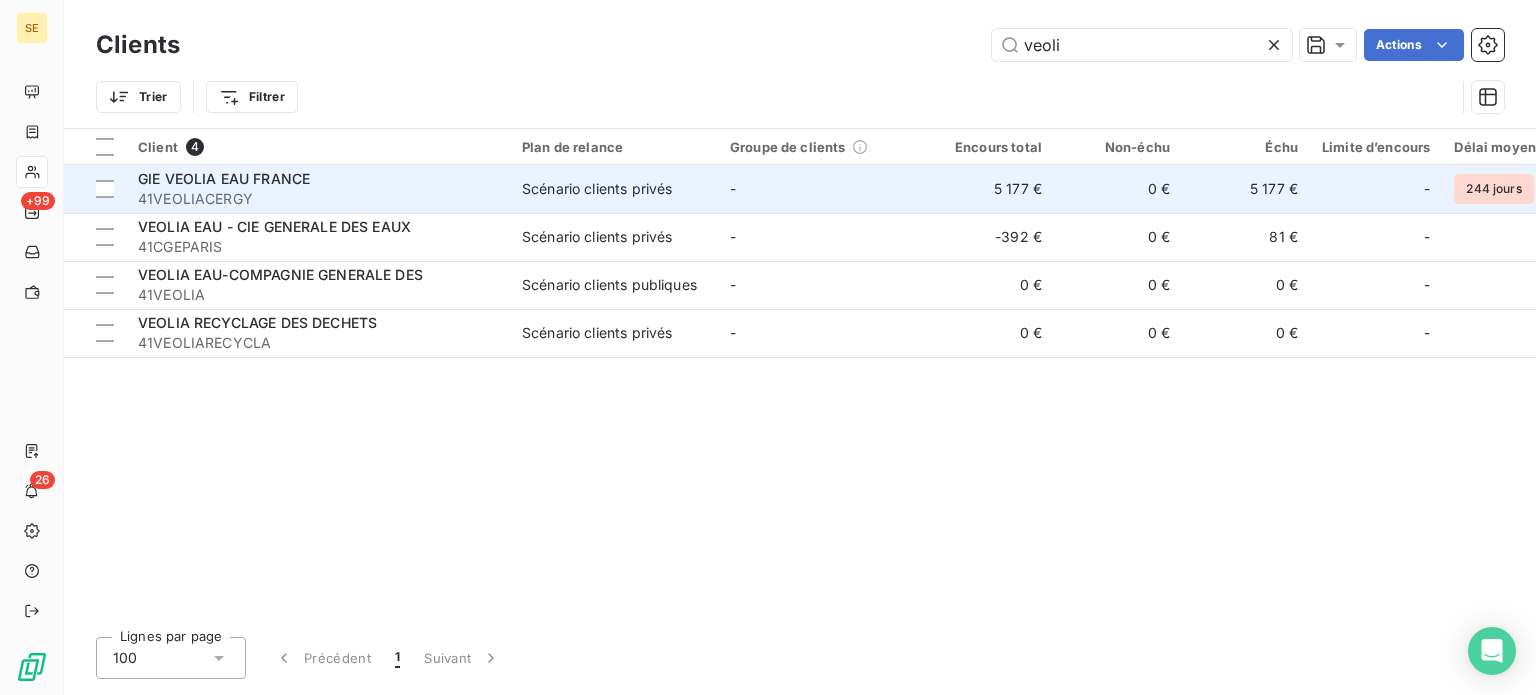 click on "GIE VEOLIA EAU FRANCE" at bounding box center (318, 179) 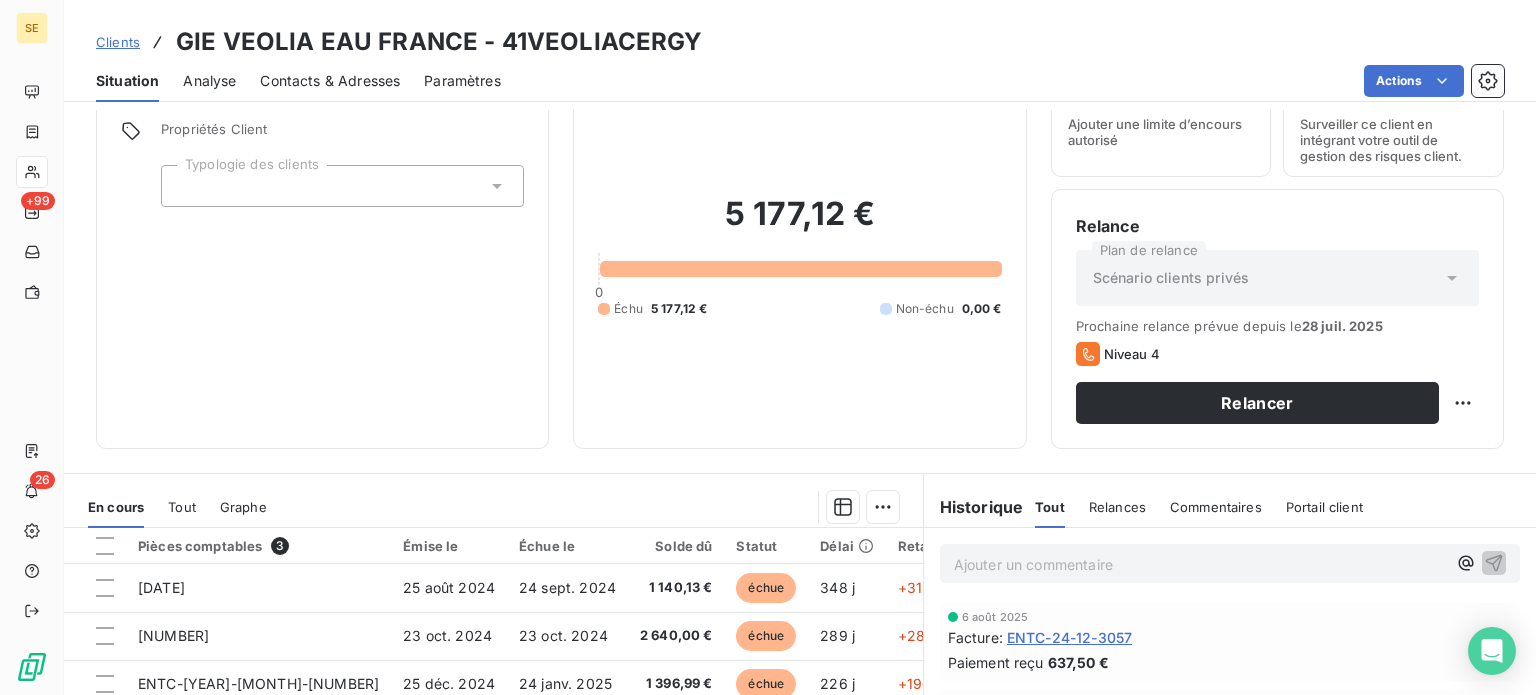 scroll, scrollTop: 300, scrollLeft: 0, axis: vertical 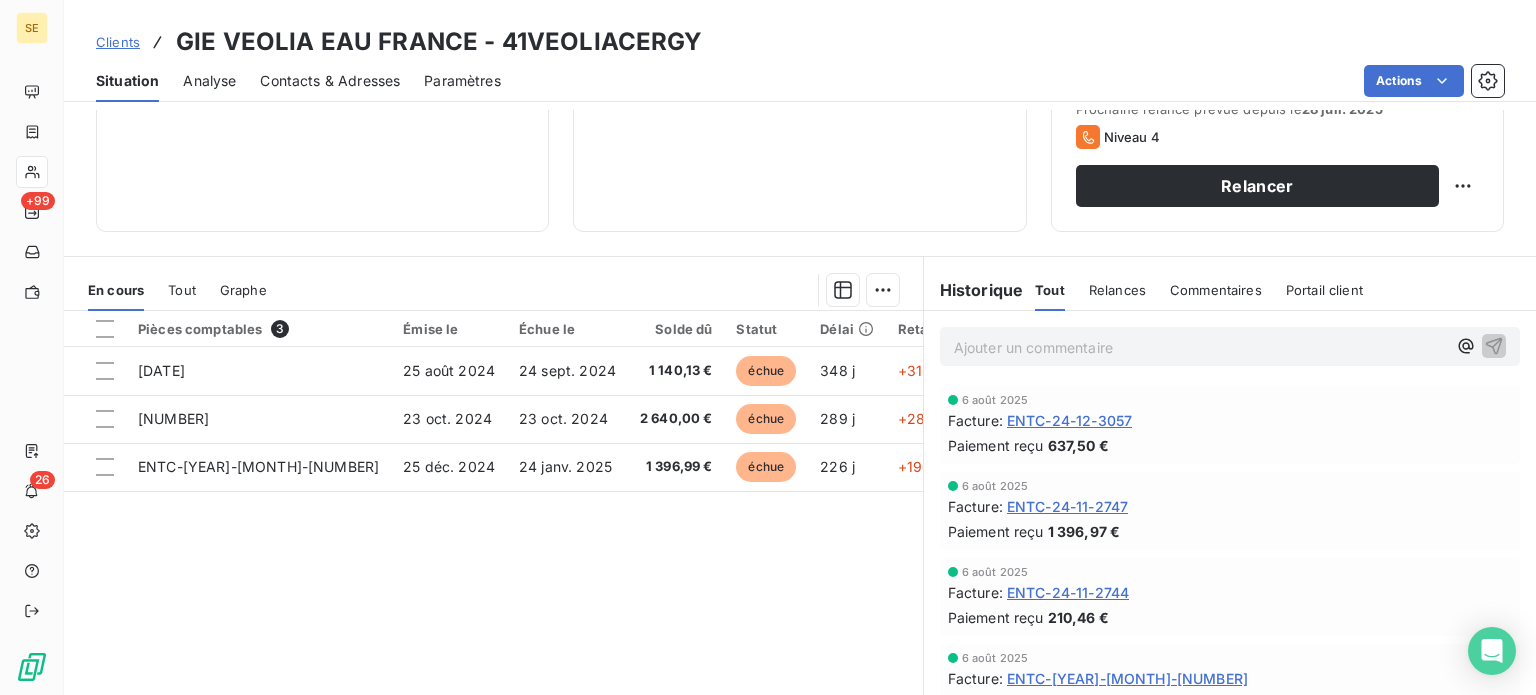 click on "Clients" at bounding box center [118, 42] 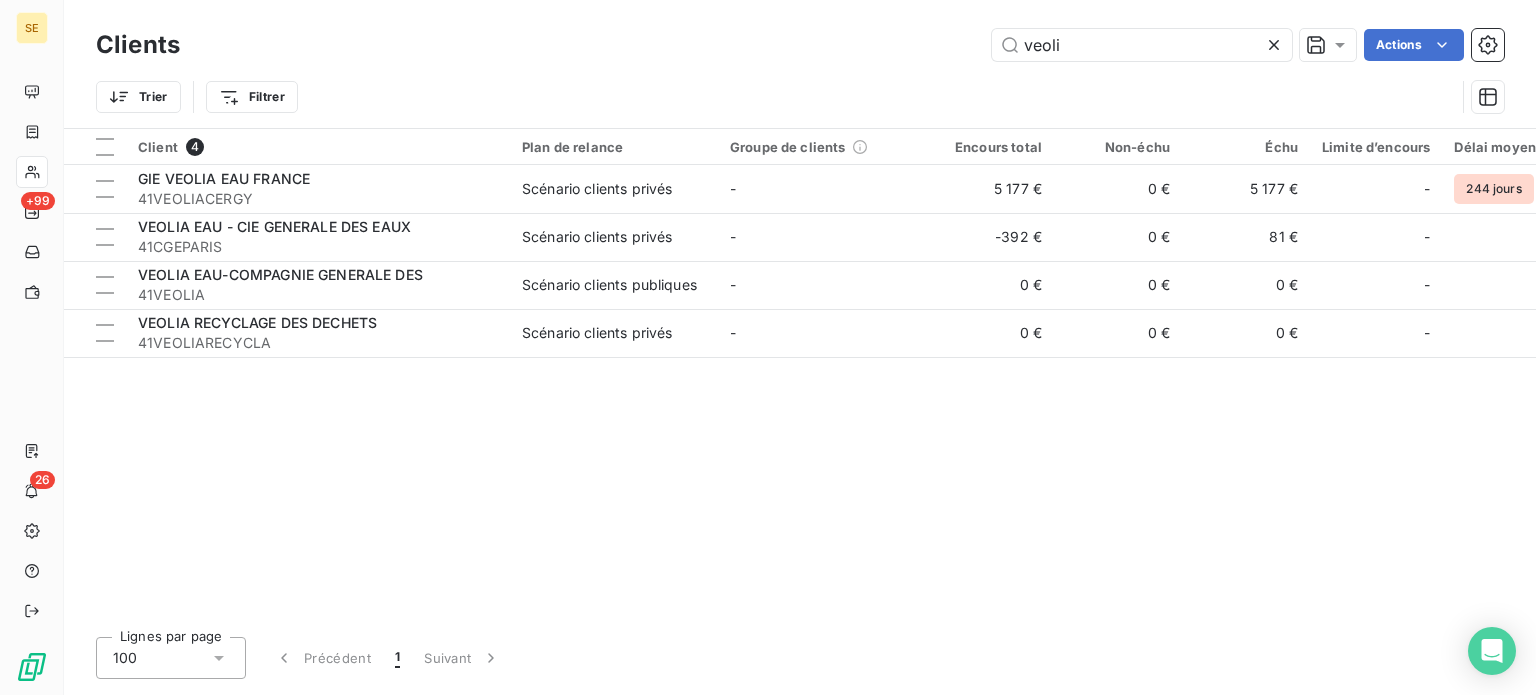 drag, startPoint x: 1127, startPoint y: 43, endPoint x: 823, endPoint y: 6, distance: 306.24338 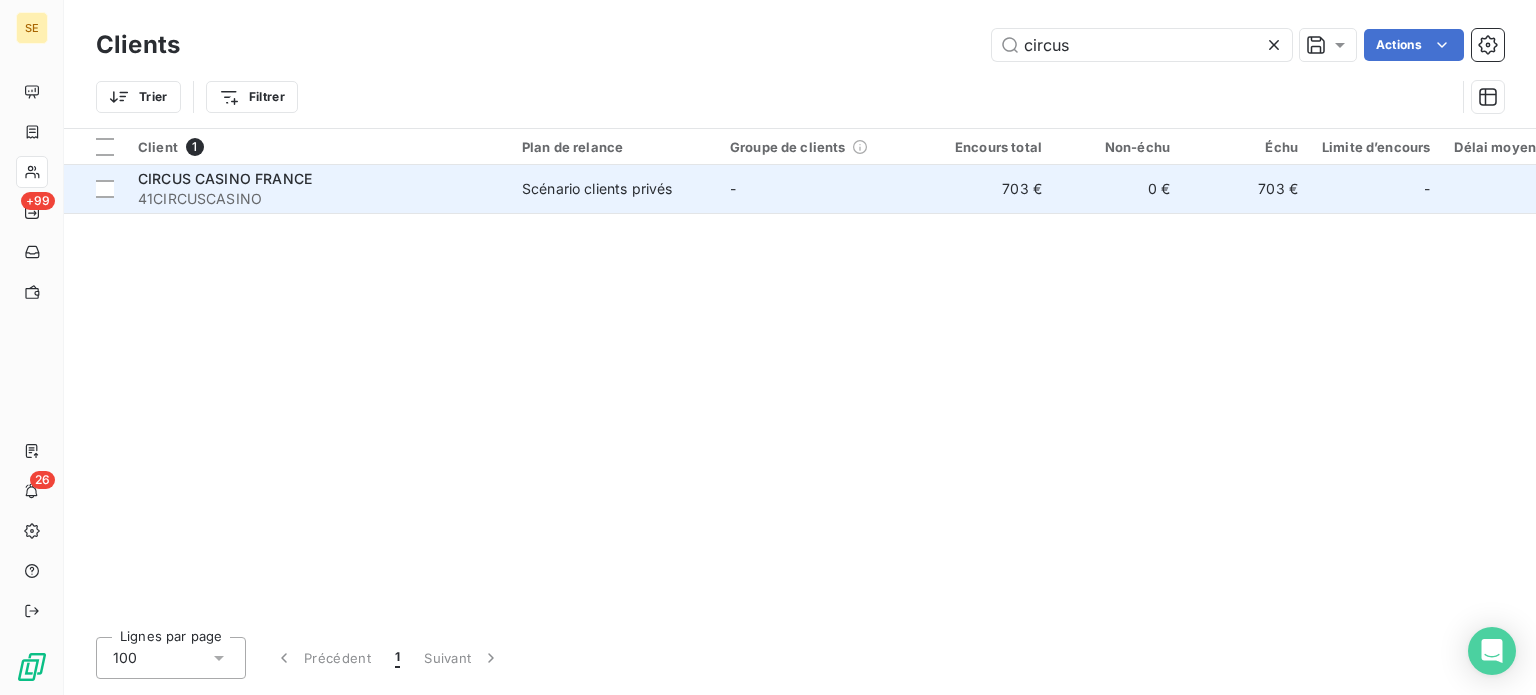 type on "circus" 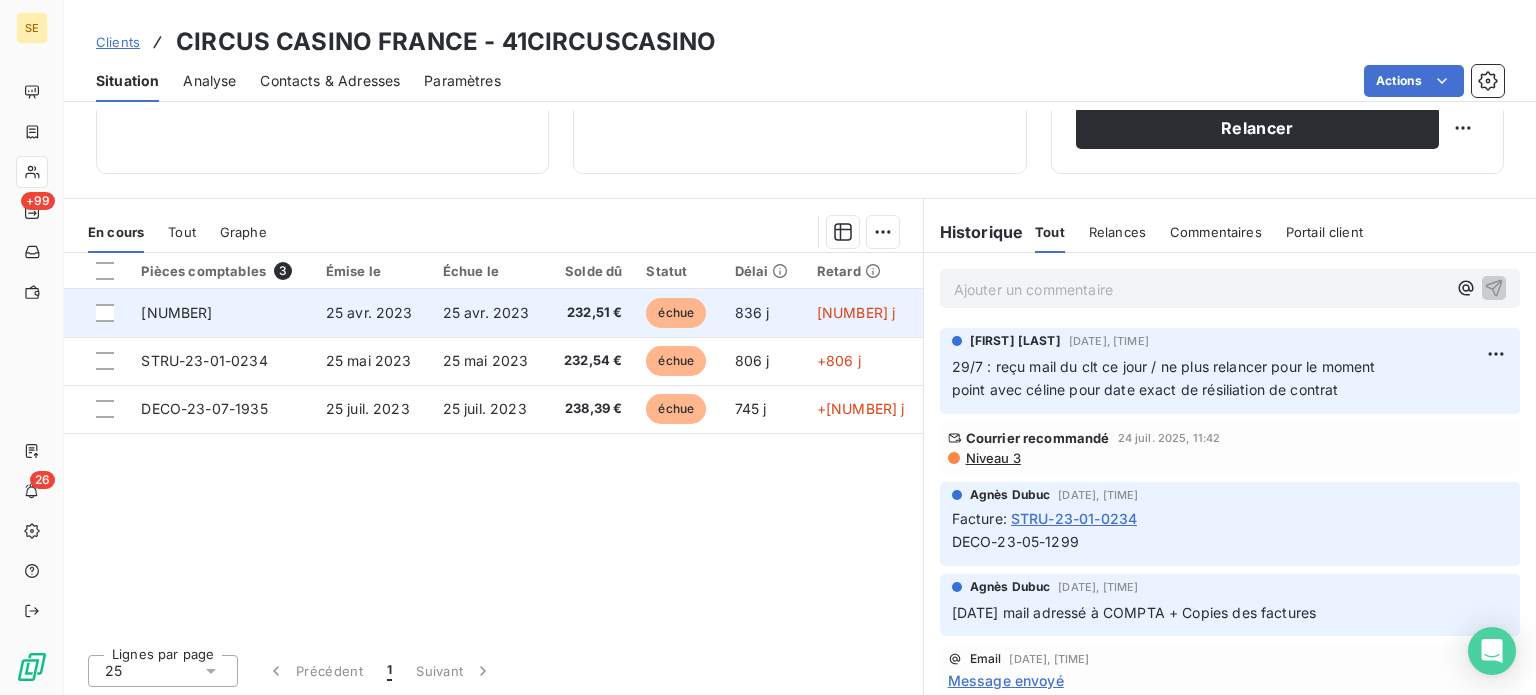 scroll, scrollTop: 360, scrollLeft: 0, axis: vertical 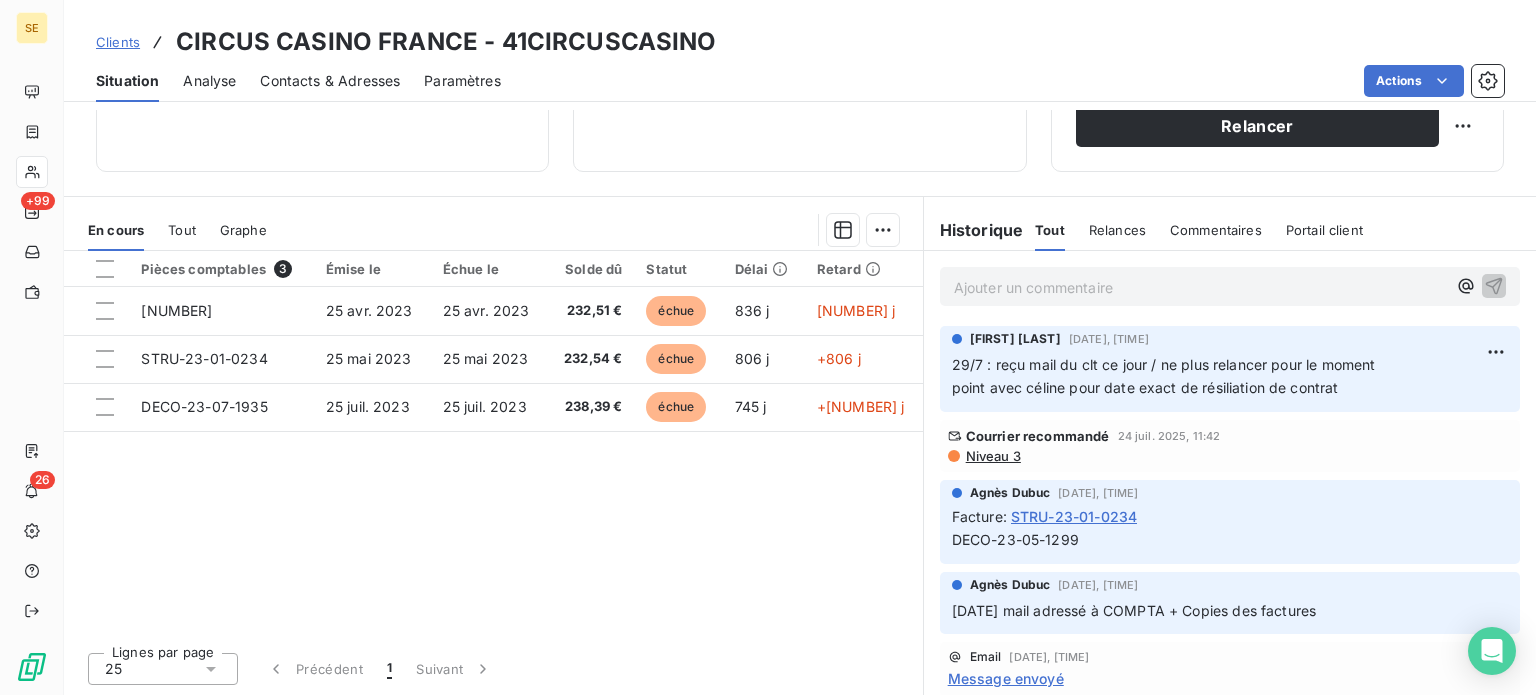 click on "Contacts & Adresses" at bounding box center [330, 81] 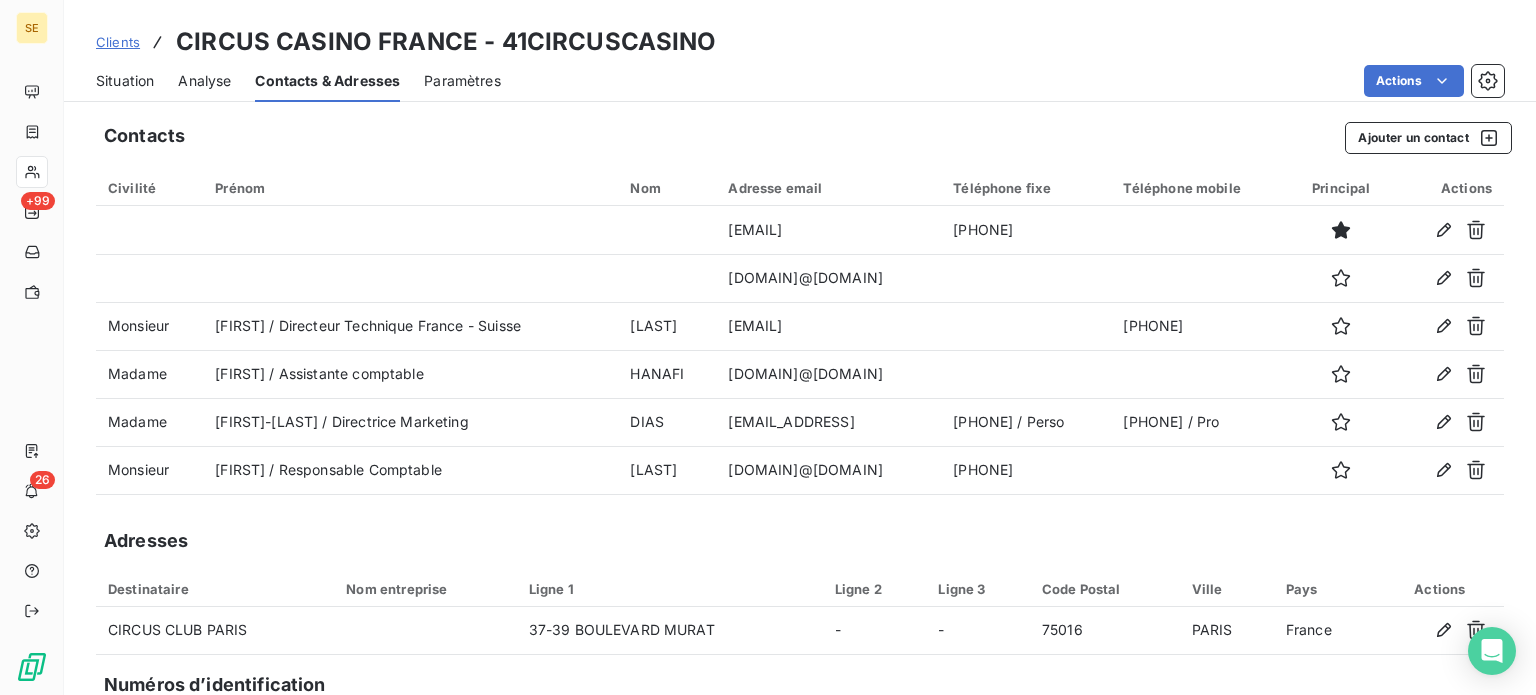 click on "Situation" at bounding box center [125, 81] 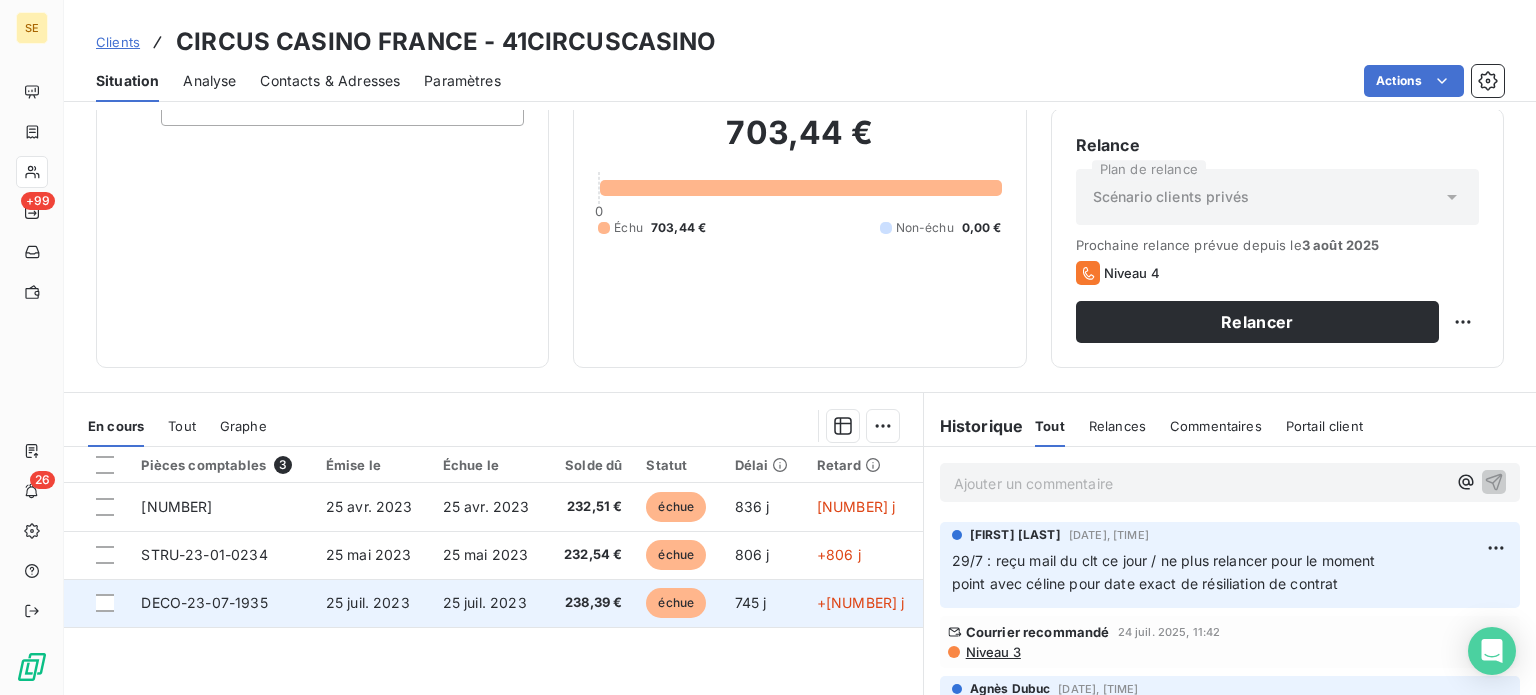 scroll, scrollTop: 360, scrollLeft: 0, axis: vertical 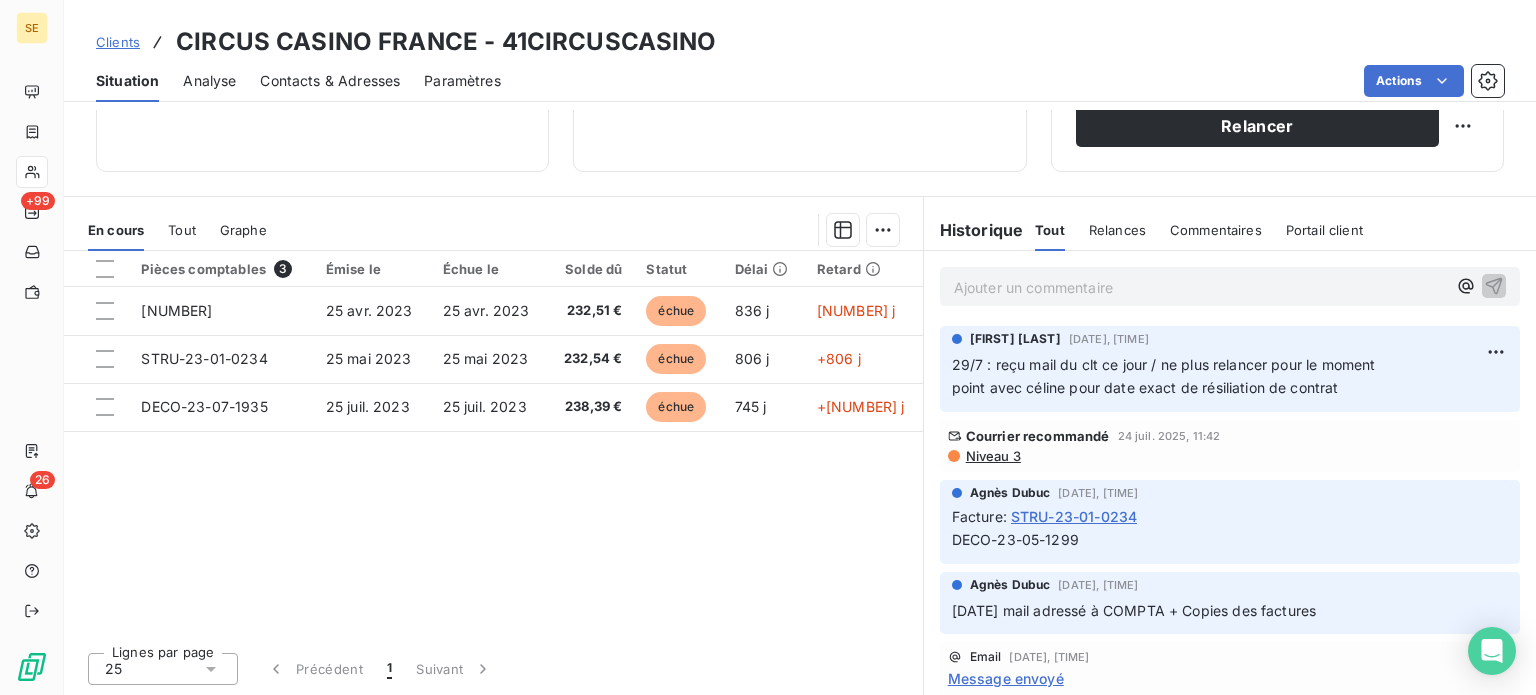 click on "Ajouter un commentaire ﻿" at bounding box center (1200, 287) 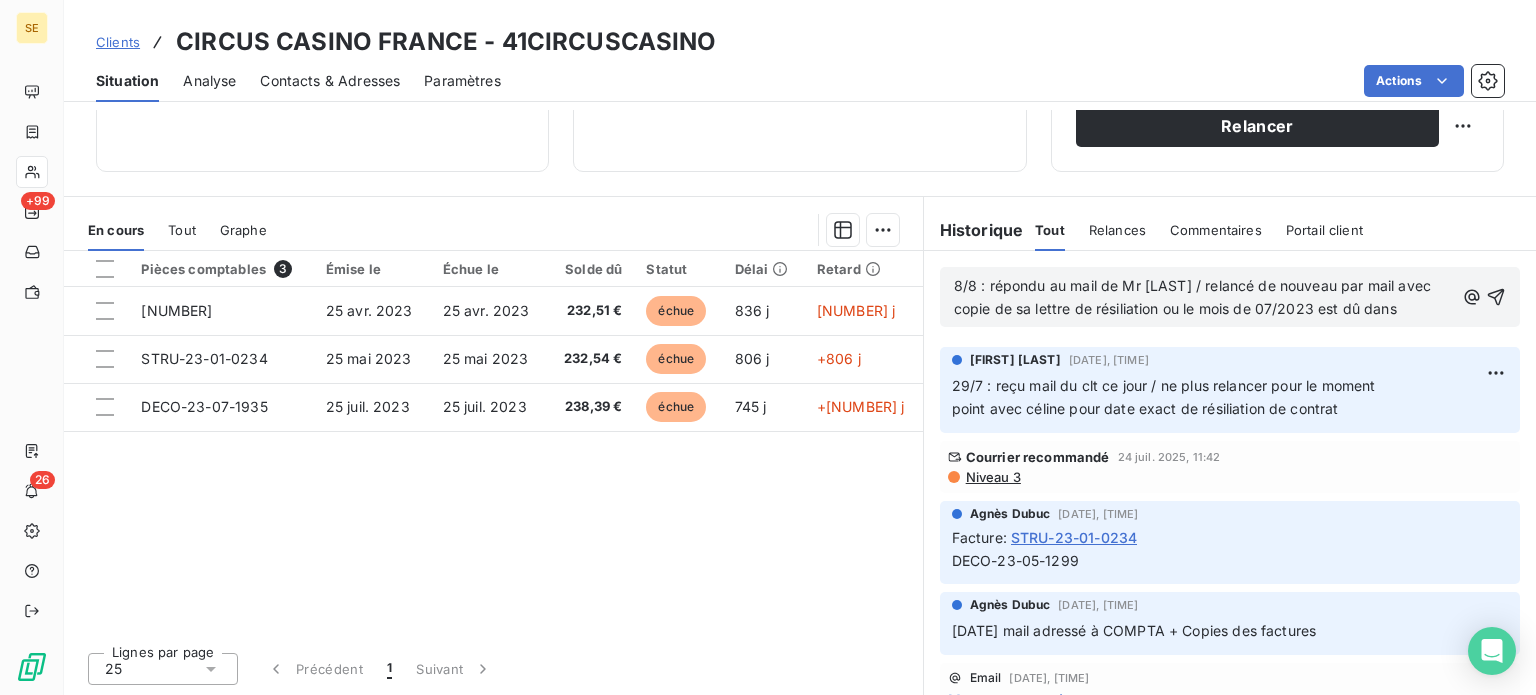drag, startPoint x: 1018, startPoint y: 335, endPoint x: 1028, endPoint y: 333, distance: 10.198039 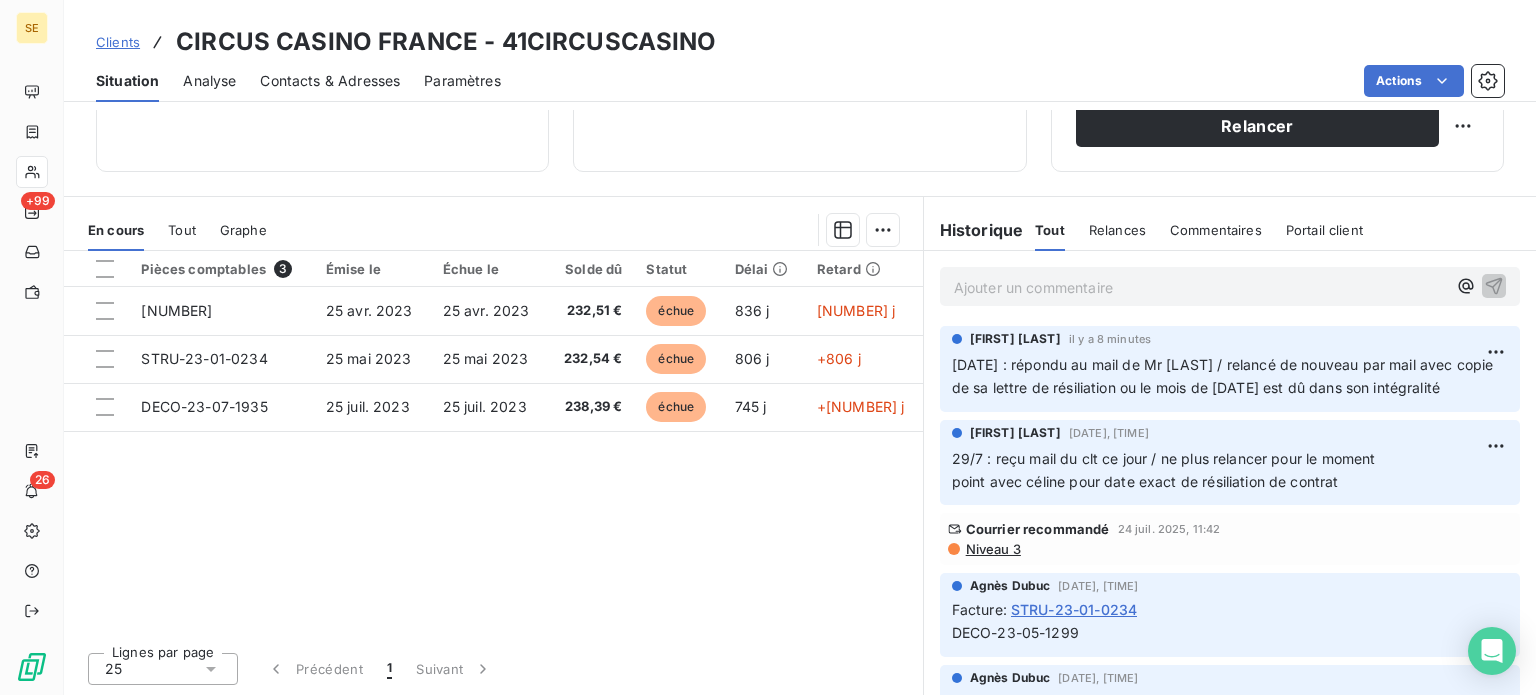click on "Clients" at bounding box center (118, 42) 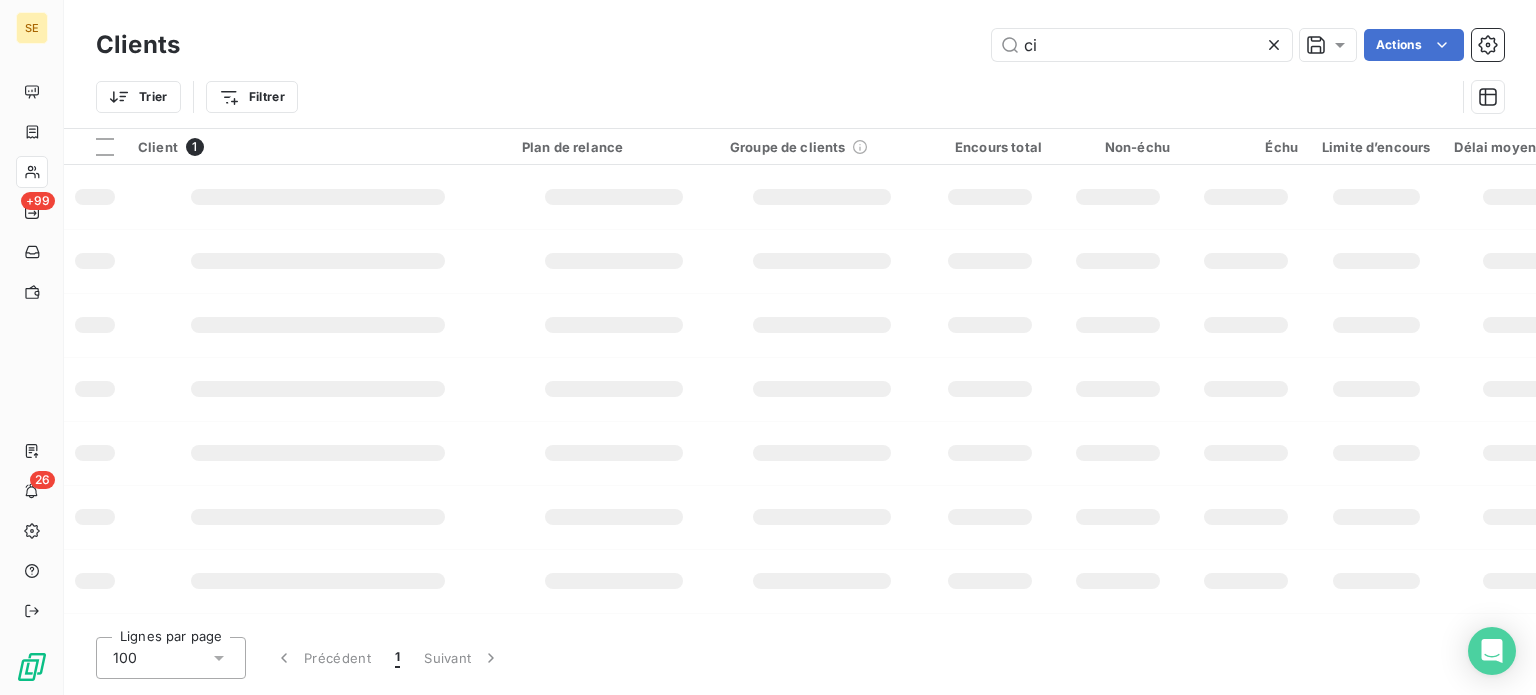 type on "c" 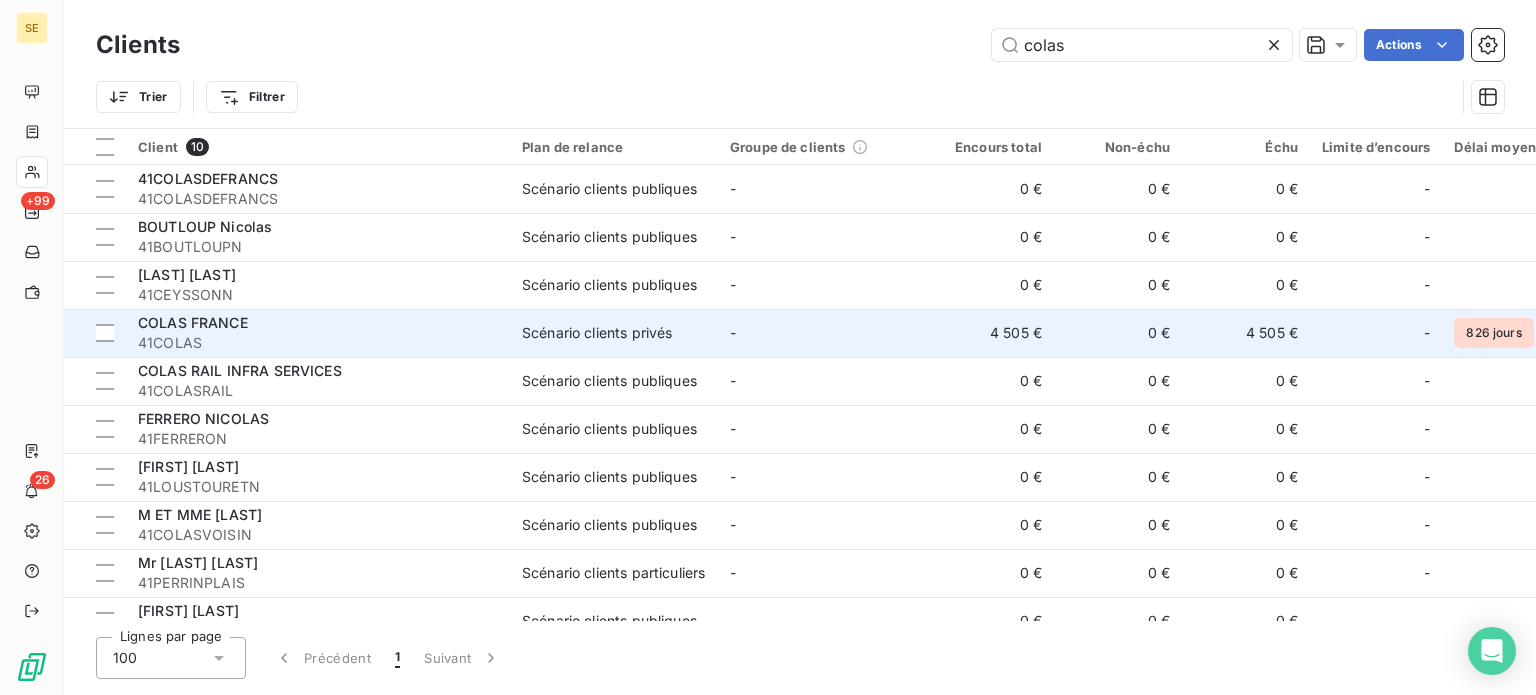 type on "colas" 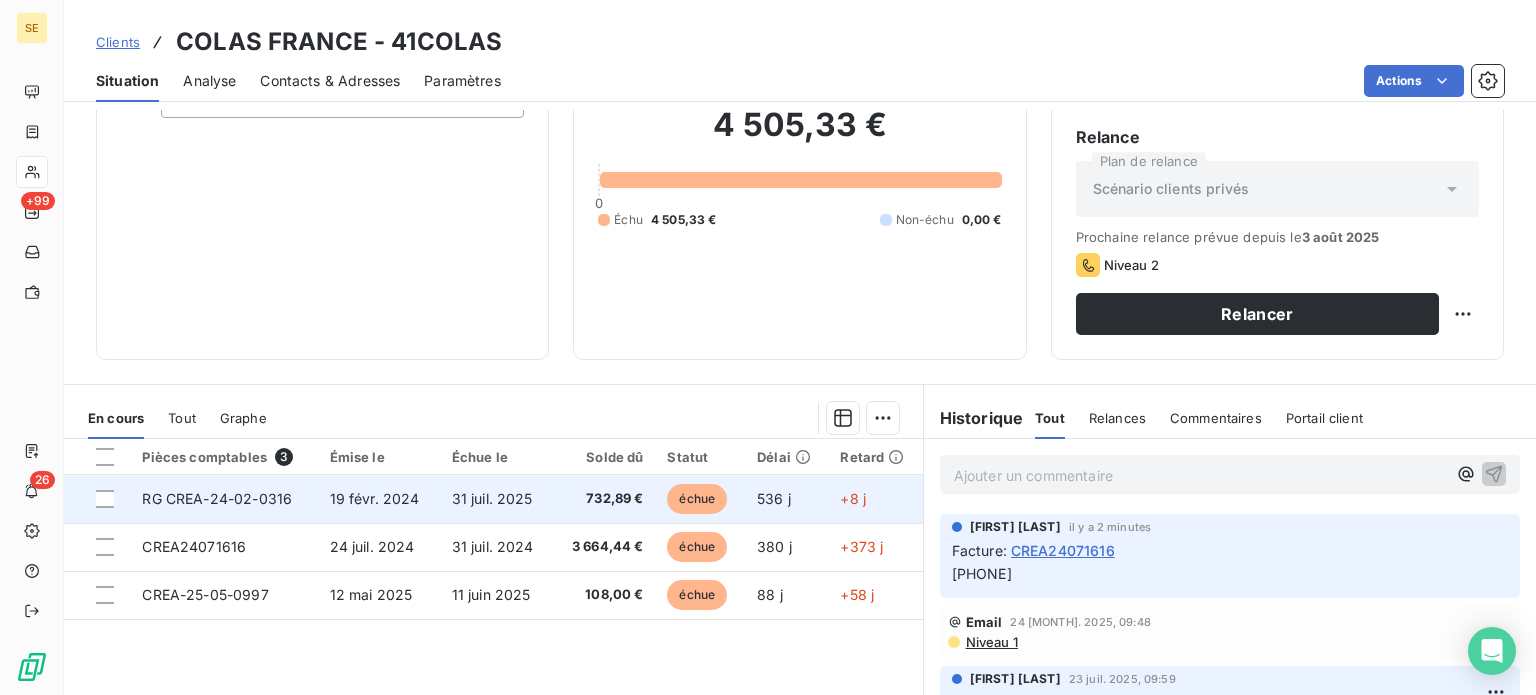 scroll, scrollTop: 360, scrollLeft: 0, axis: vertical 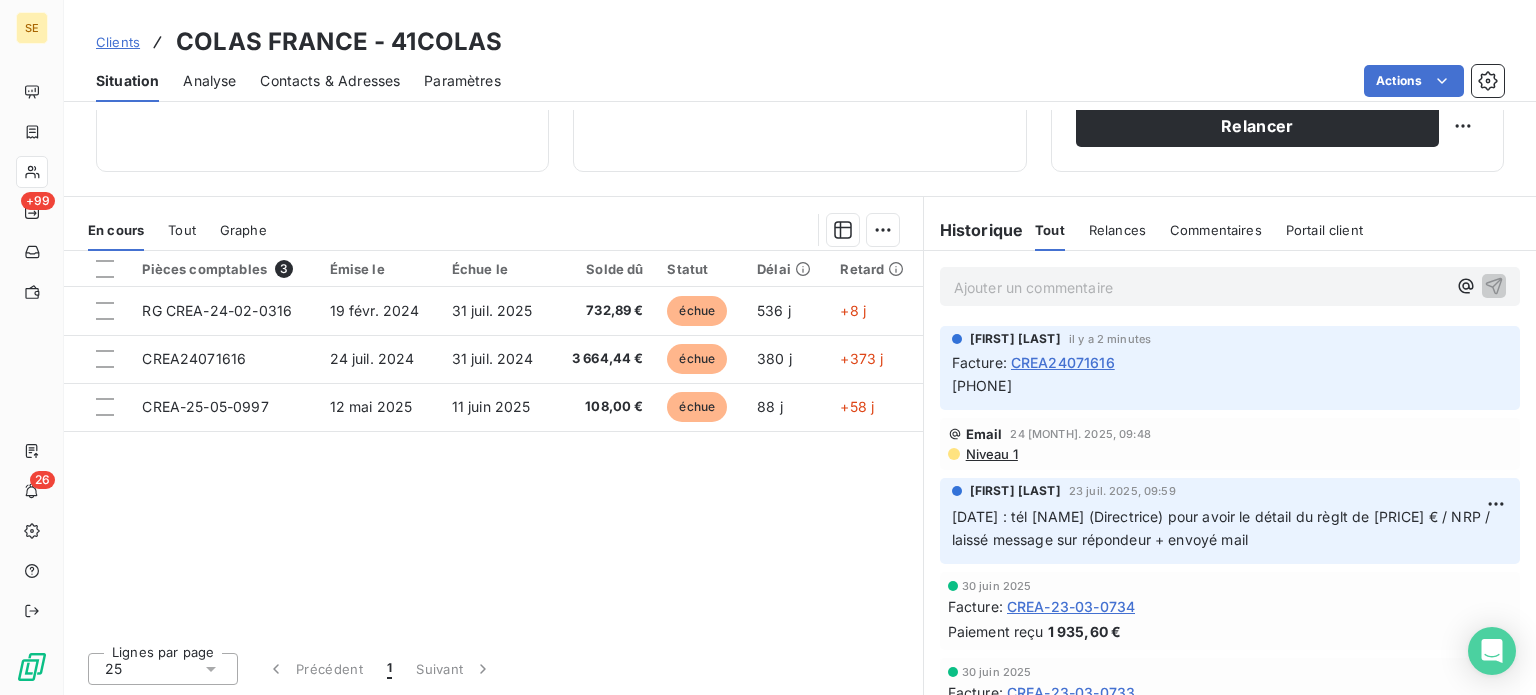 click on "Clients" at bounding box center (118, 42) 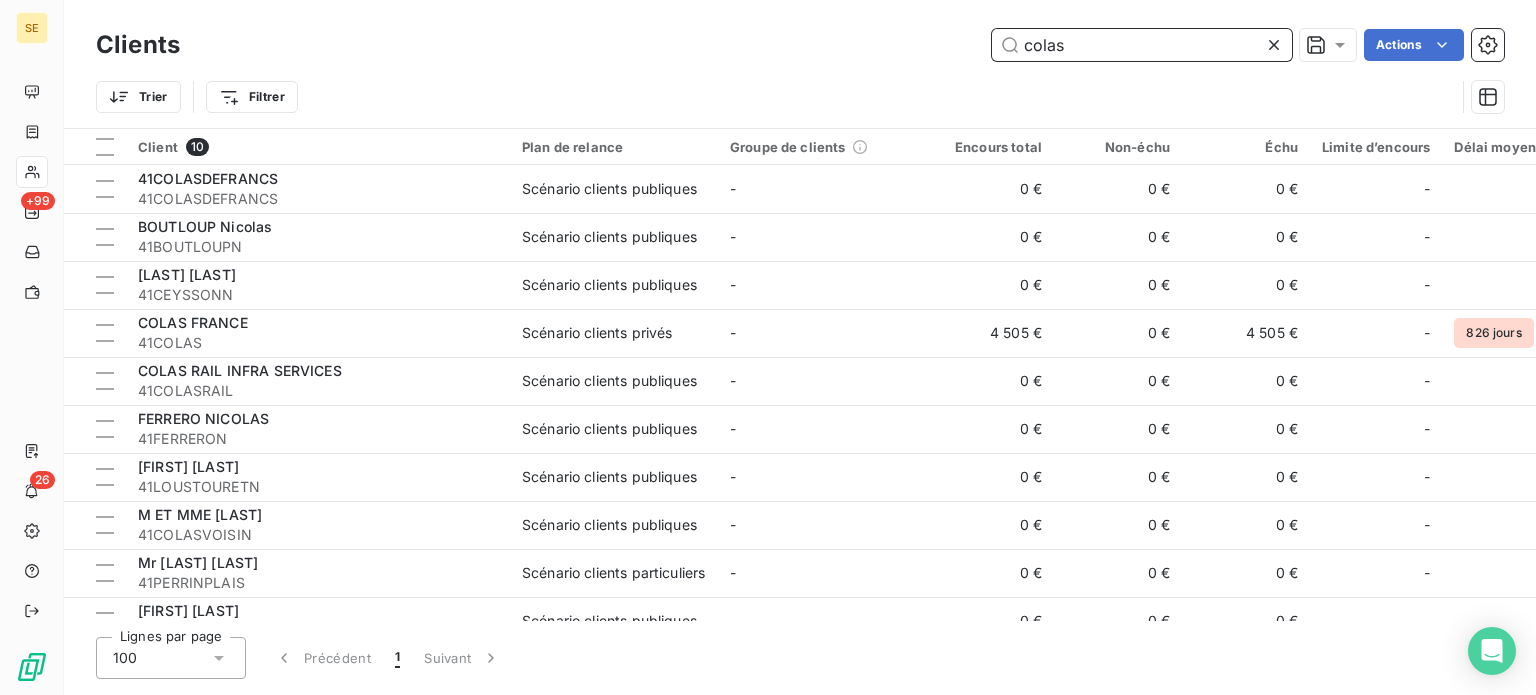 drag, startPoint x: 924, startPoint y: 42, endPoint x: 840, endPoint y: 39, distance: 84.05355 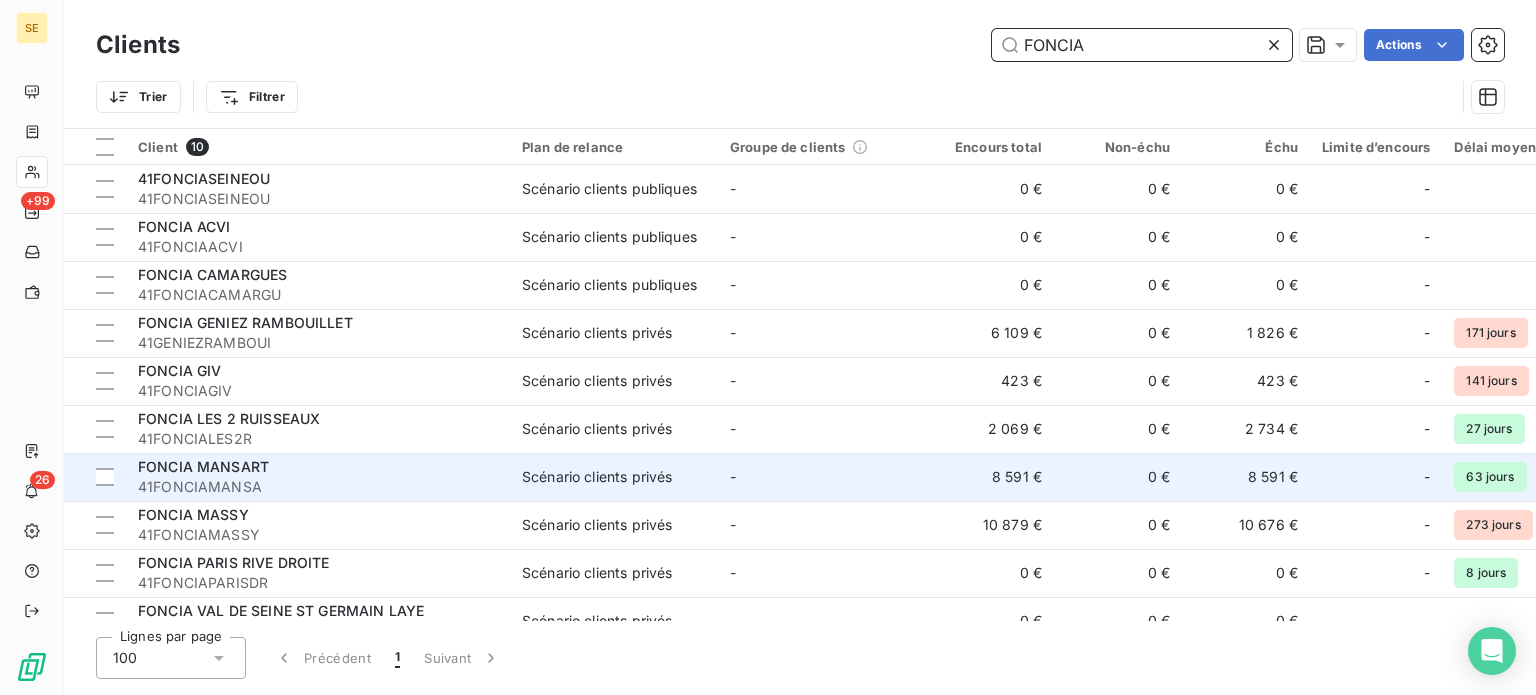 type on "FONCIA" 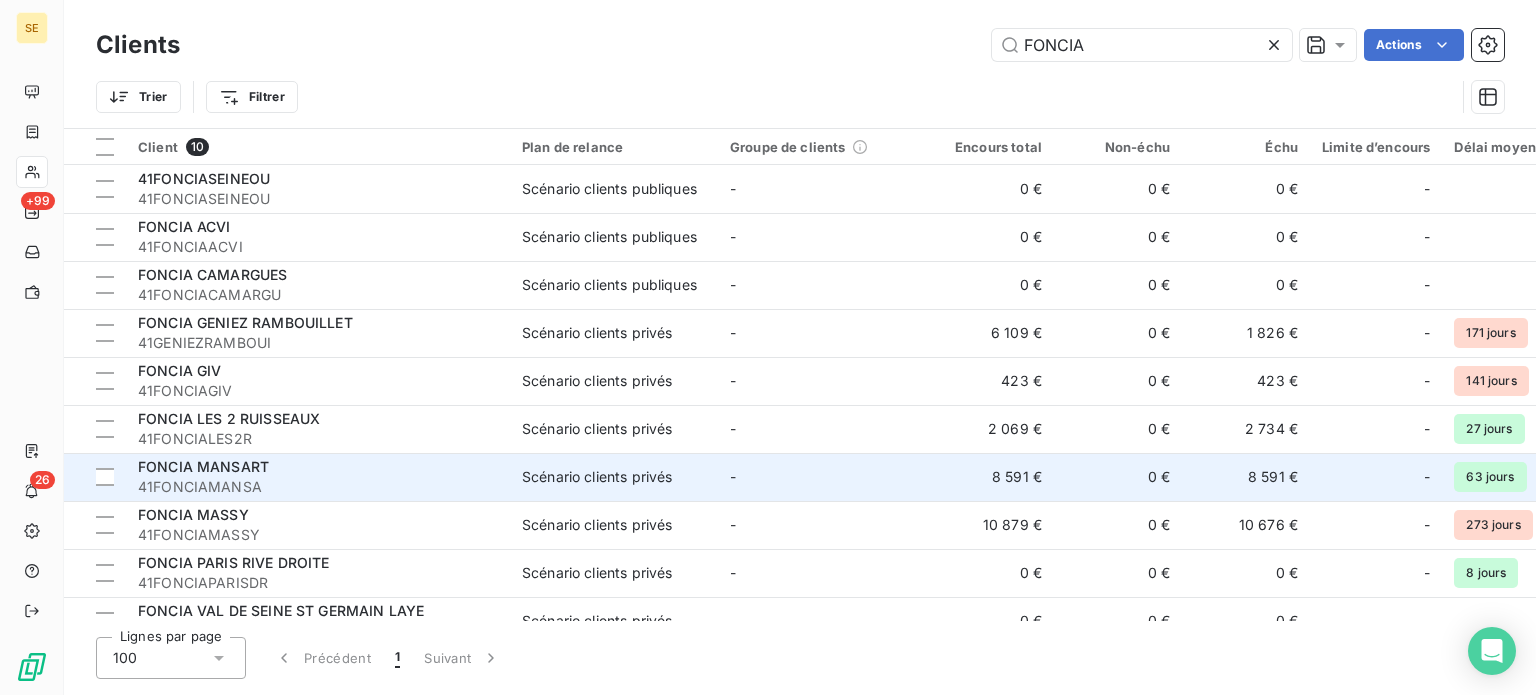 click on "FONCIA MANSART" at bounding box center [318, 467] 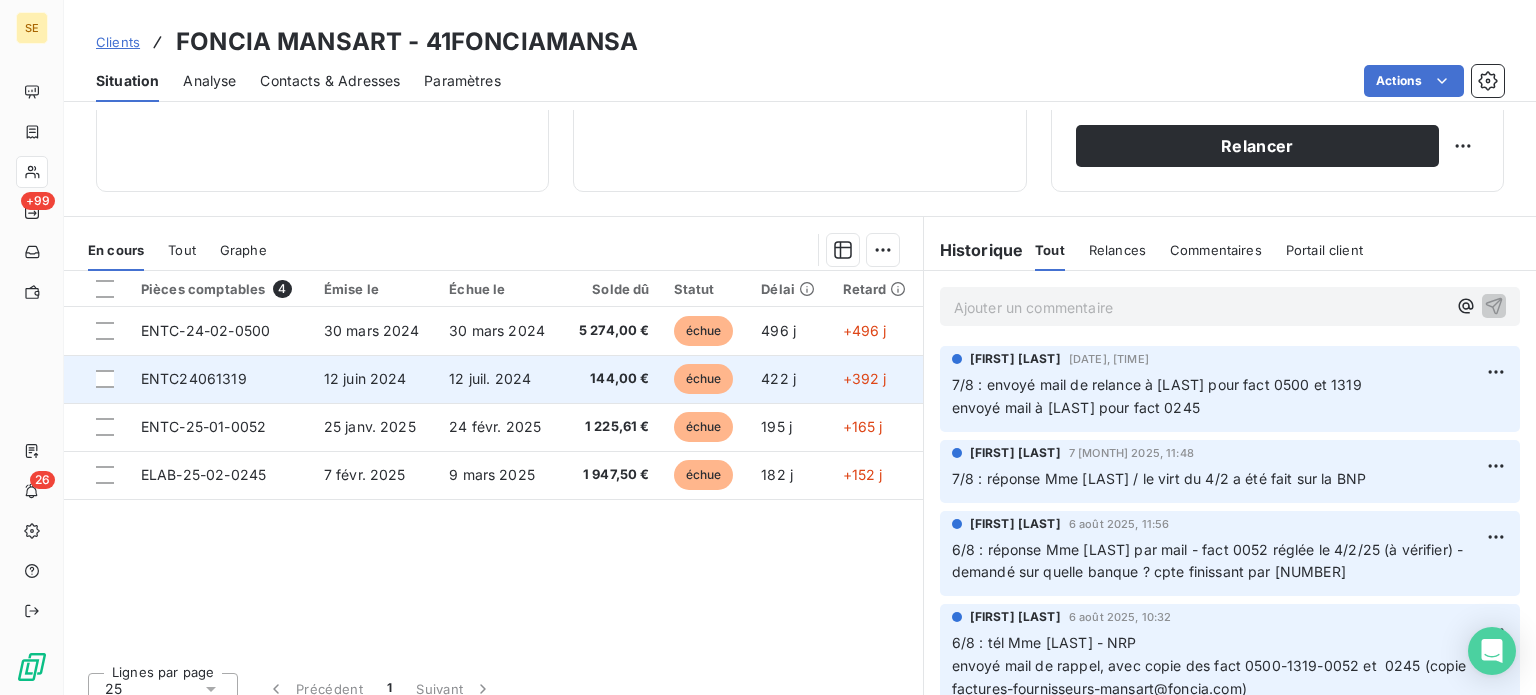 scroll, scrollTop: 360, scrollLeft: 0, axis: vertical 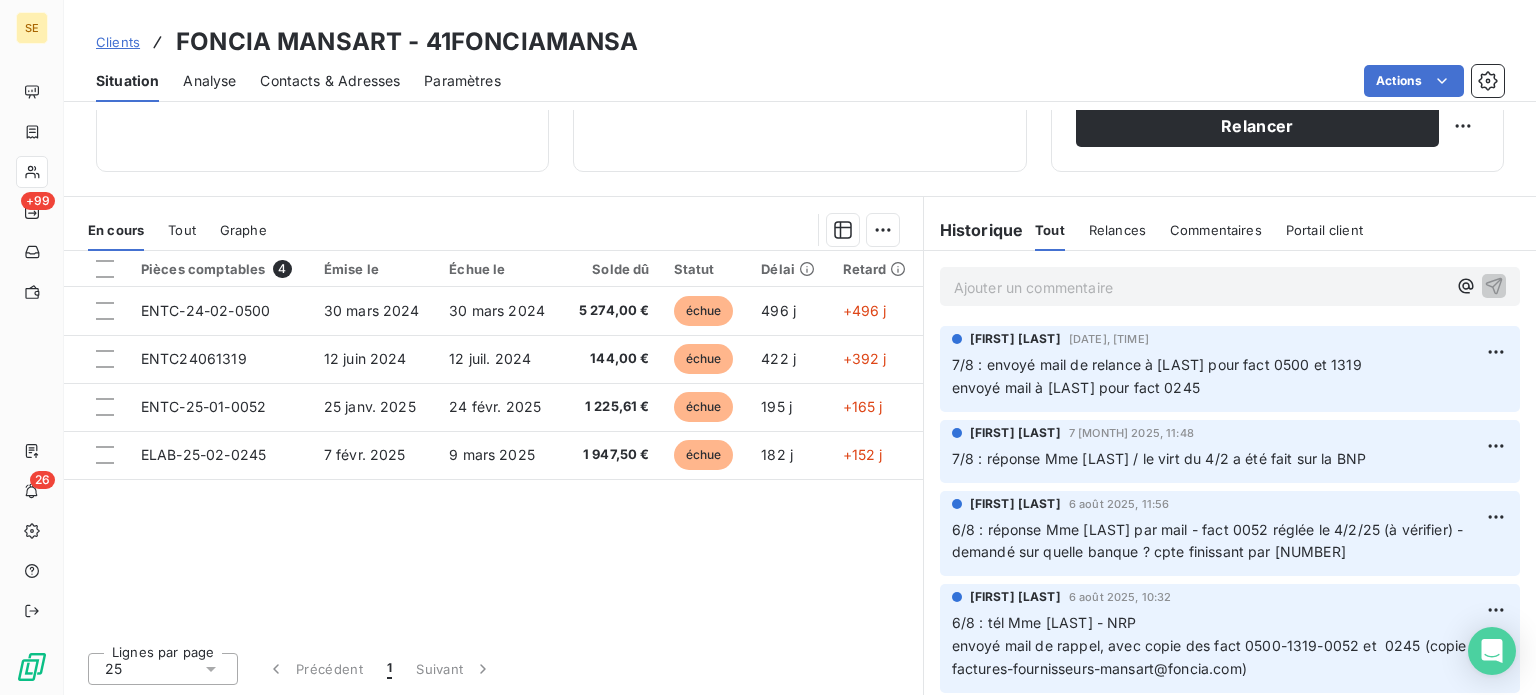 click on "Clients" at bounding box center (118, 42) 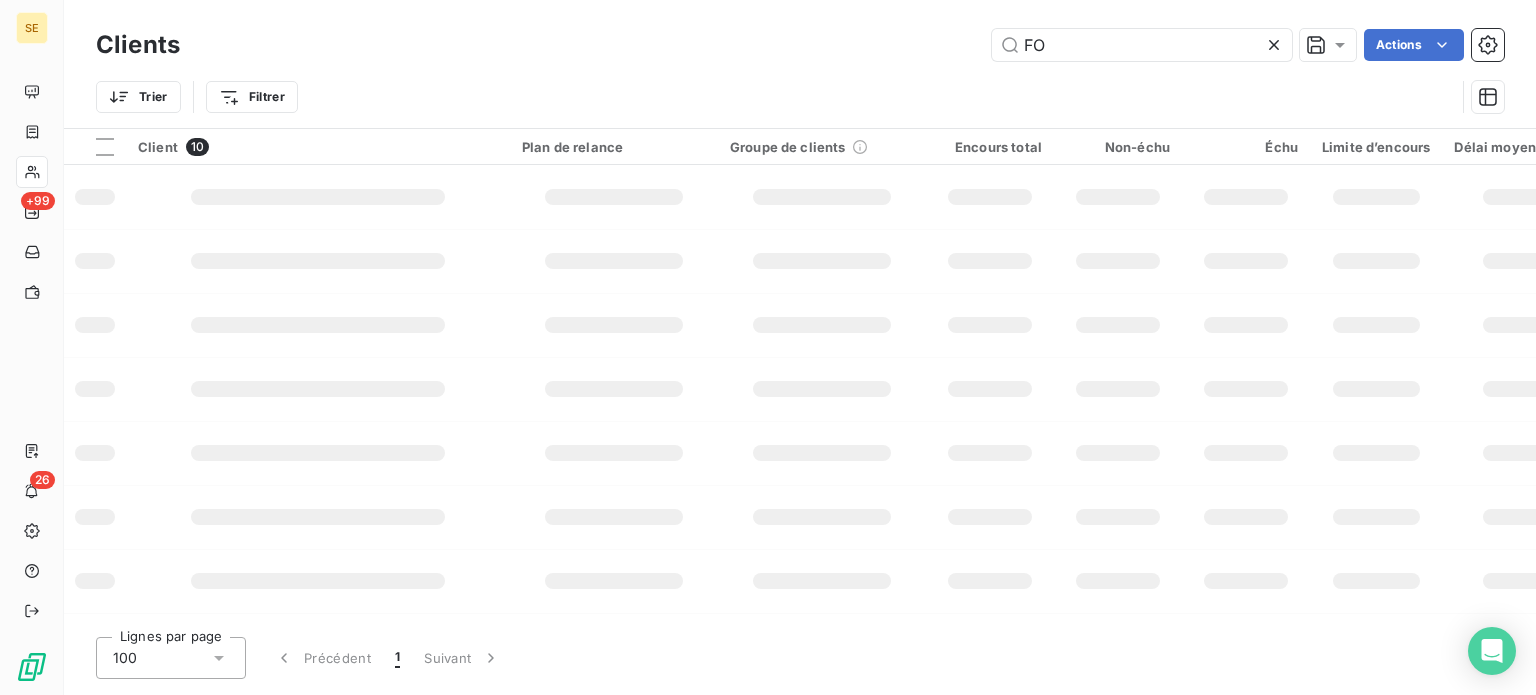 type on "F" 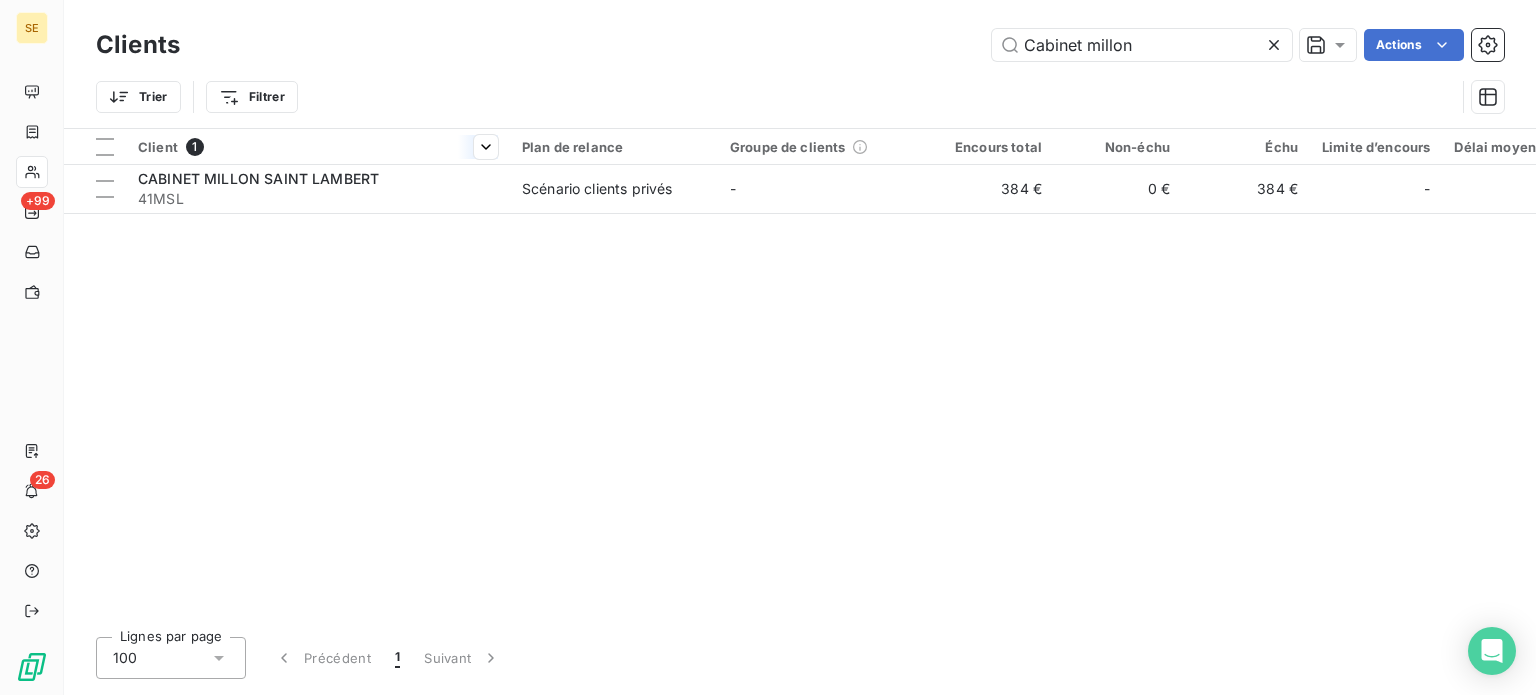 type on "Cabinet millon" 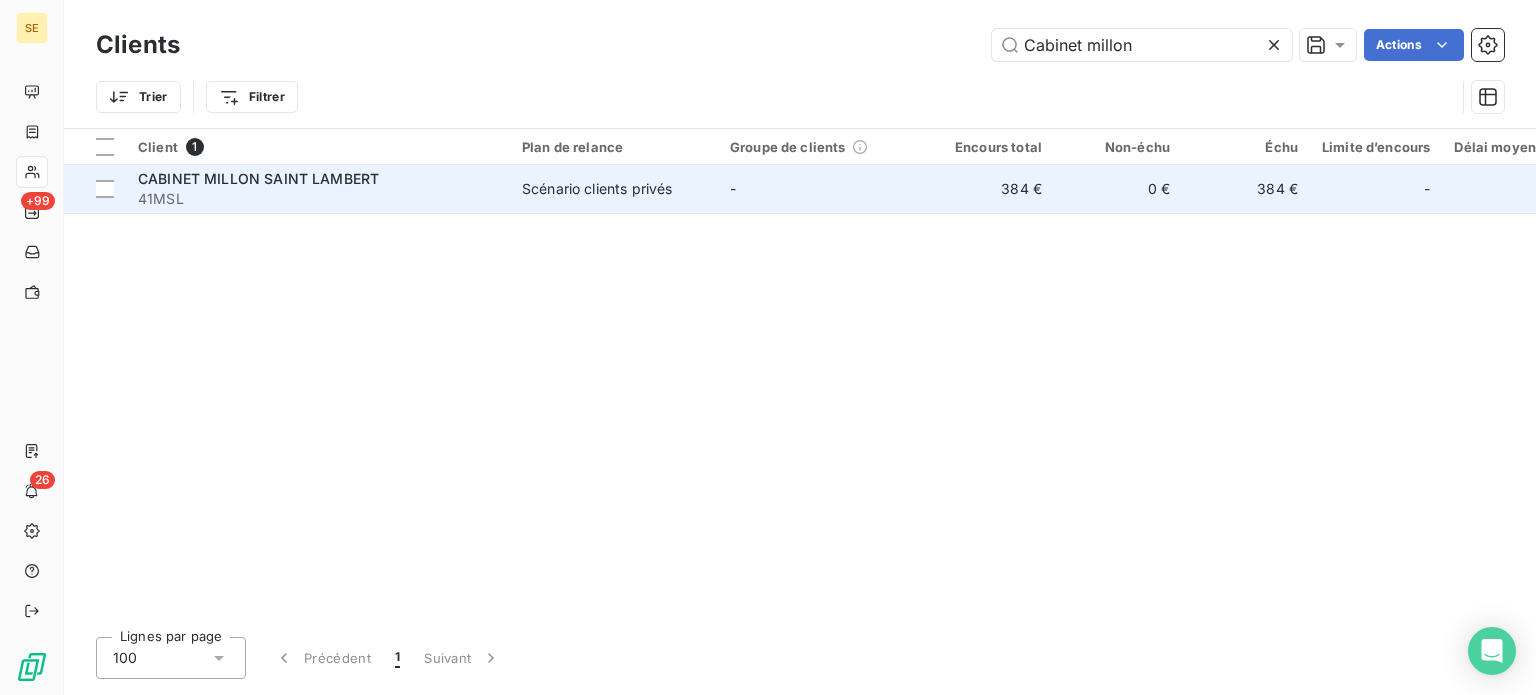 click on "41MSL" at bounding box center (318, 199) 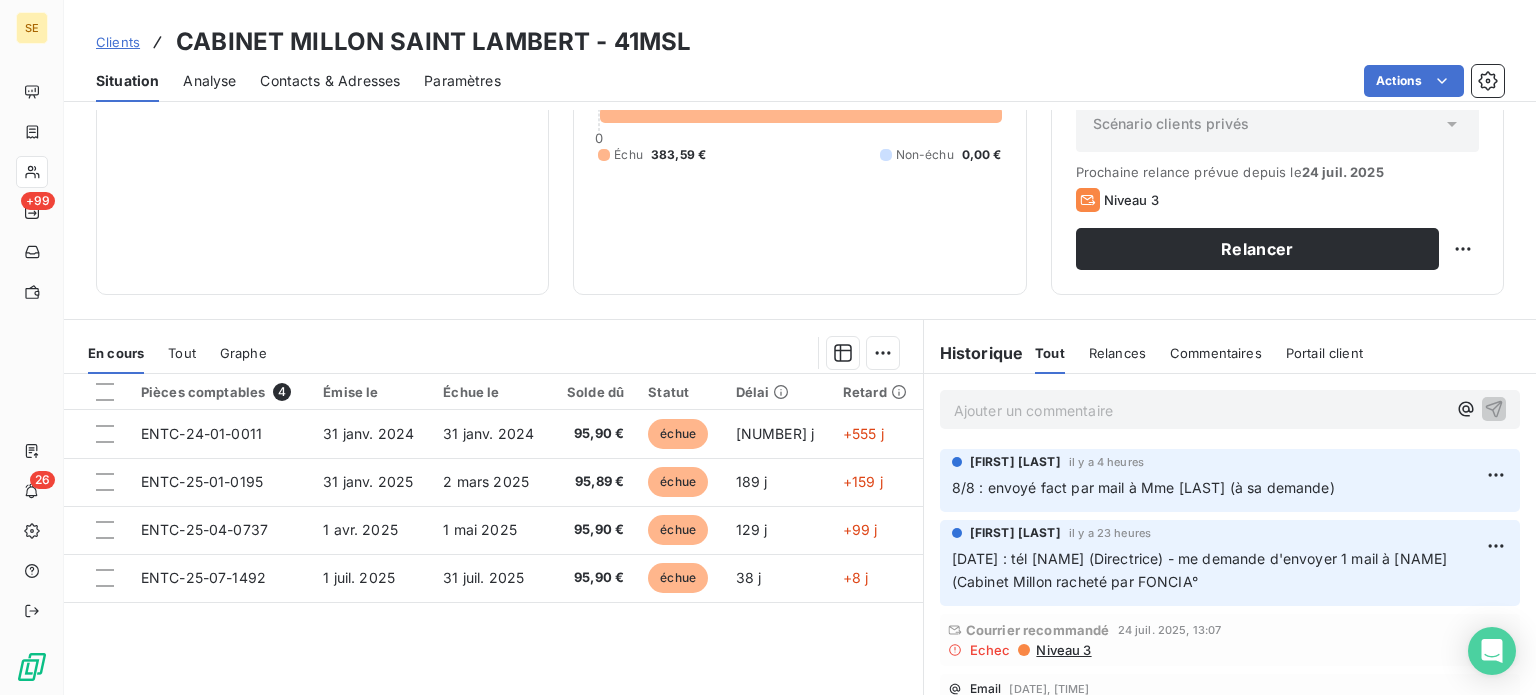 scroll, scrollTop: 300, scrollLeft: 0, axis: vertical 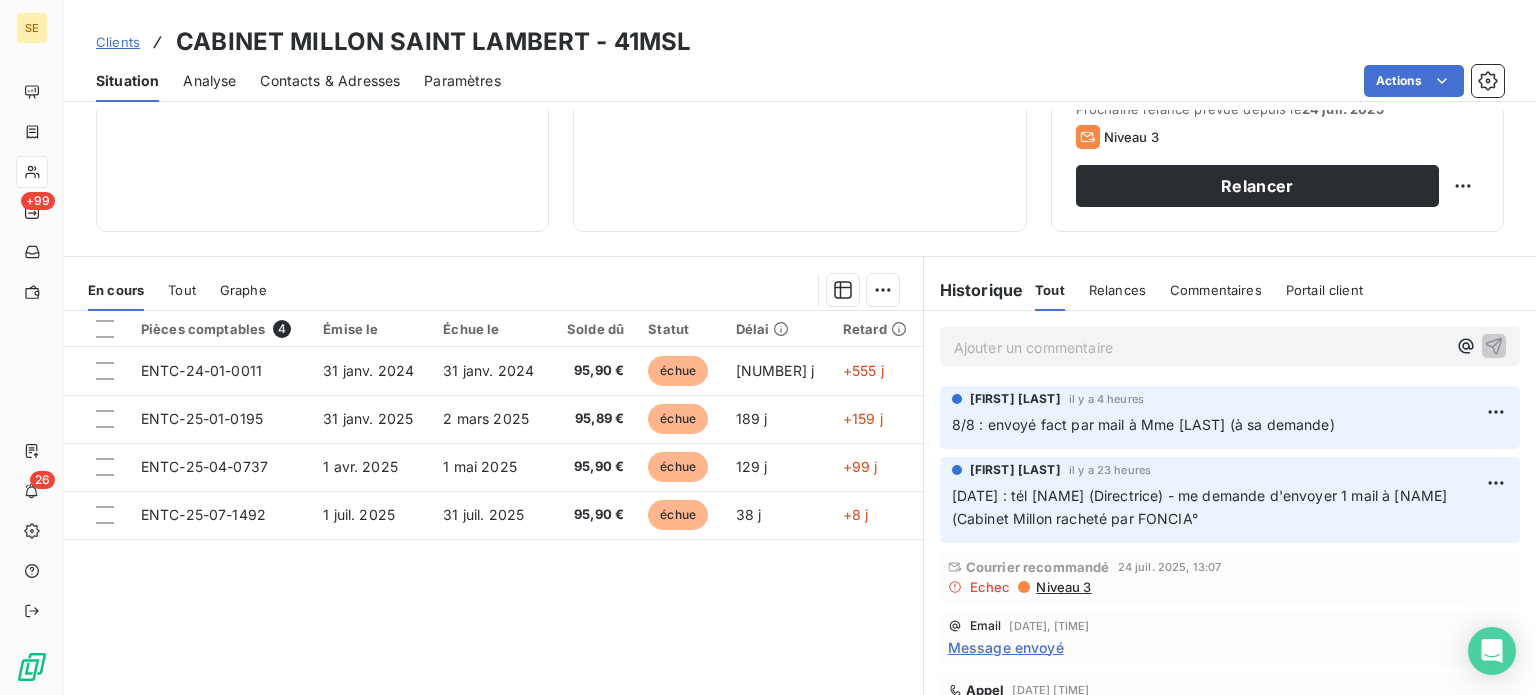 click on "Ajouter un commentaire ﻿" at bounding box center (1200, 347) 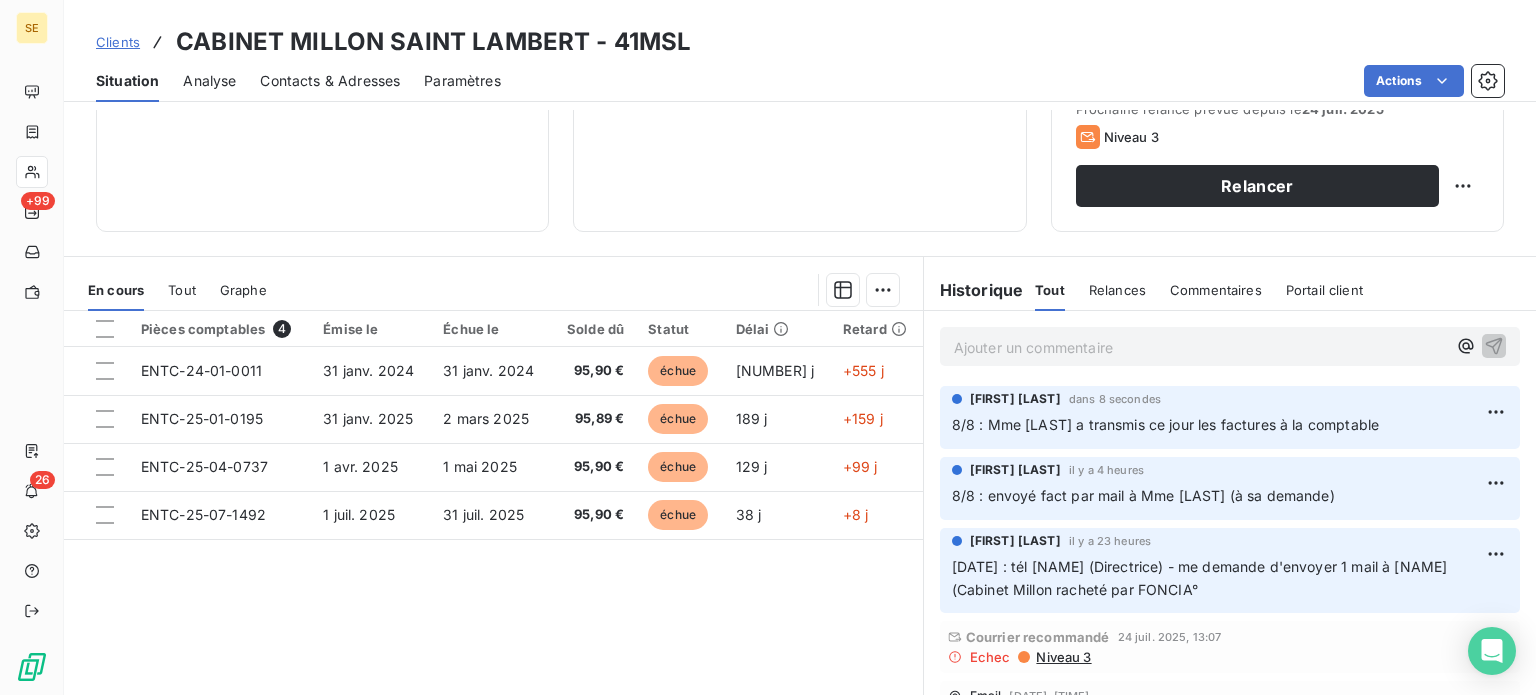click on "Contacts & Adresses" at bounding box center [330, 81] 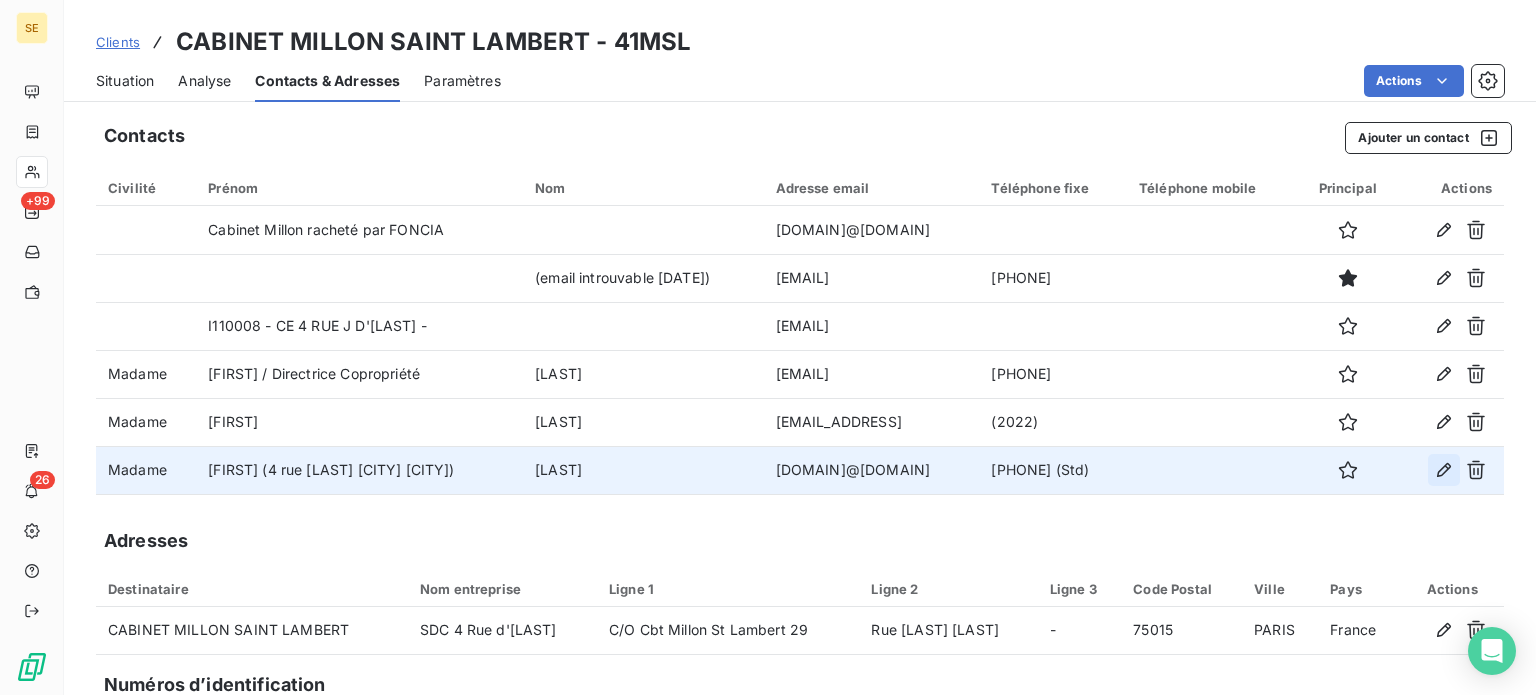 click 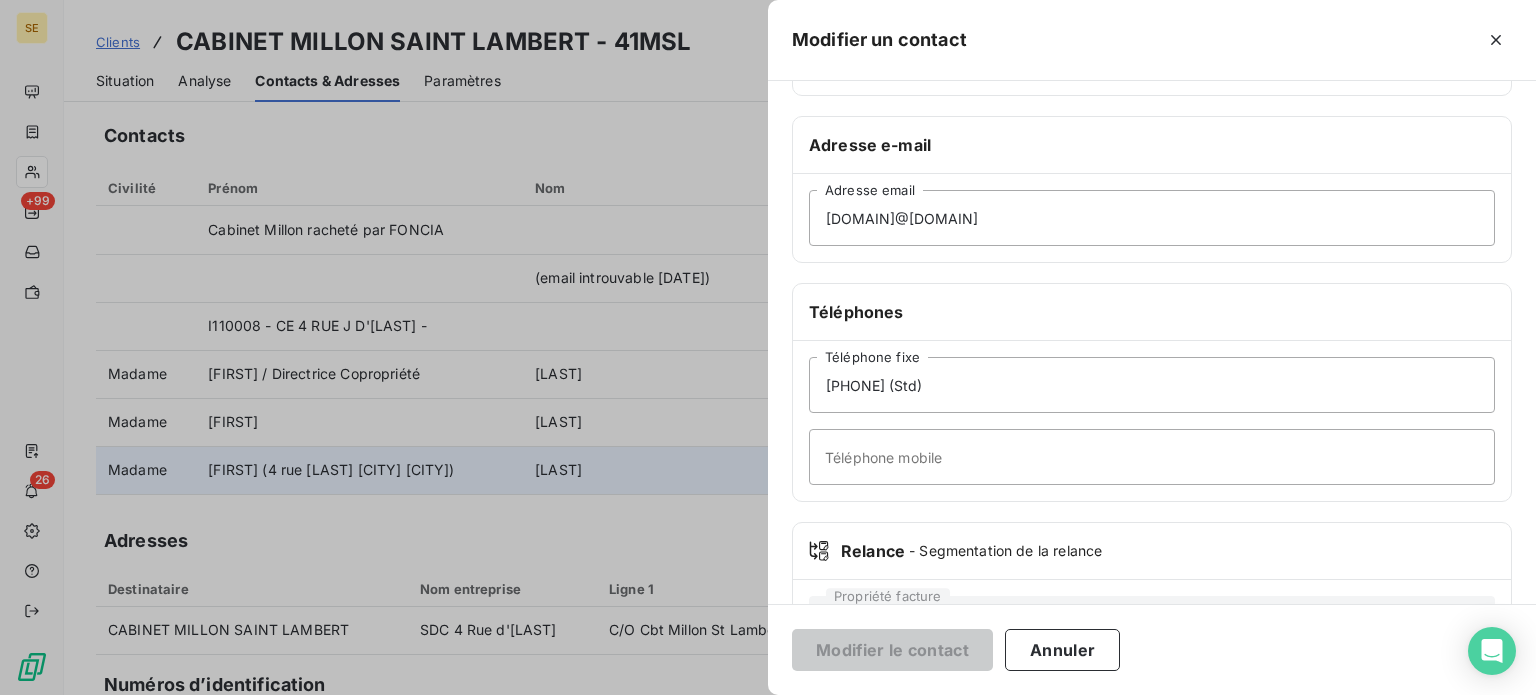 scroll, scrollTop: 0, scrollLeft: 0, axis: both 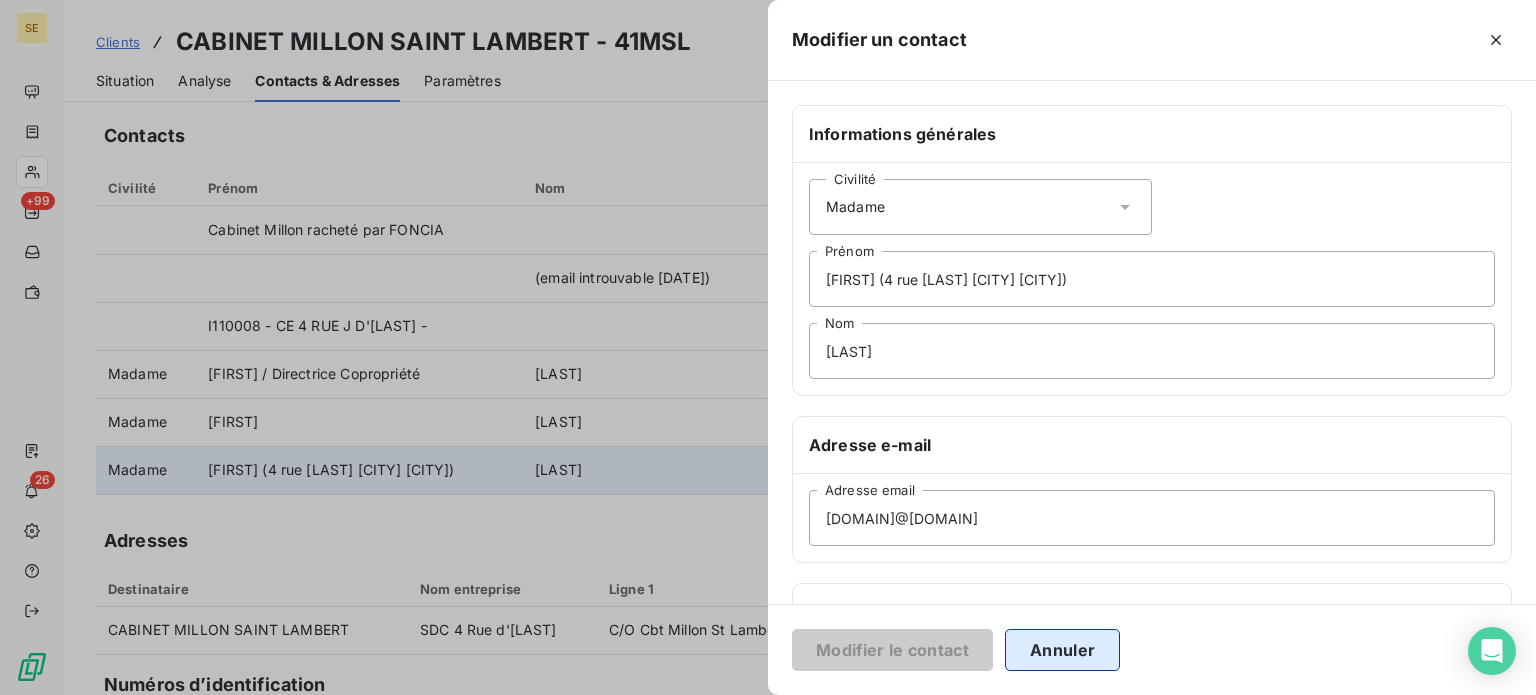 click on "Annuler" at bounding box center [1062, 650] 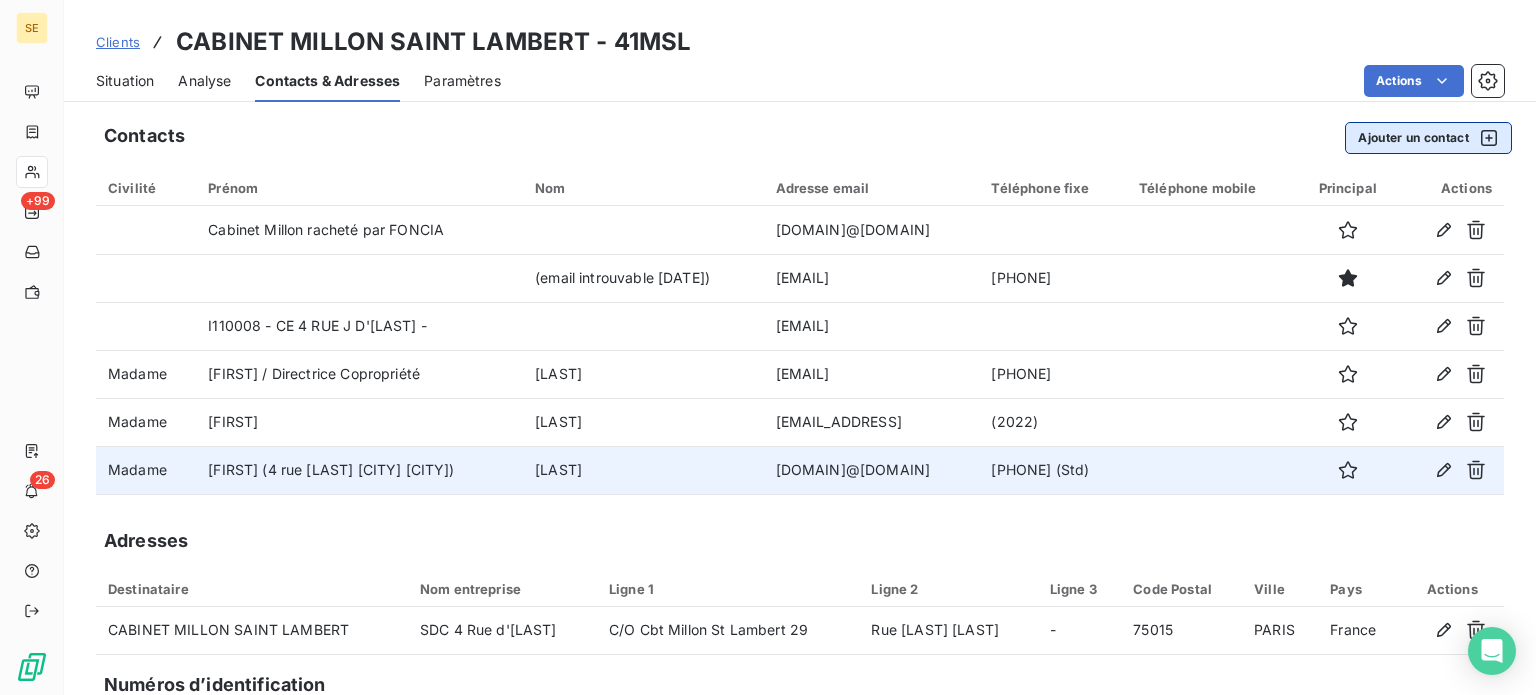 click on "Ajouter un contact" at bounding box center [1428, 138] 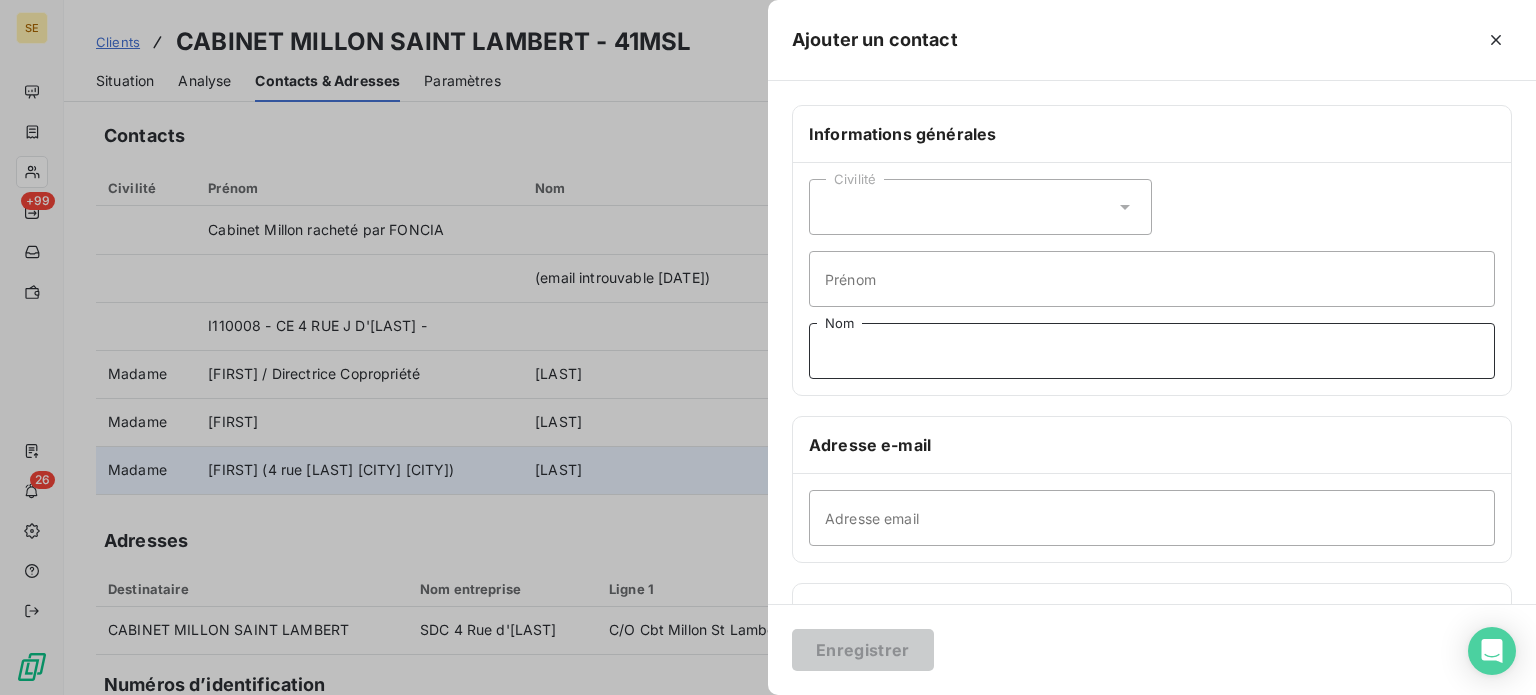 click on "Nom" at bounding box center (1152, 351) 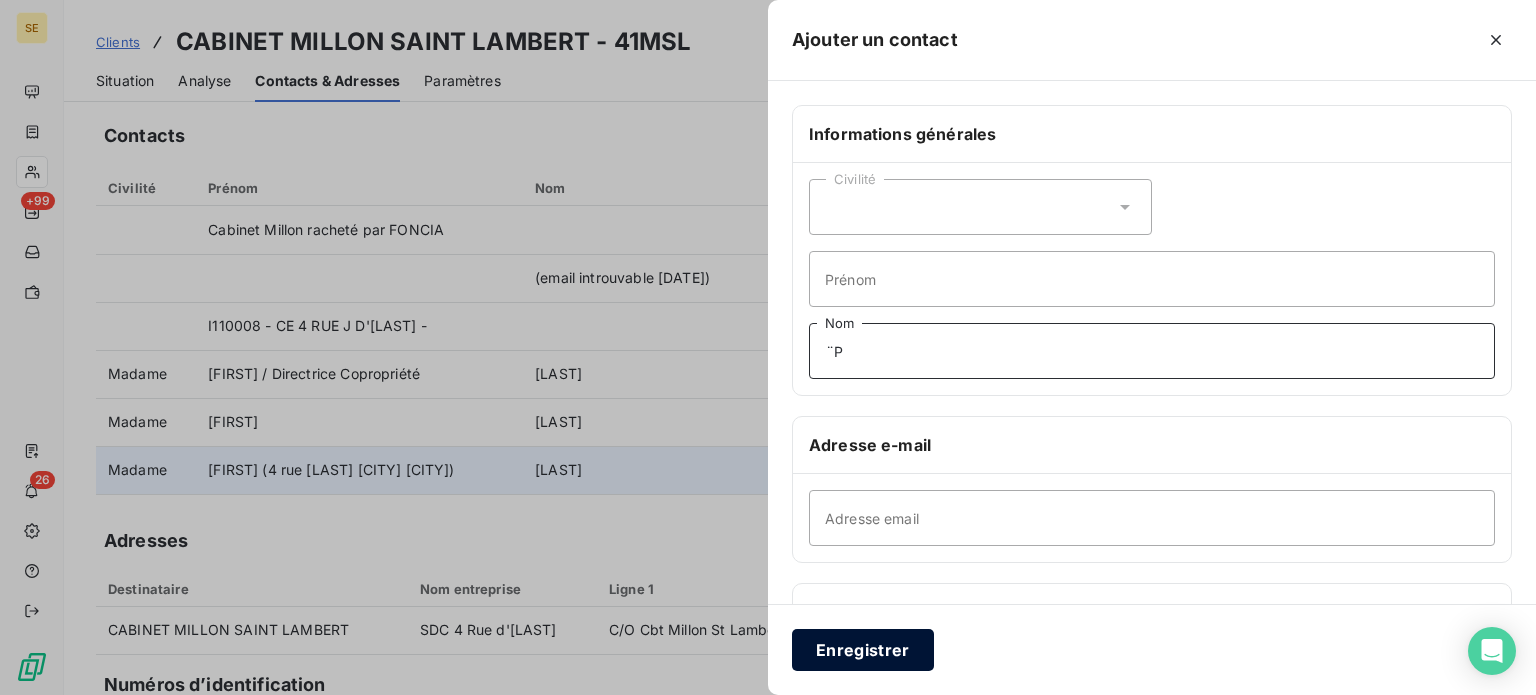 type on "¨" 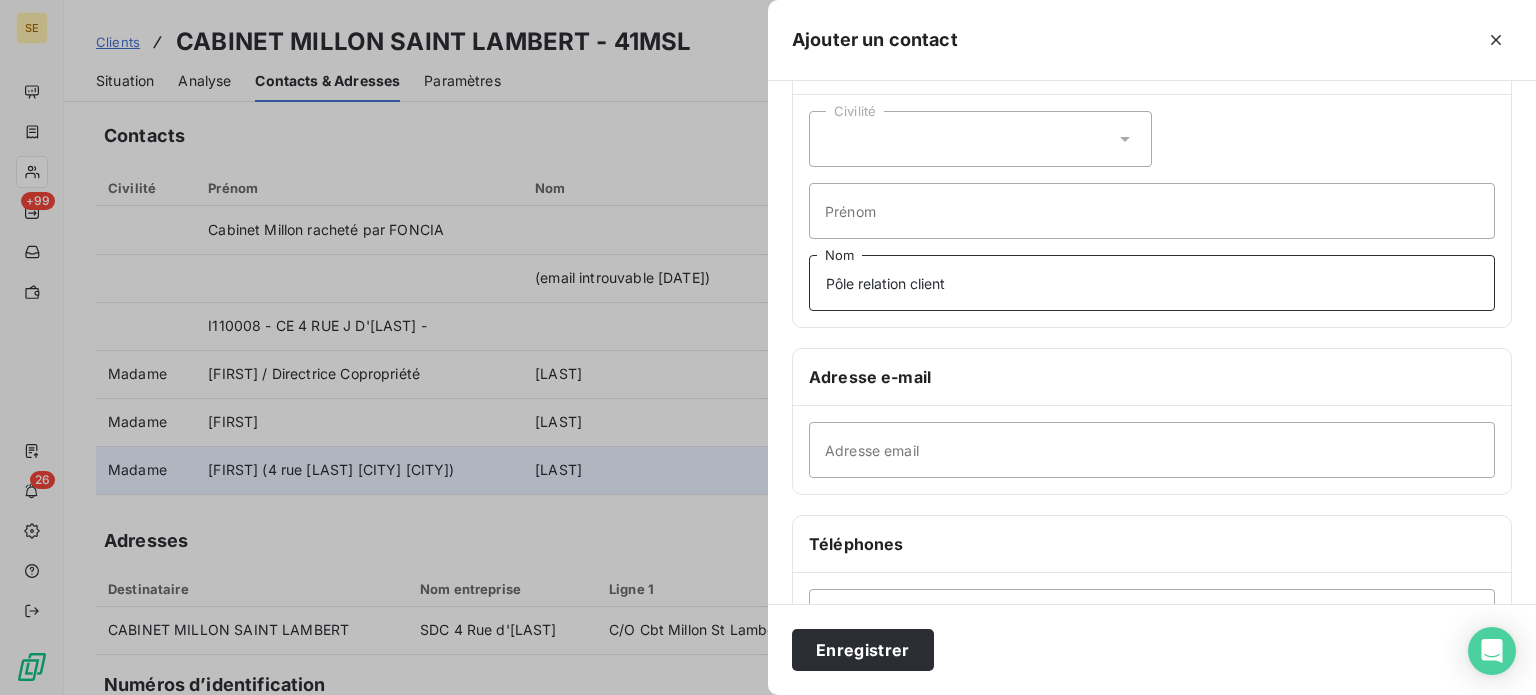 scroll, scrollTop: 200, scrollLeft: 0, axis: vertical 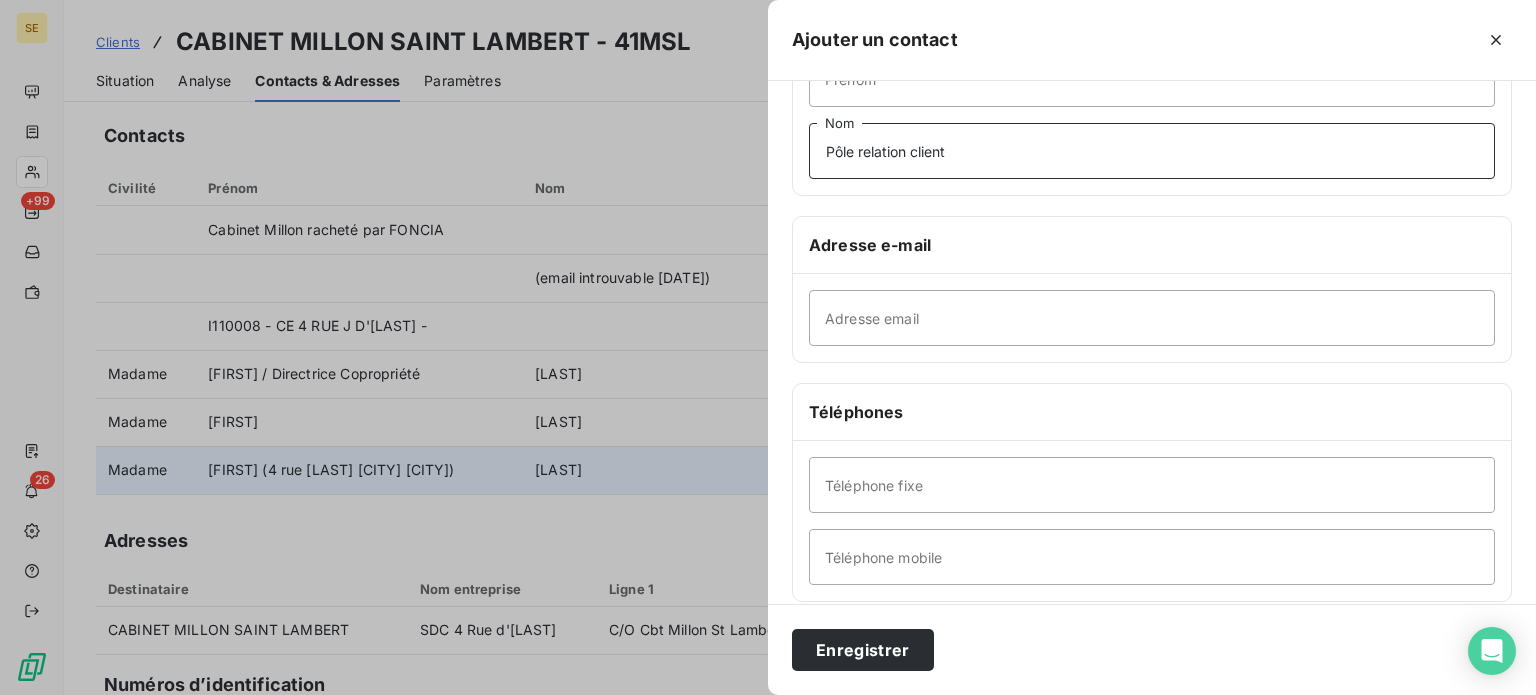 type on "Pôle relation client" 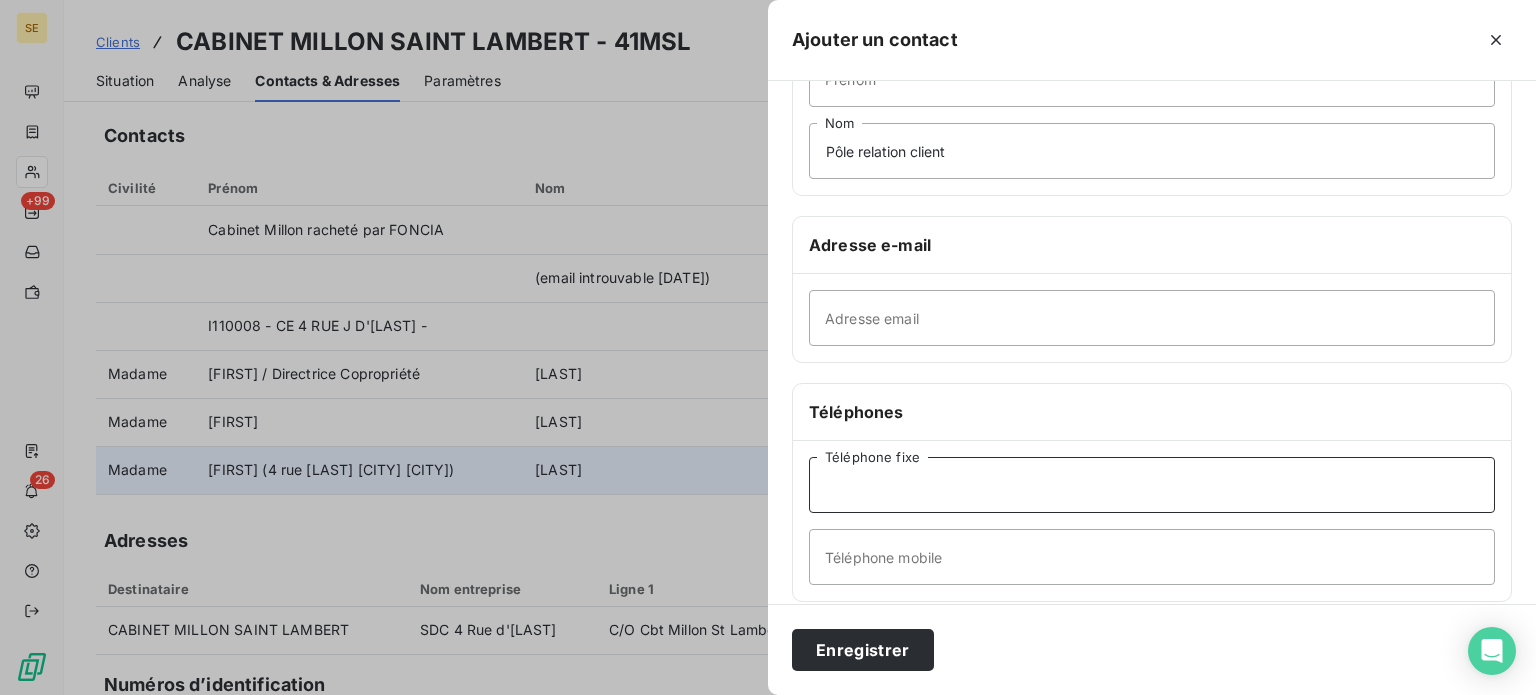 click on "Téléphone fixe" at bounding box center (1152, 485) 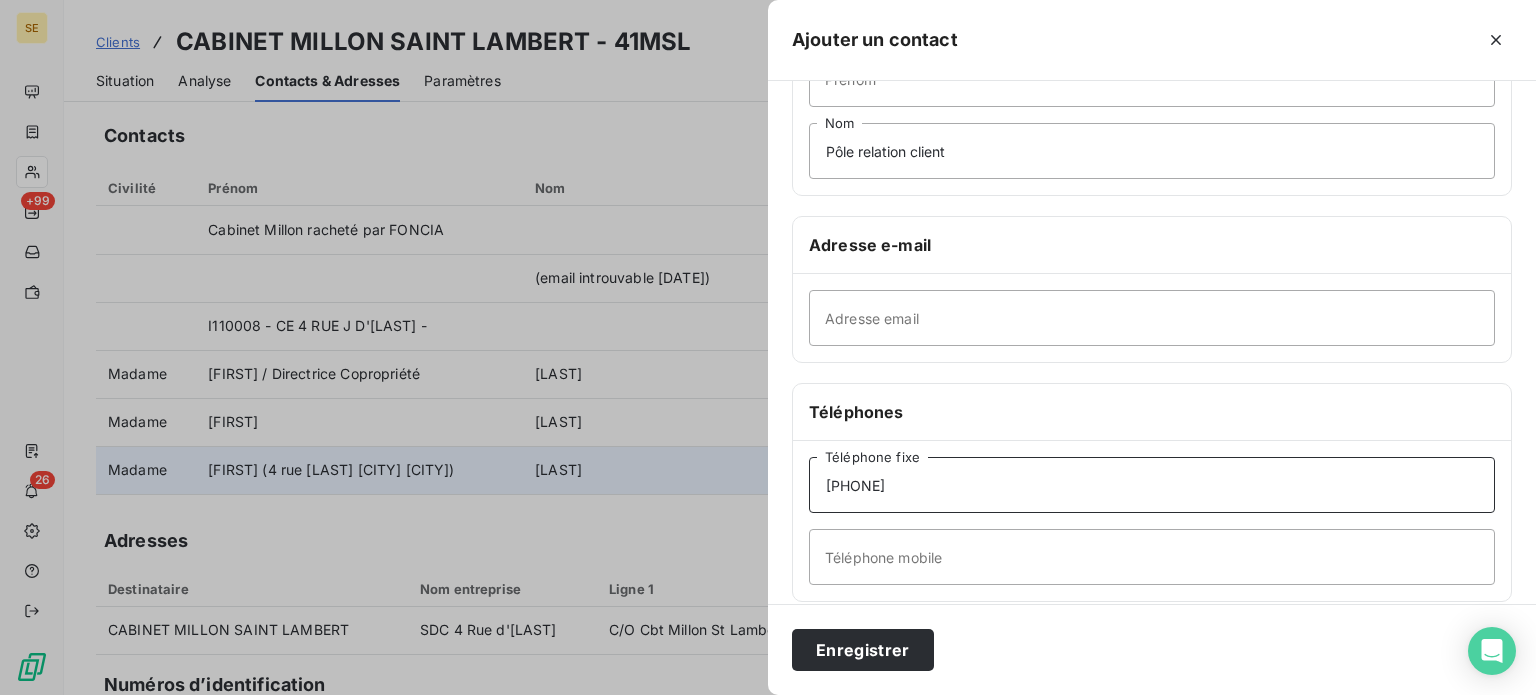 type on "[PHONE]" 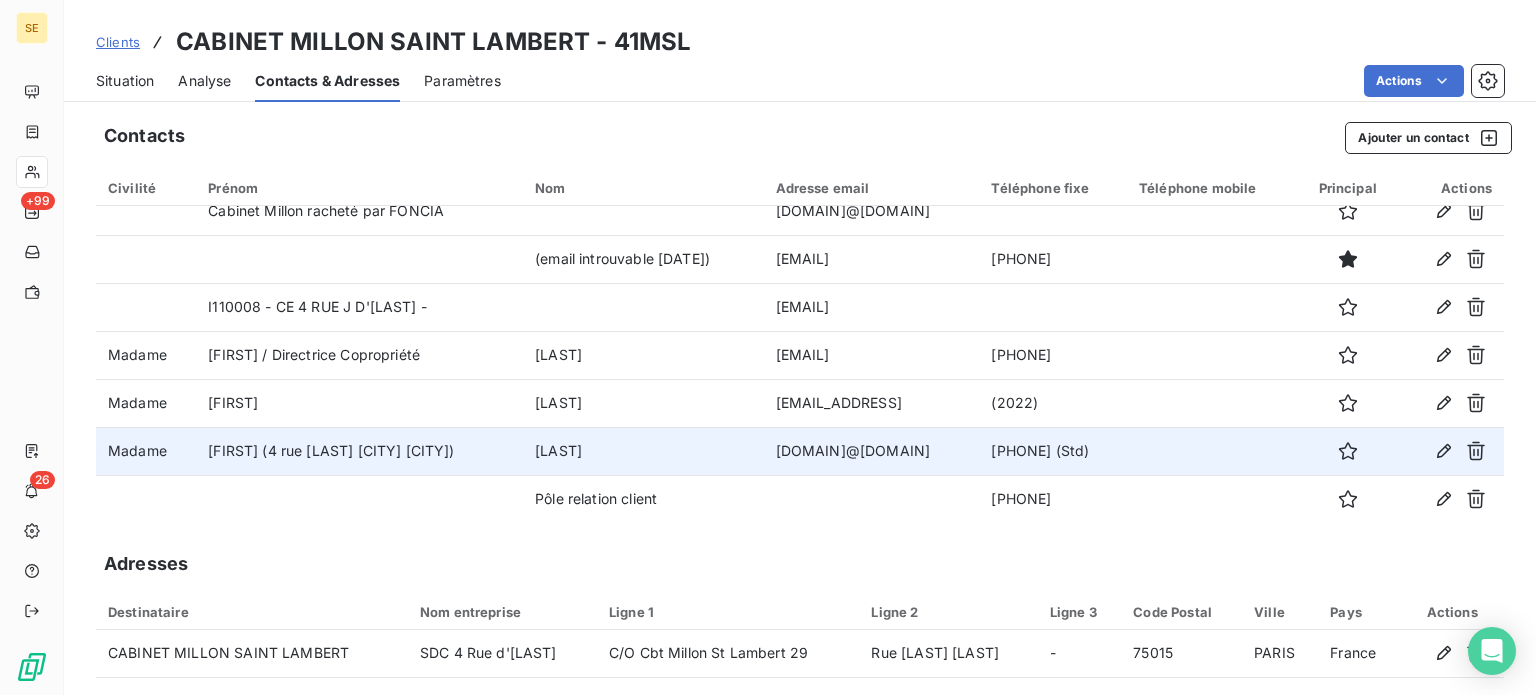 scroll, scrollTop: 24, scrollLeft: 0, axis: vertical 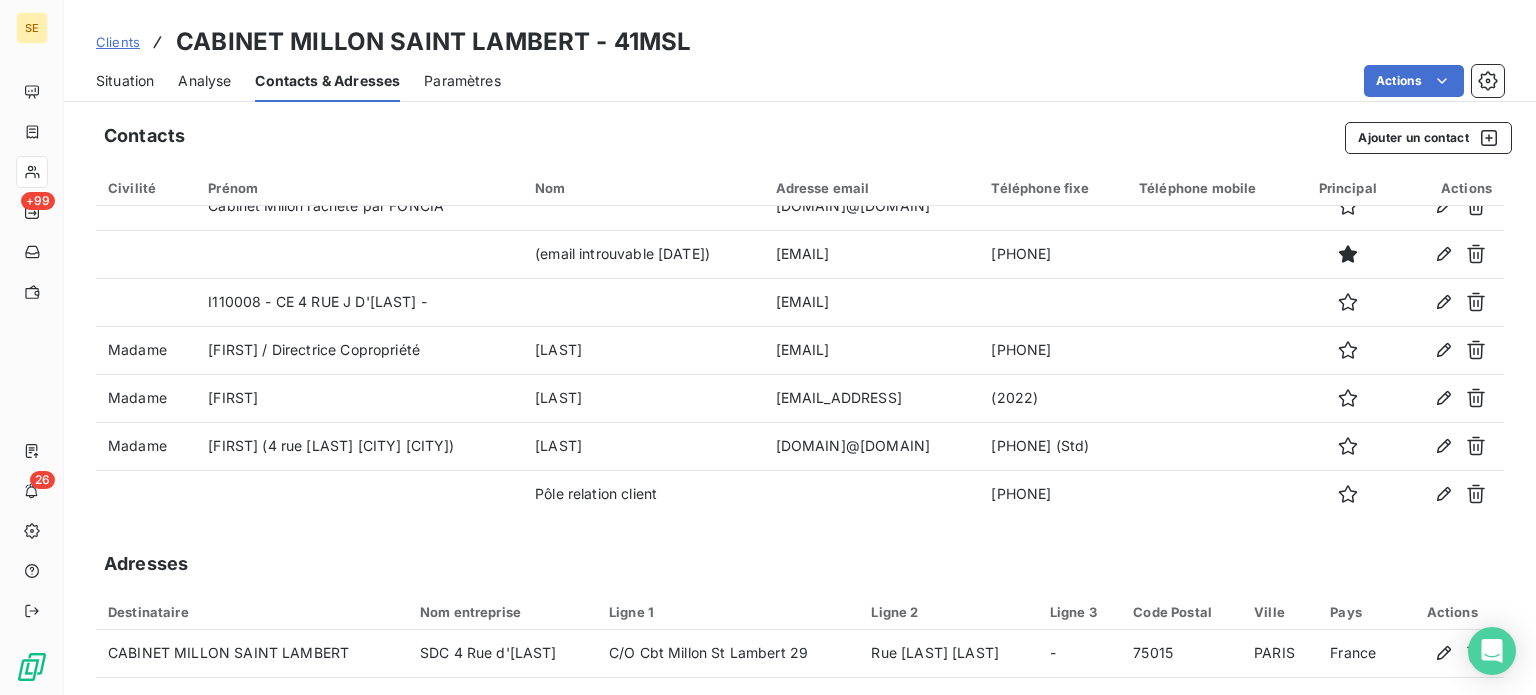 click on "Clients" at bounding box center [118, 42] 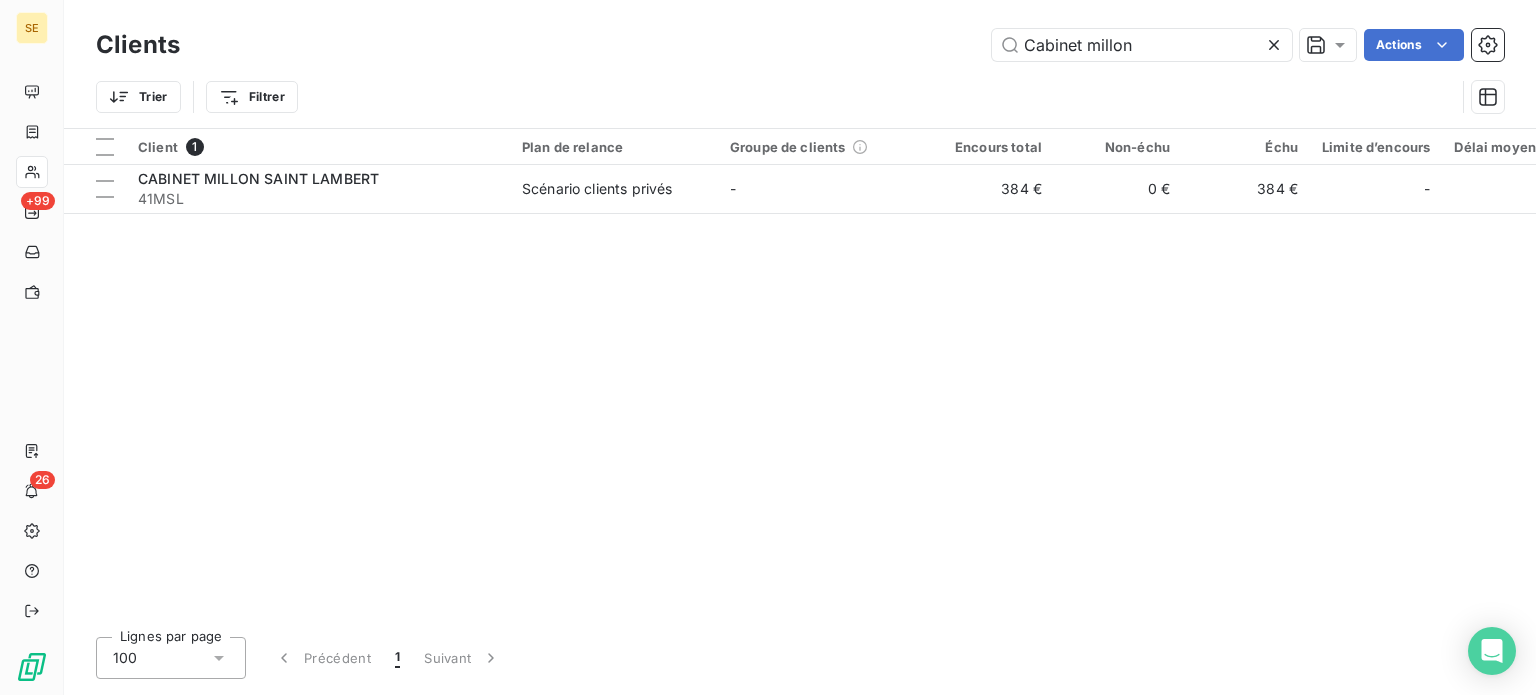 drag, startPoint x: 1192, startPoint y: 35, endPoint x: 812, endPoint y: 43, distance: 380.0842 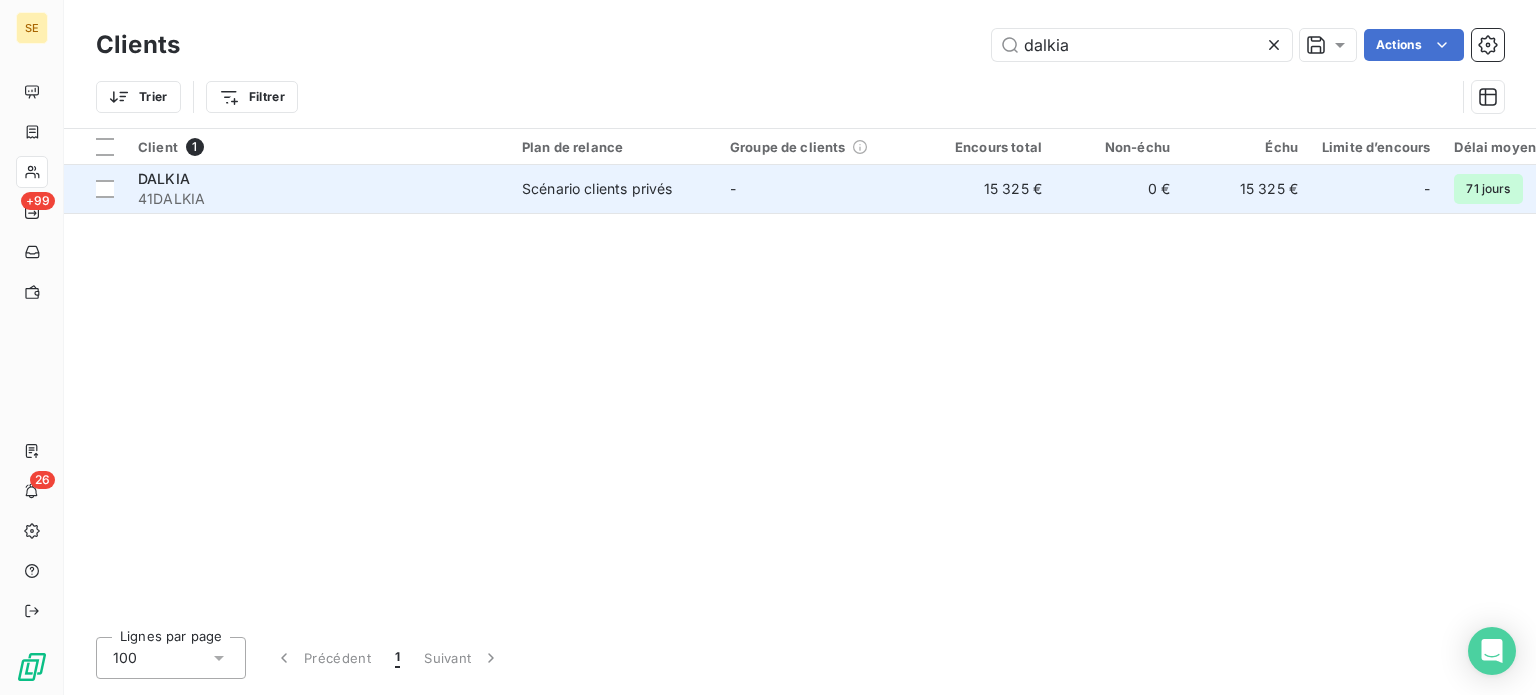type on "dalkia" 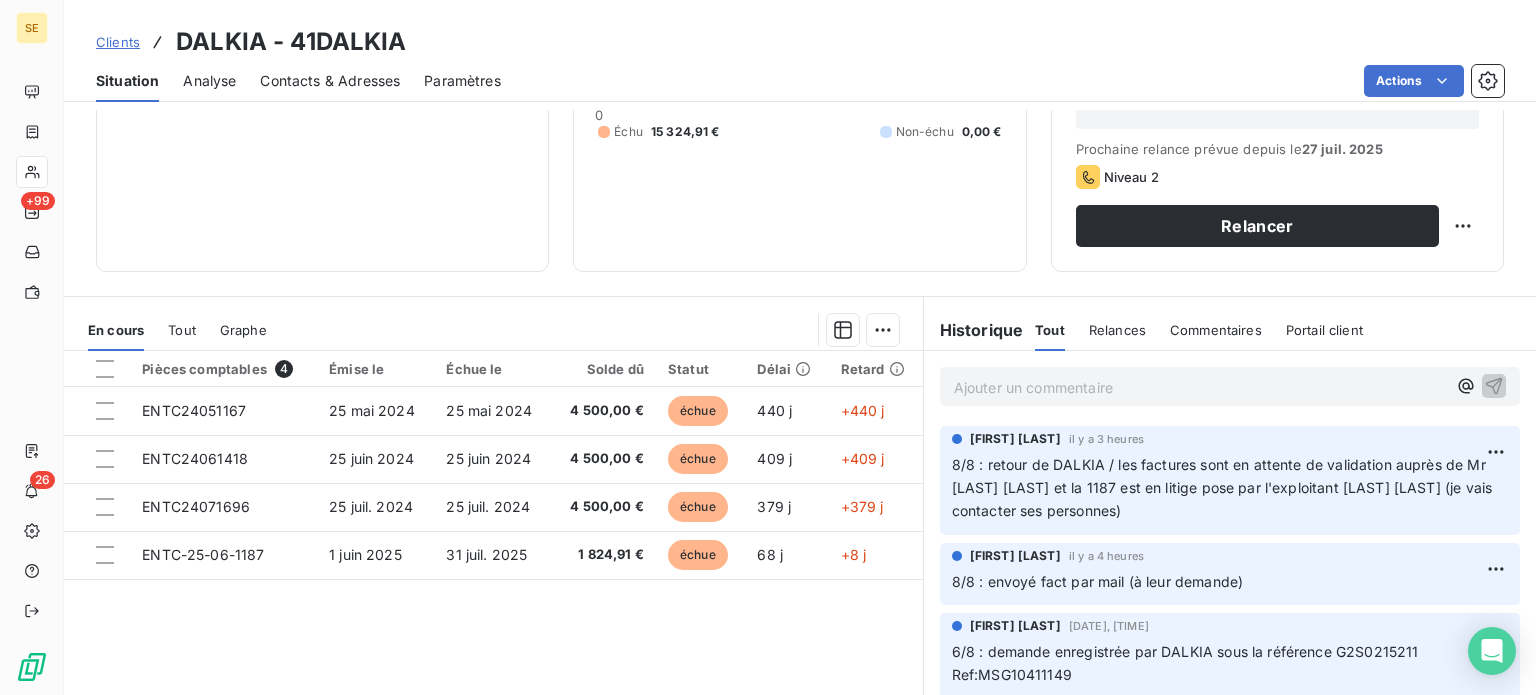 scroll, scrollTop: 360, scrollLeft: 0, axis: vertical 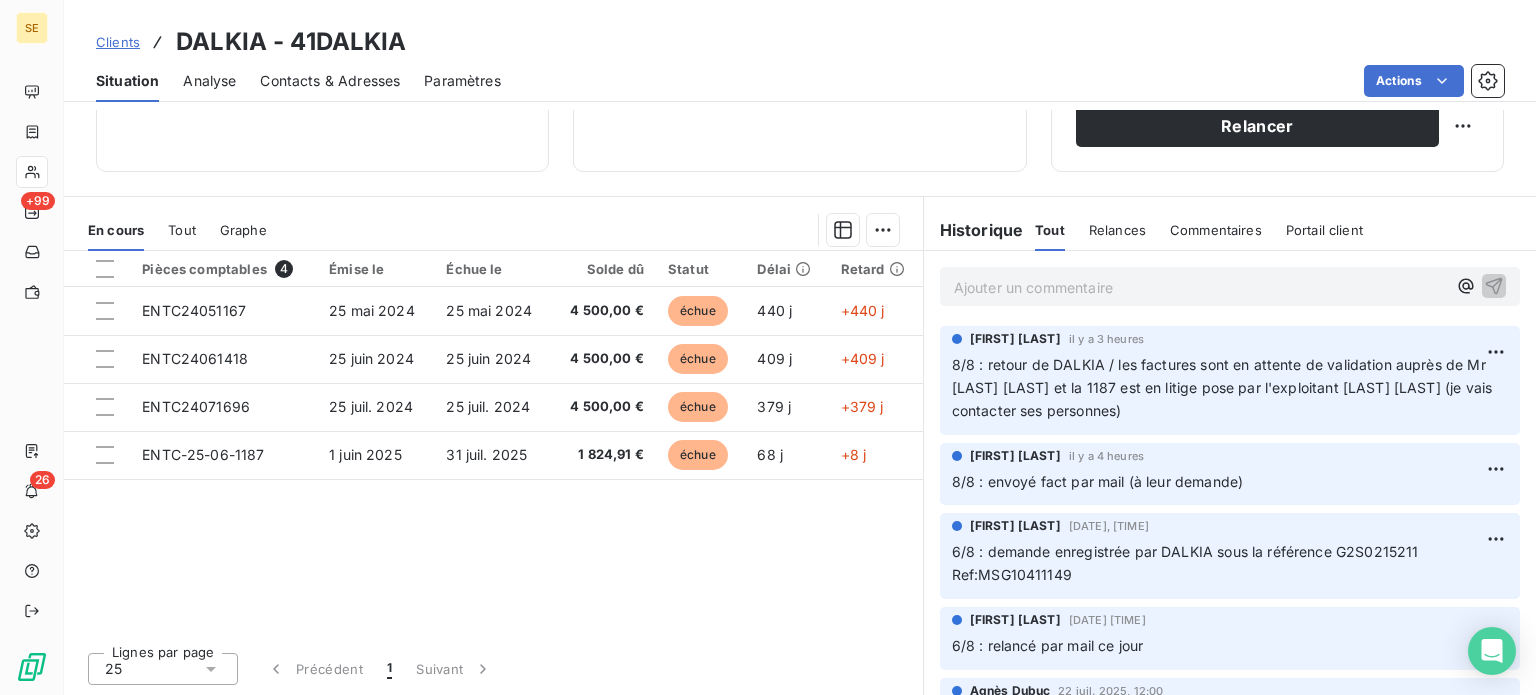 click on "Contacts & Adresses" at bounding box center [330, 81] 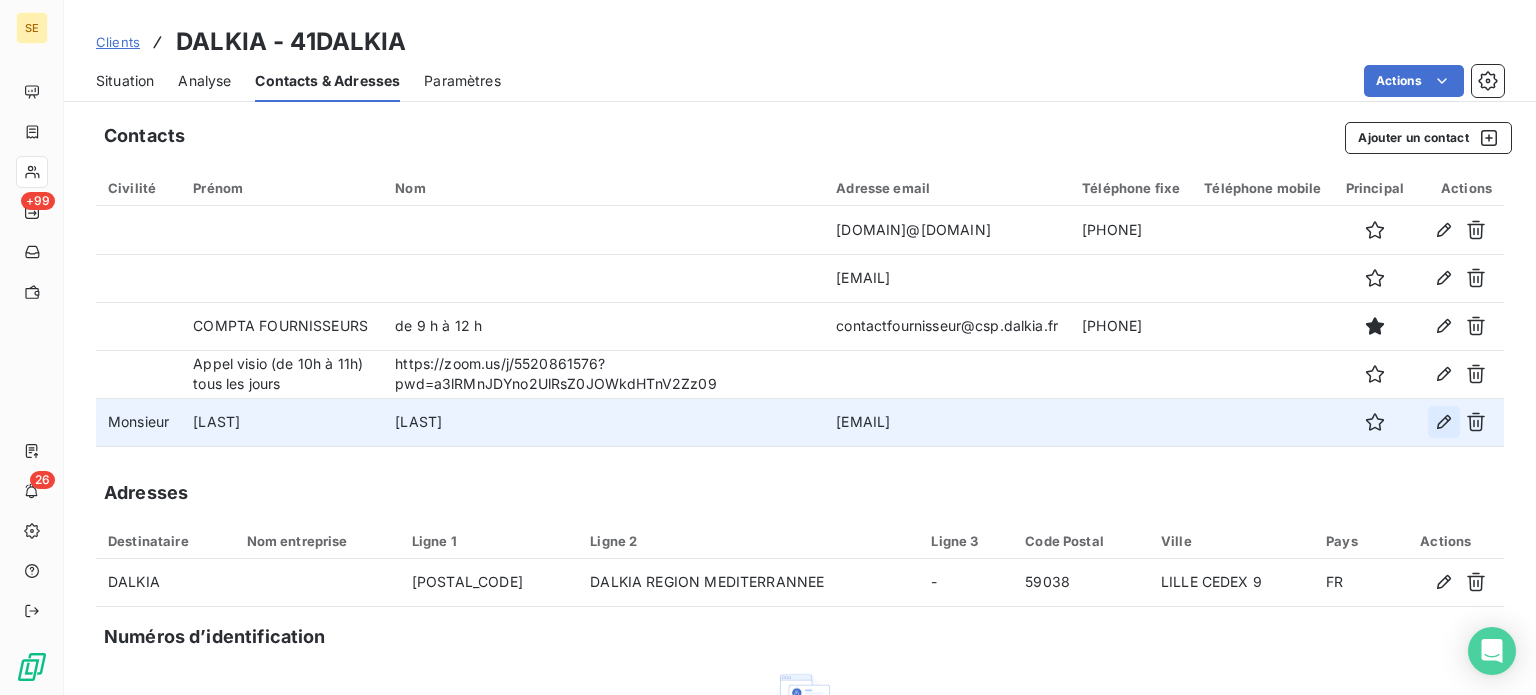 click 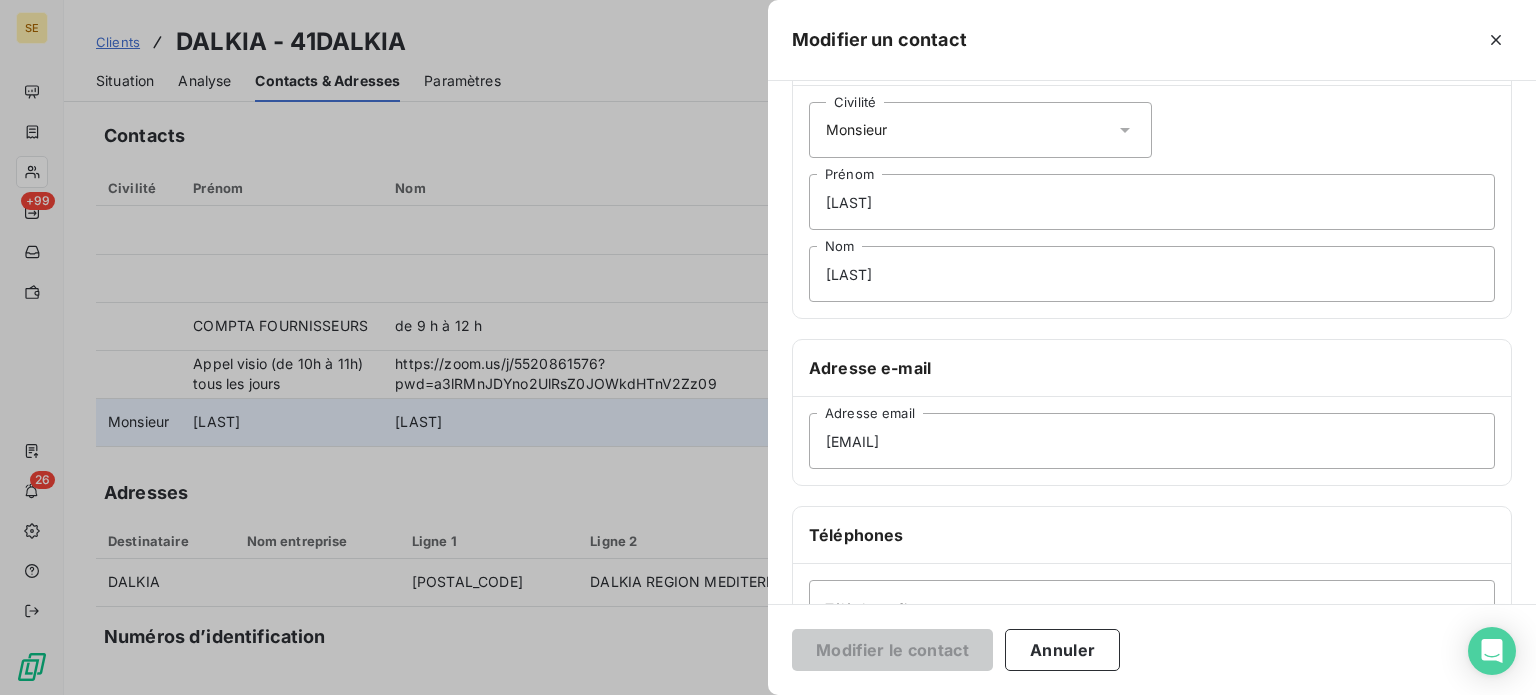 scroll, scrollTop: 200, scrollLeft: 0, axis: vertical 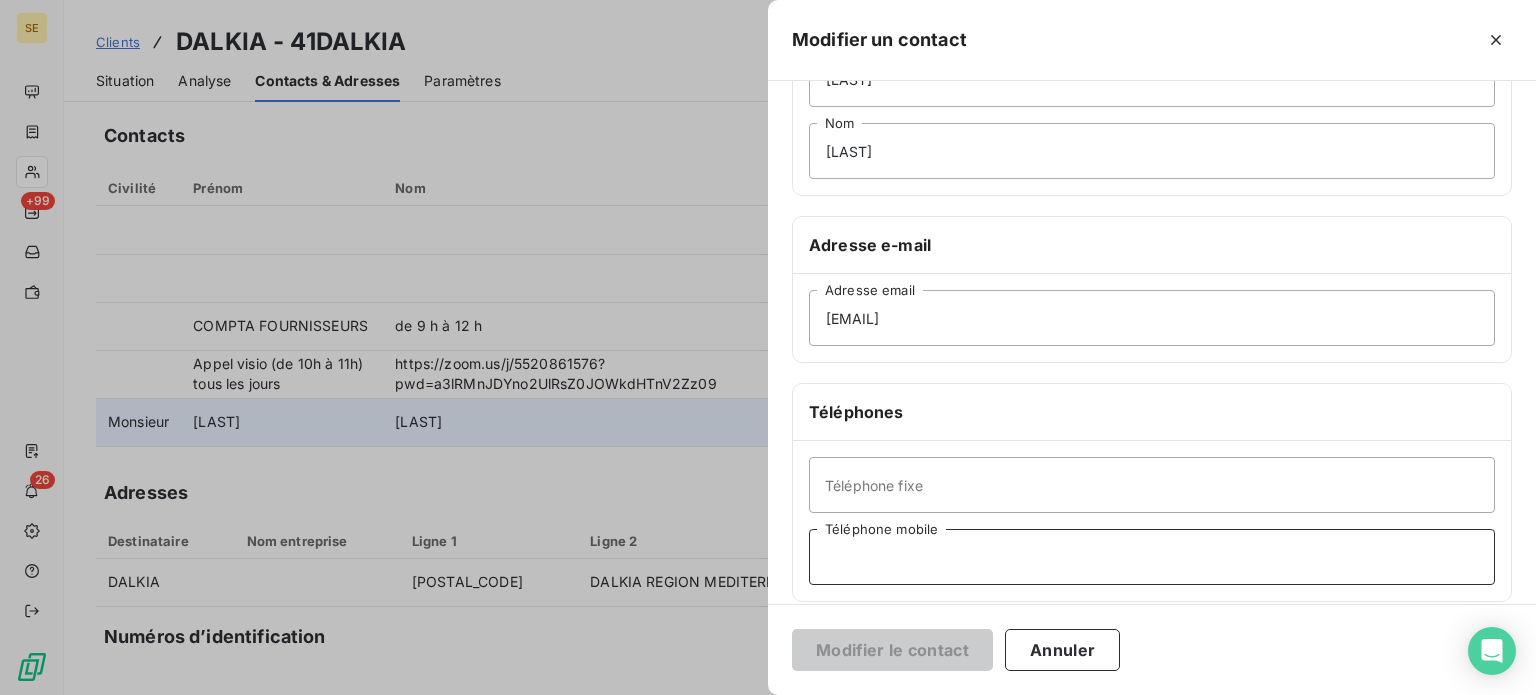 click on "Téléphone mobile" at bounding box center (1152, 557) 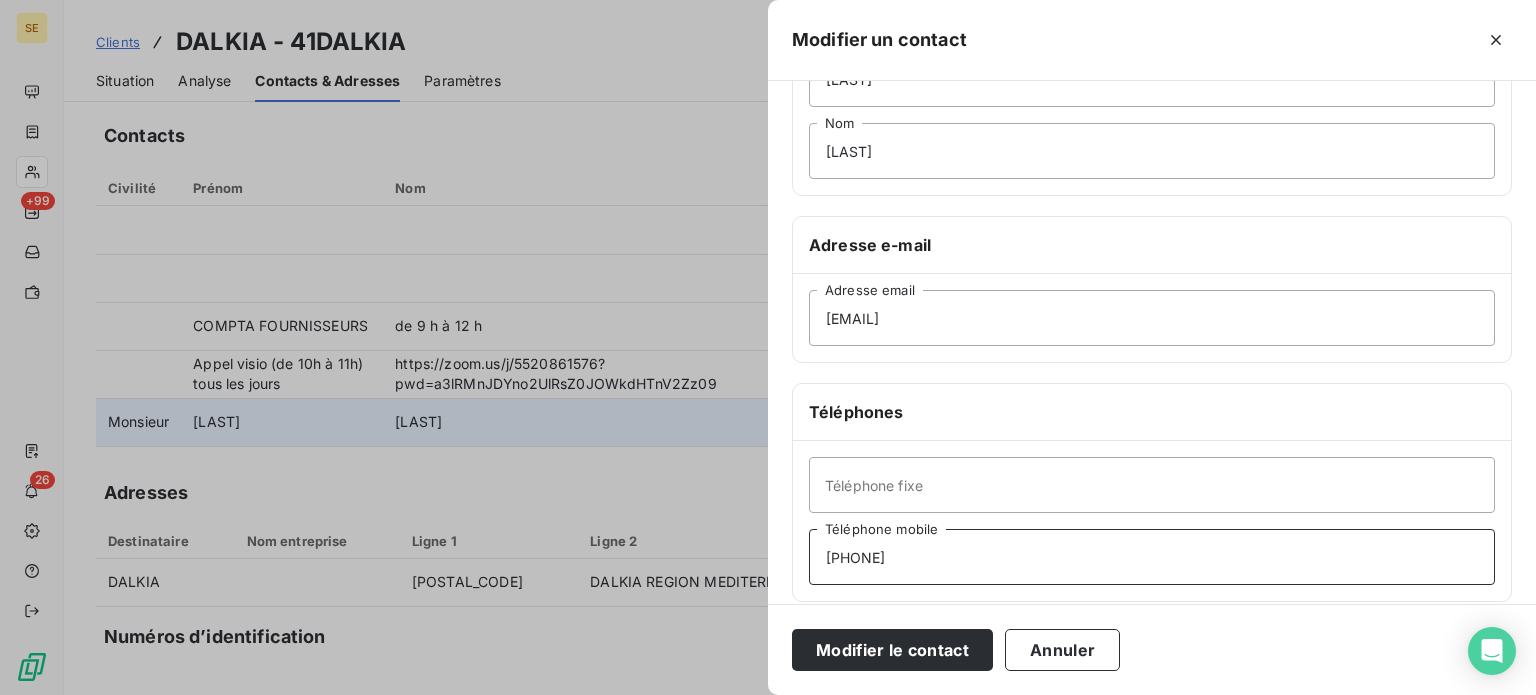 type on "[PHONE]" 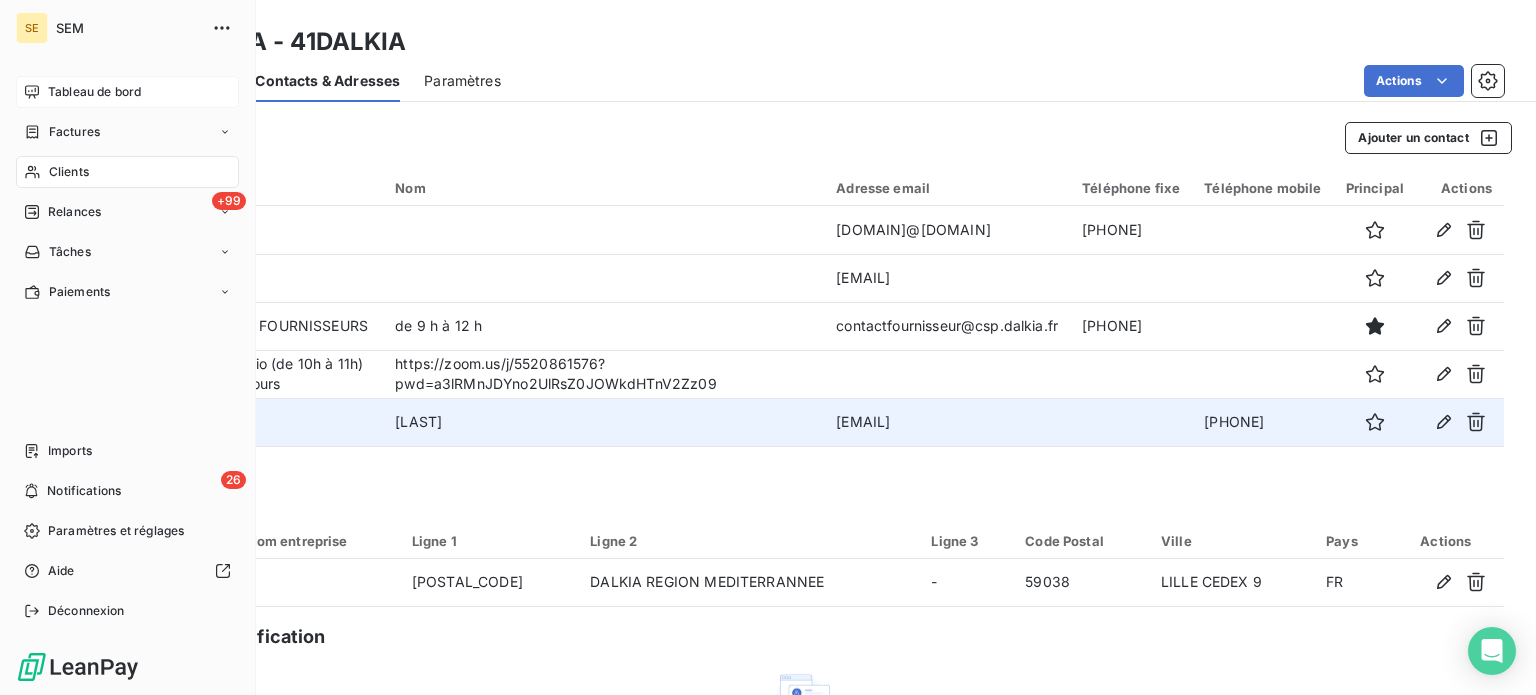 click on "Tableau de bord" at bounding box center [94, 92] 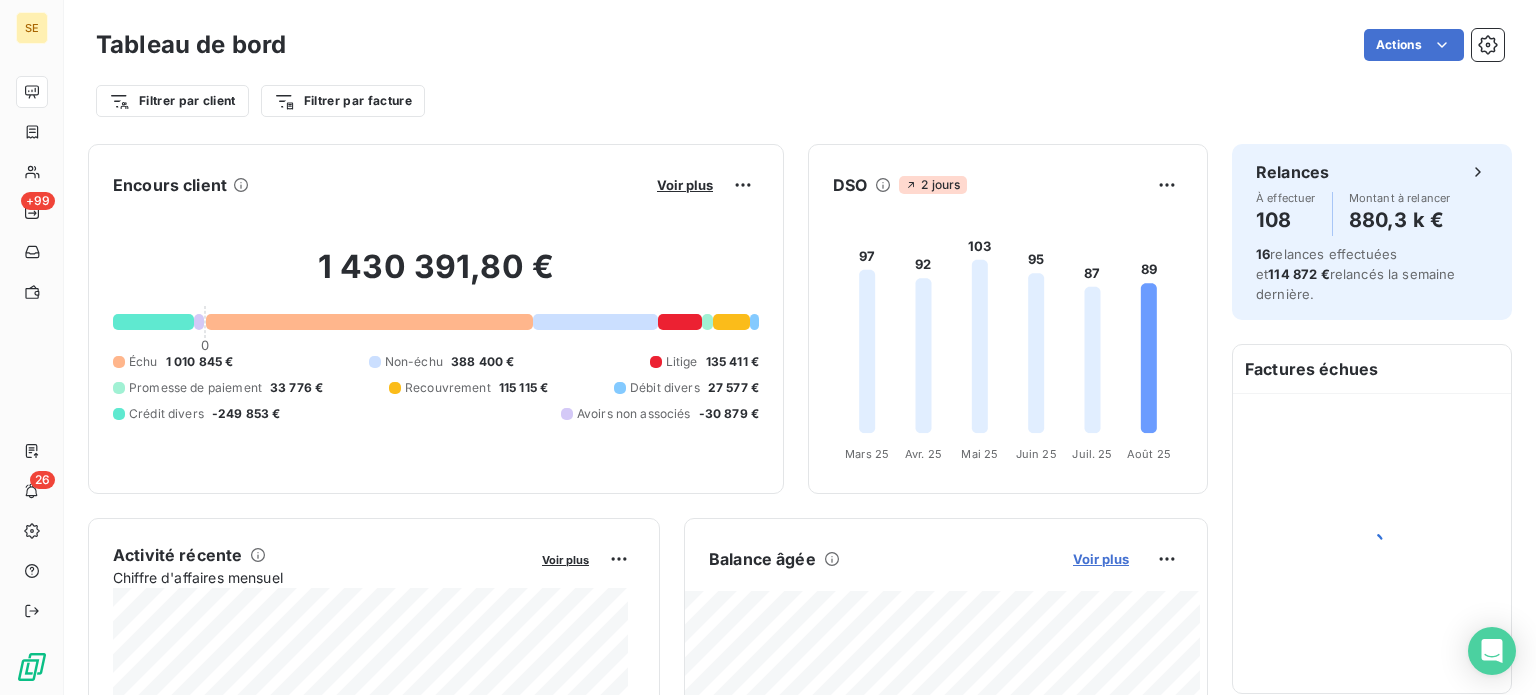 click on "Voir plus" at bounding box center (1101, 559) 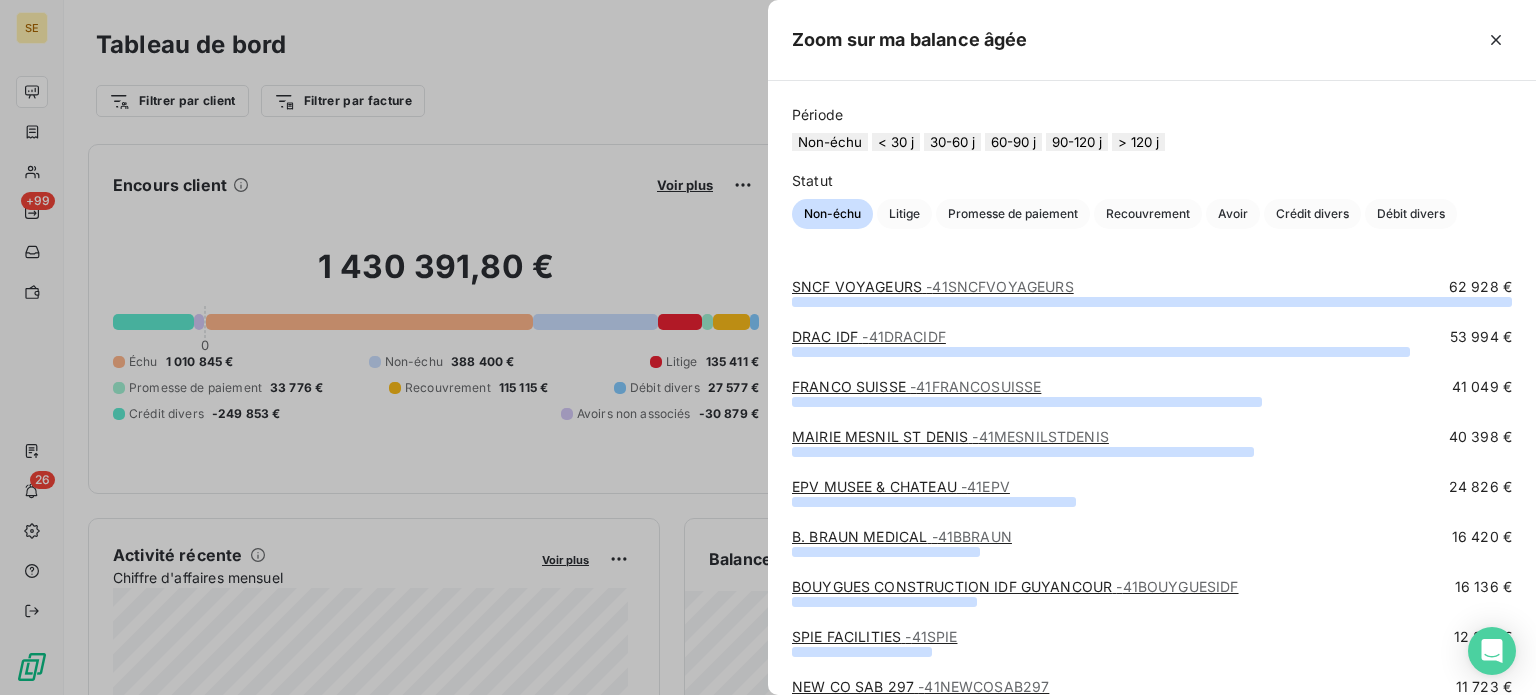 click on "> 120 j" at bounding box center (1138, 142) 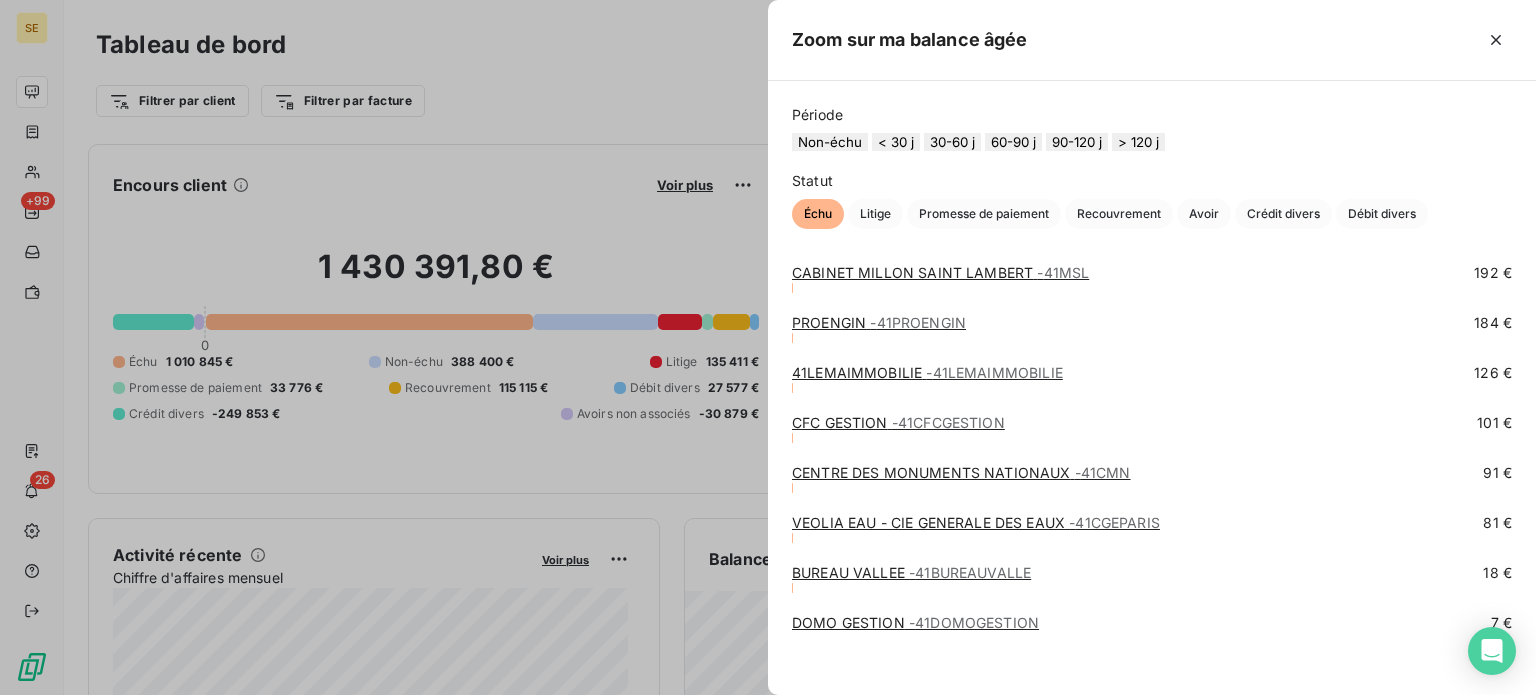 scroll, scrollTop: 3697, scrollLeft: 0, axis: vertical 